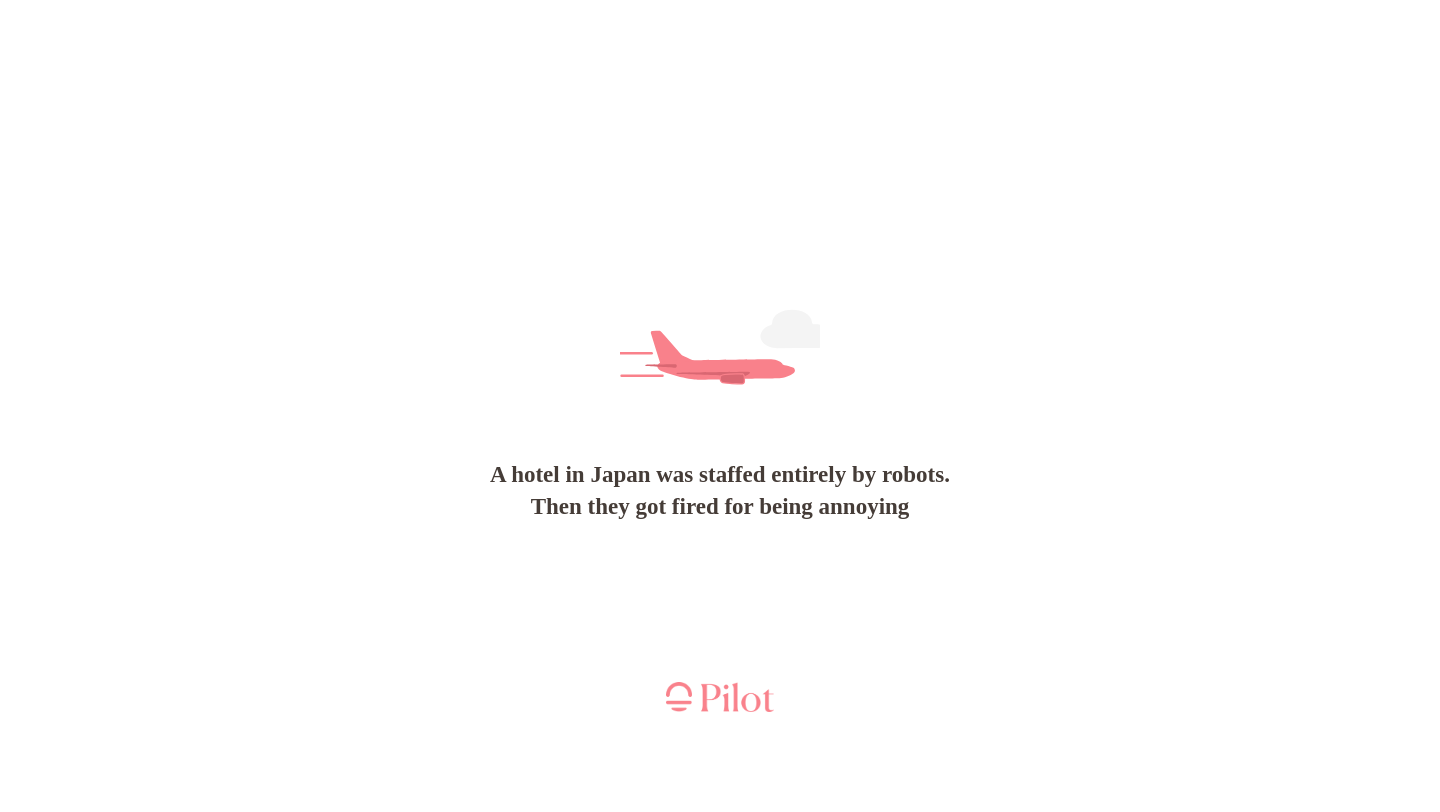 scroll, scrollTop: 0, scrollLeft: 0, axis: both 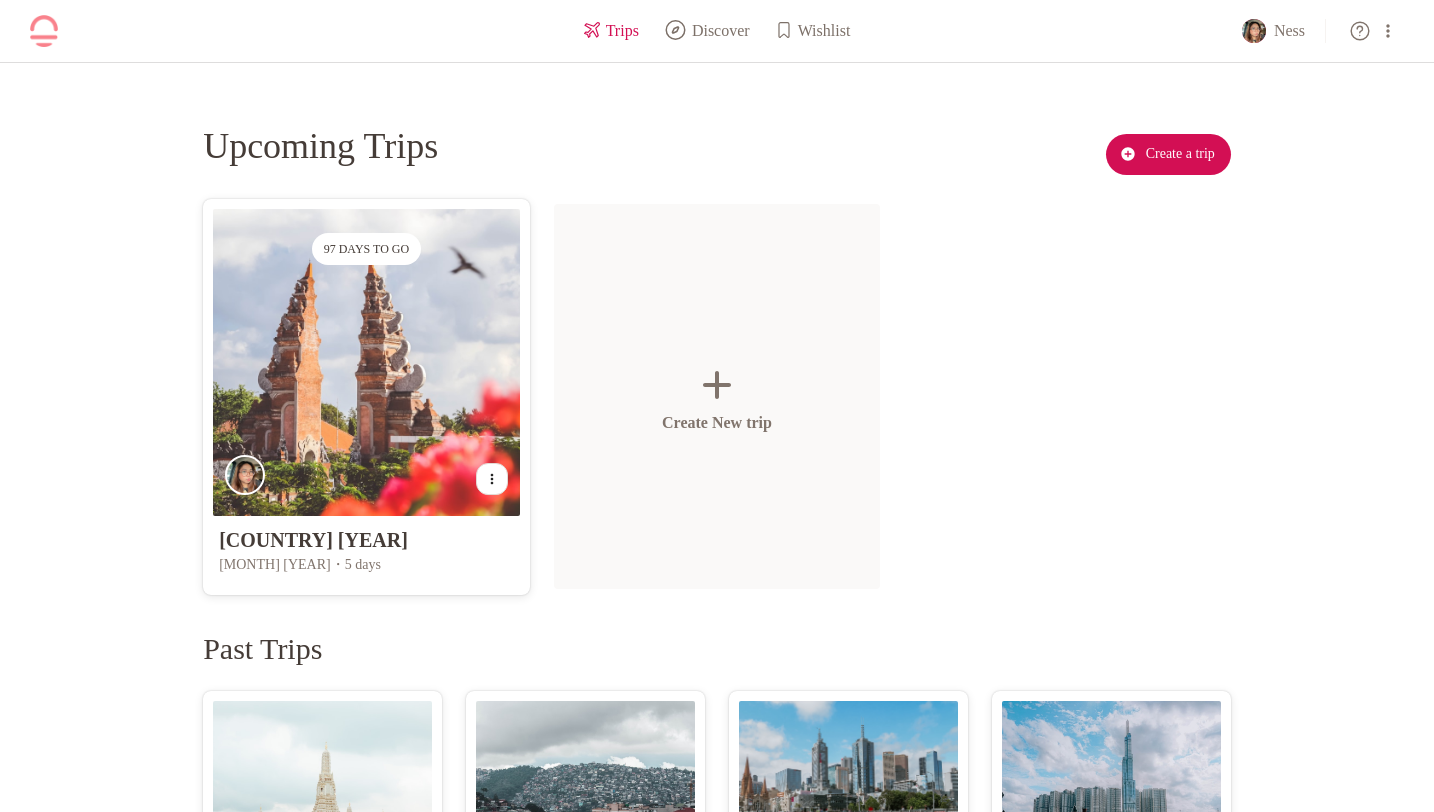 click on "97 days to go" at bounding box center [366, 362] 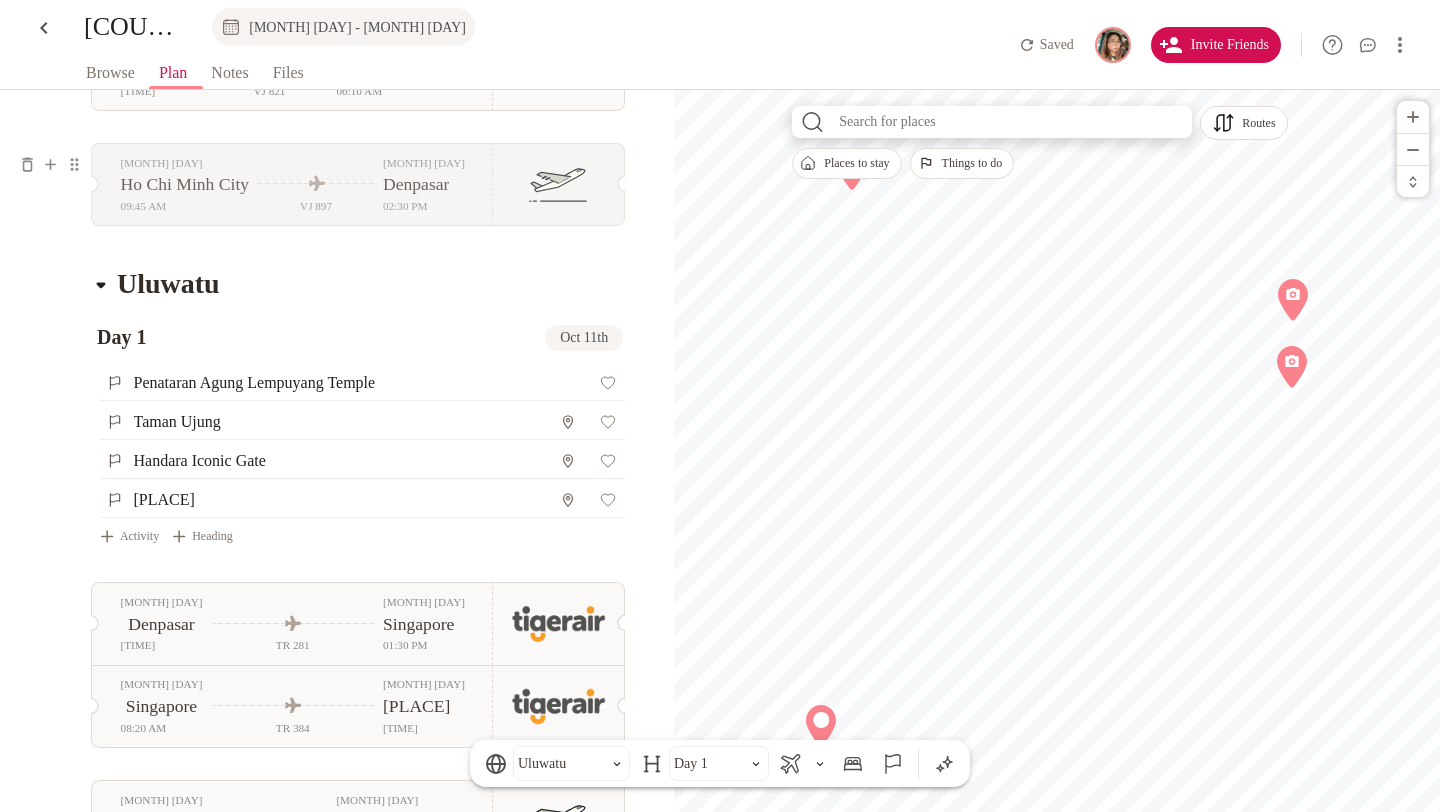 scroll, scrollTop: 524, scrollLeft: 0, axis: vertical 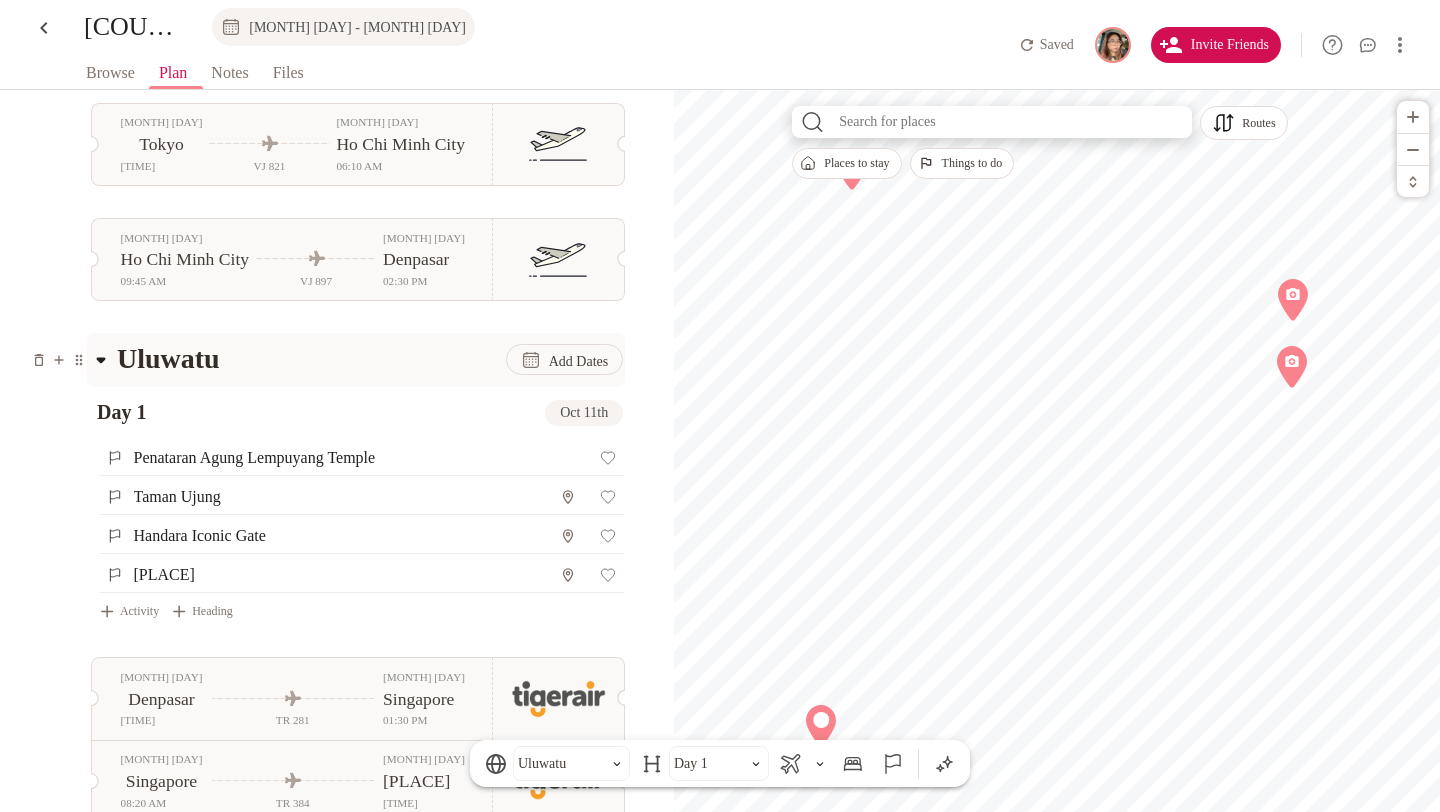 click on "Uluwatu" at bounding box center (311, 359) 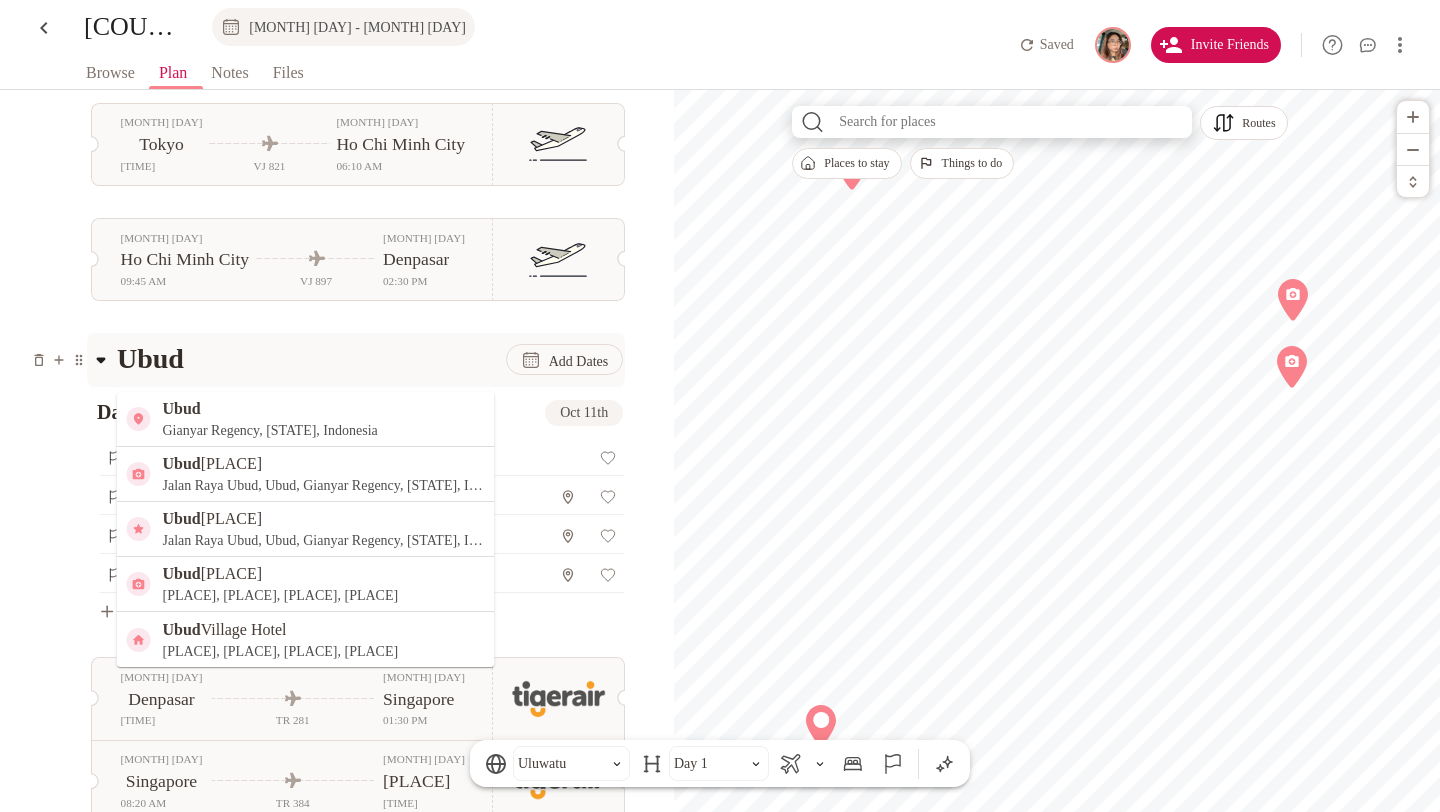 type on "Ubud" 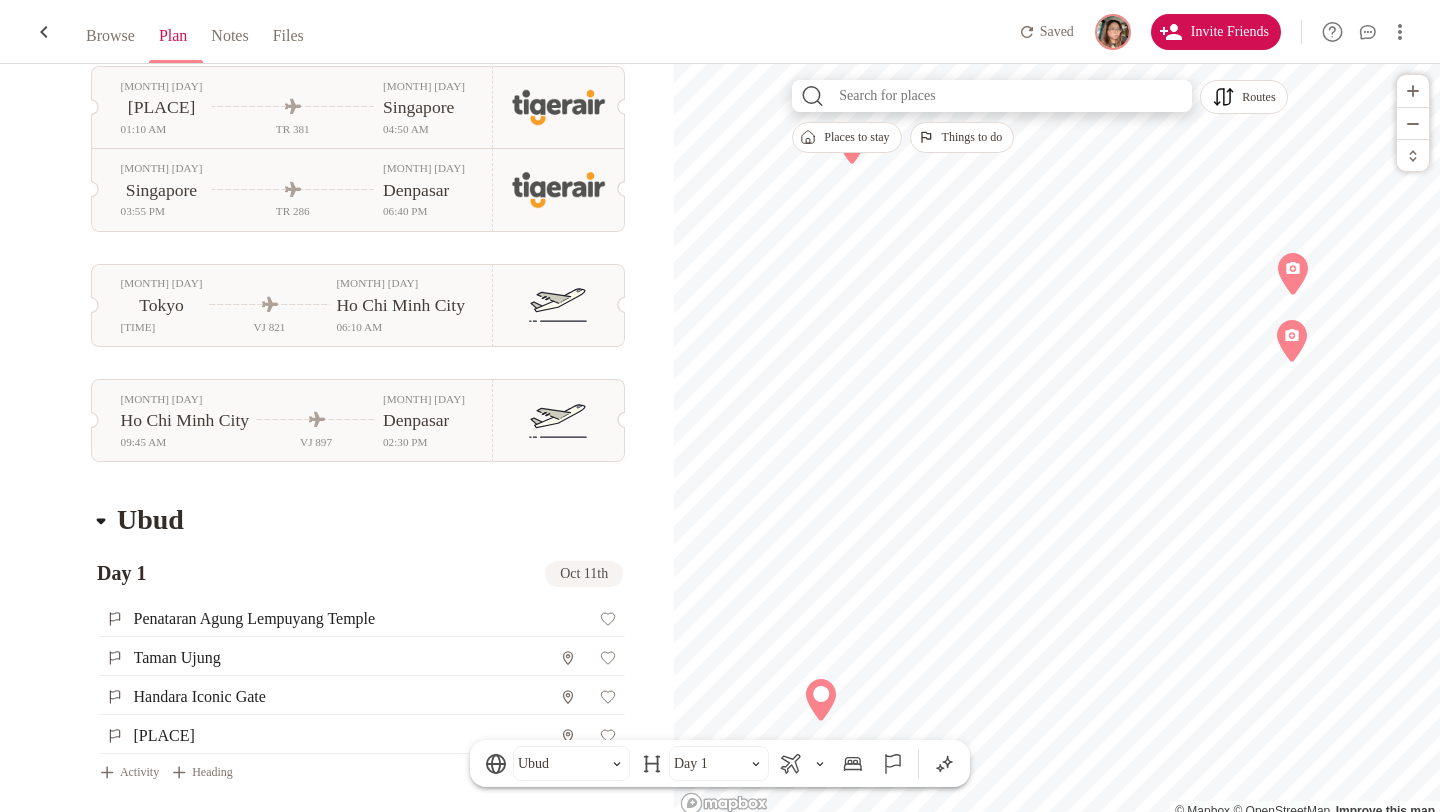 scroll, scrollTop: 442, scrollLeft: 0, axis: vertical 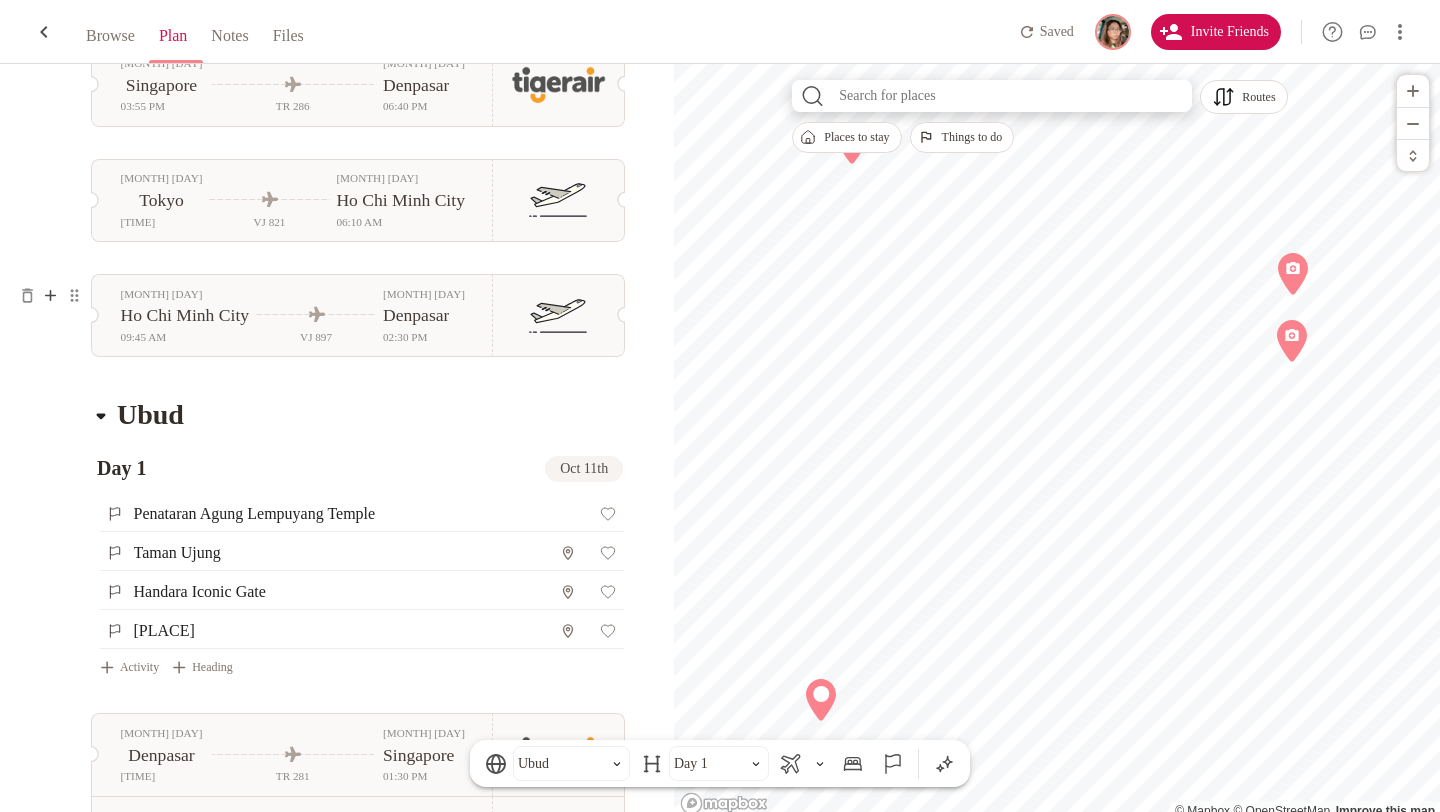 click at bounding box center [50, 295] 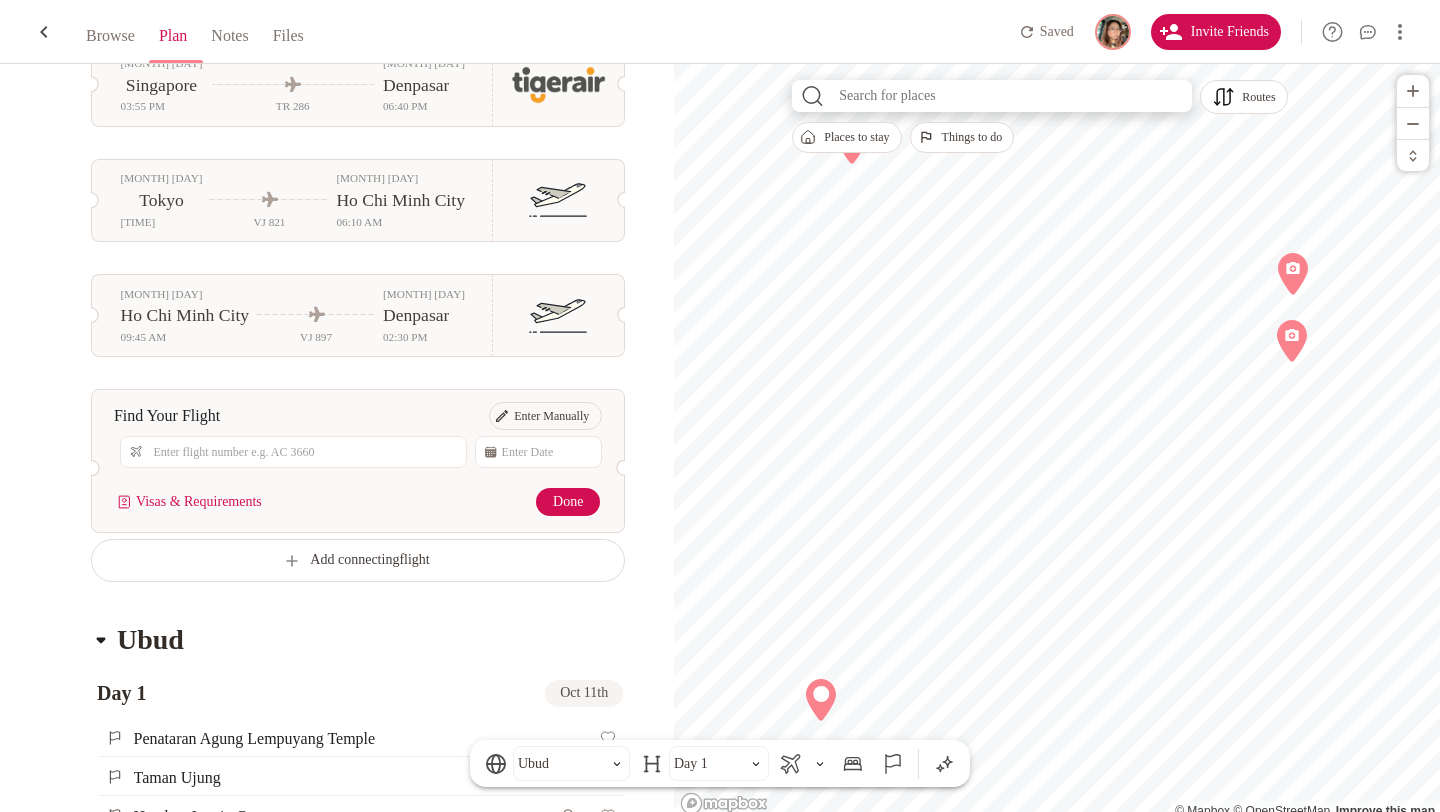 click on "[MONTH] [DAY] [CITY] [TIME] TR 381 [MONTH] [DAY] [CITY] [TIME] [MONTH] [DAY] [CITY] [TIME] TR 286 [MONTH] [DAY] [CITY] [TIME] [MONTH] [DAY] [CITY] [TIME] VJ 821 [MONTH] [DAY] [CITY] [TIME] [MONTH] [DAY] [CITY] [TIME] [MONTH] [DAY] [CITY] [TIME] VJ 897 [MONTH] [DAY] [CITY] [TIME] Ubud [MONTH] [DAY] - [MONTH] [DAY] Baliwid Villa Ubud Bali Accommodation Day 1 [MONTH] [DAY] Penataran Agung Lempuyang Temple Taman Ujung Handara Iconic Gate The Edge Bali Activity Heading [MONTH] [DAY] [CITY] [TIME] TR 281 [MONTH] [DAY] [CITY] [TIME] [MONTH] [DAY] [CITY] [TIME] TR 384 [MONTH] [DAY] [CITY] [TIME] [MONTH] [DAY] [CITY] [TIME] VJ 898 [MONTH] [DAY] [CITY] [TIME] [CITY] [TIME] VJ 820 [MONTH] [DAY] [CITY] [TIME] Ubud .st0 { fill: none; stroke: #4E4E4E; stroke-width: 1.92; stroke-linecap: round; stroke-linejoin: round; } Day 1" at bounding box center [337, 486] 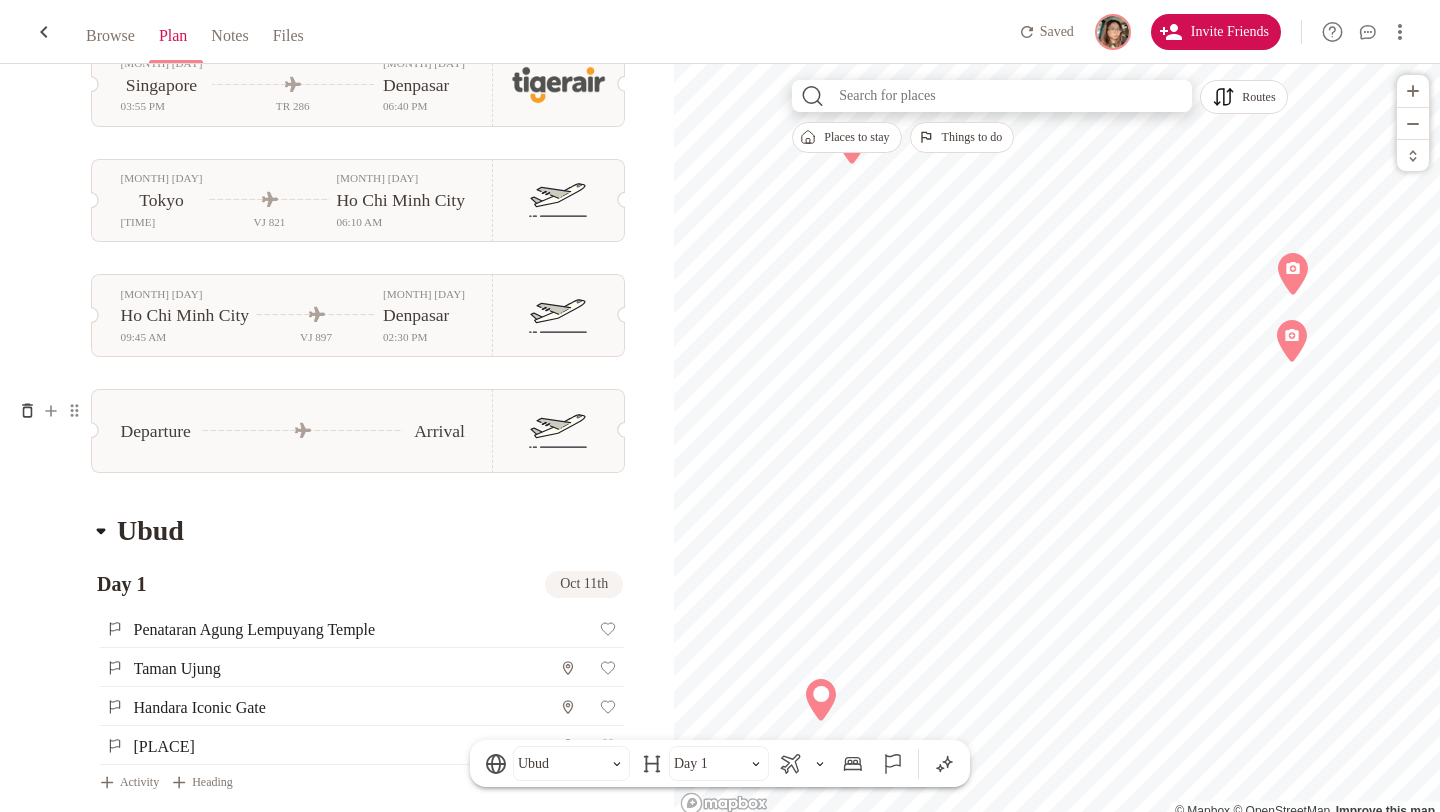 click at bounding box center (27, 410) 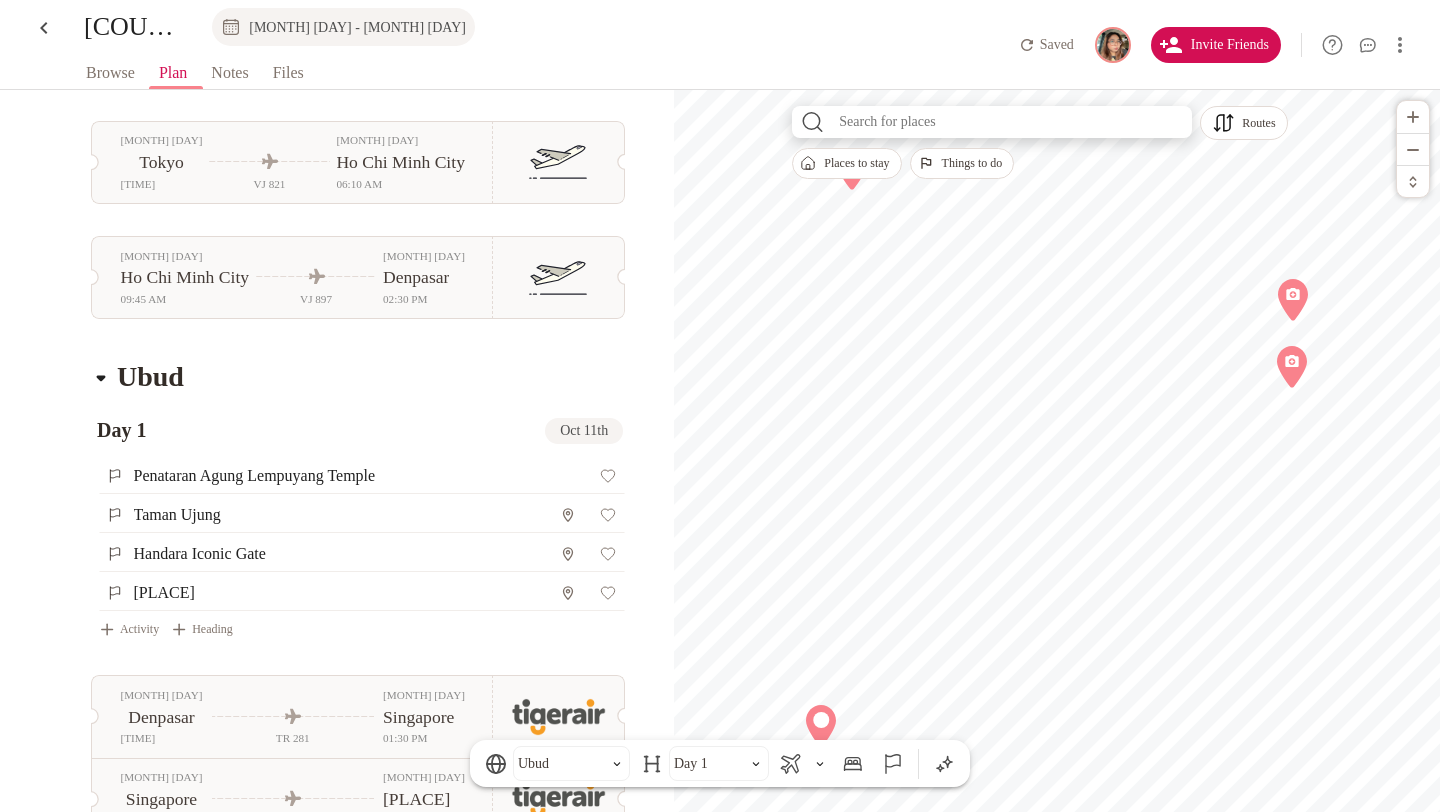 scroll, scrollTop: 495, scrollLeft: 0, axis: vertical 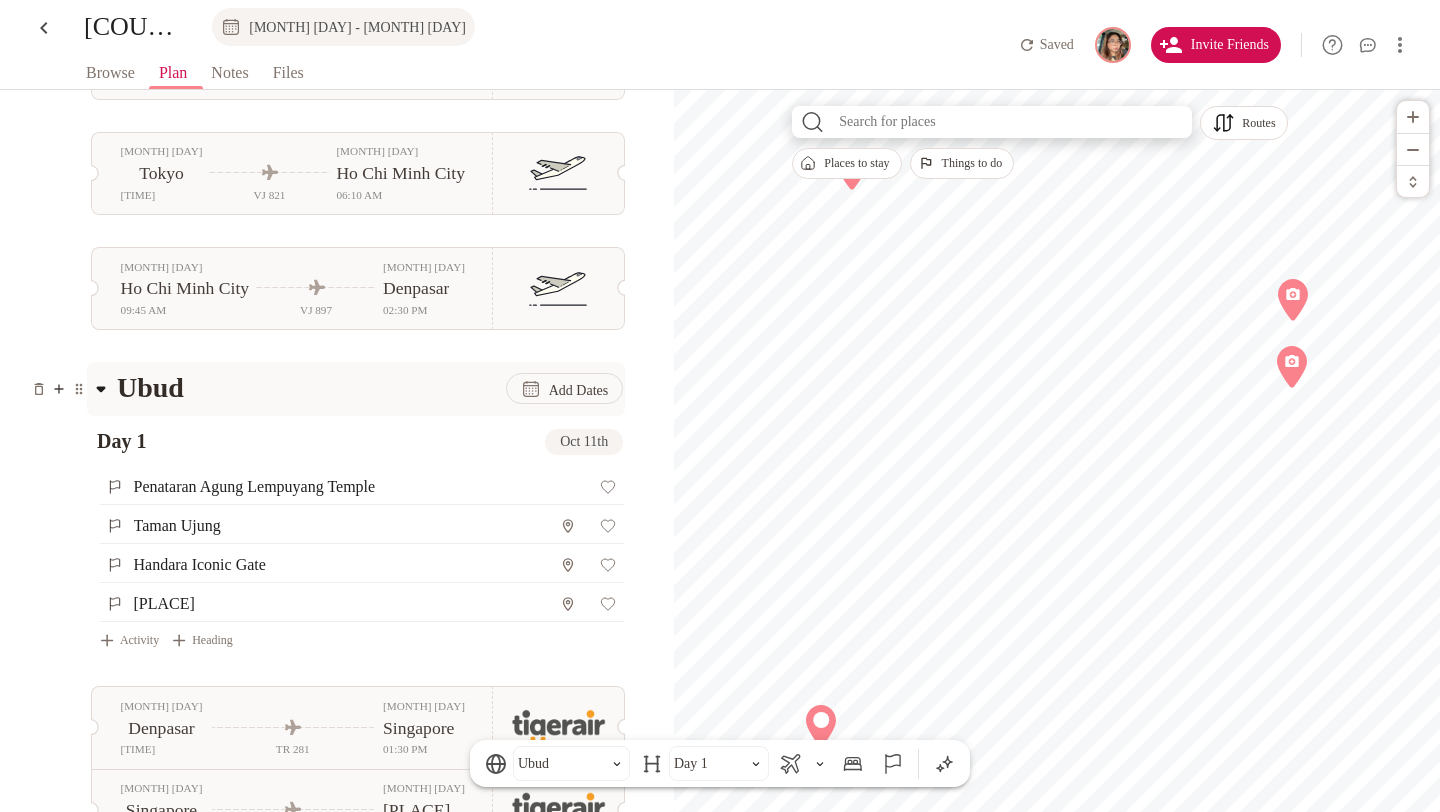 click at bounding box center (58, 388) 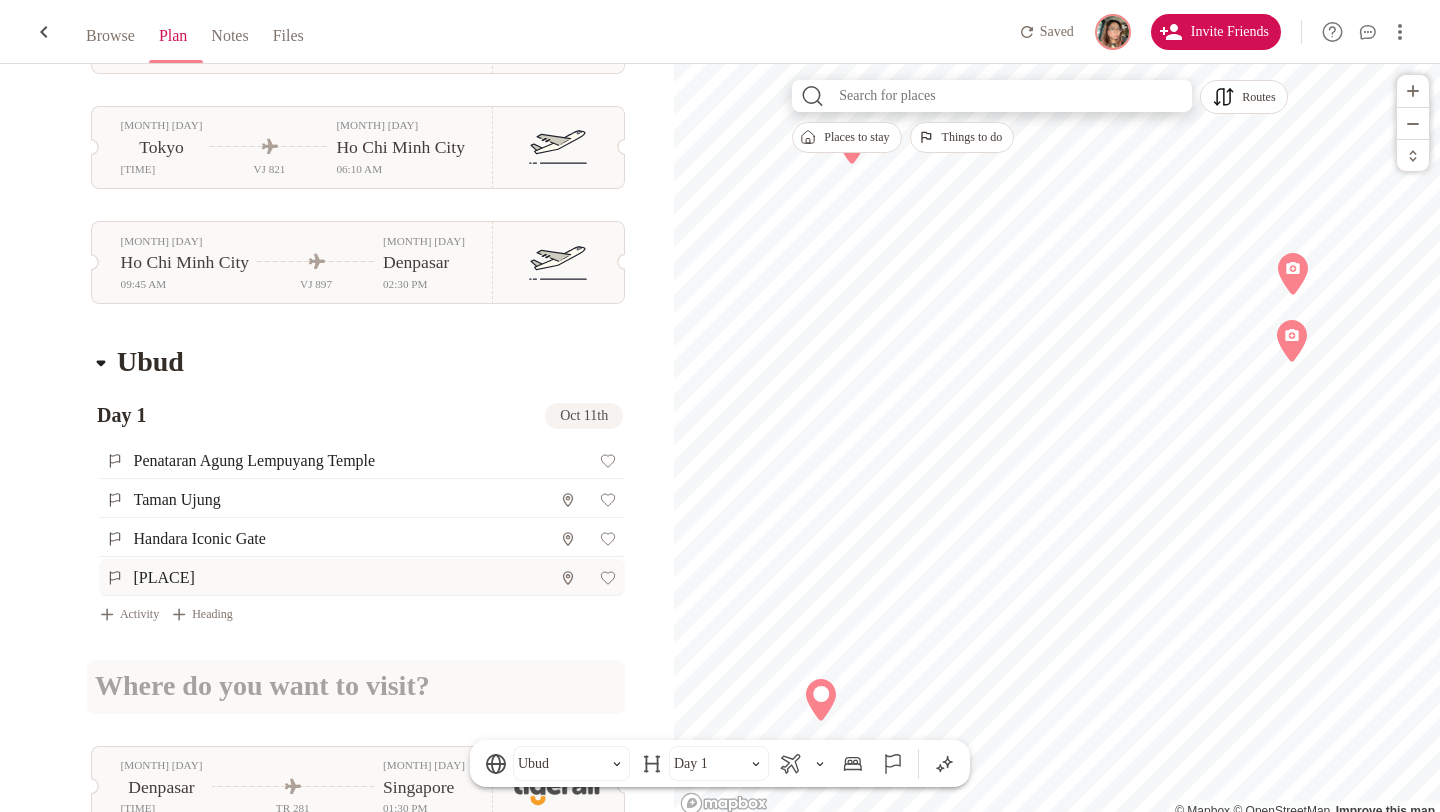 scroll, scrollTop: 679, scrollLeft: 0, axis: vertical 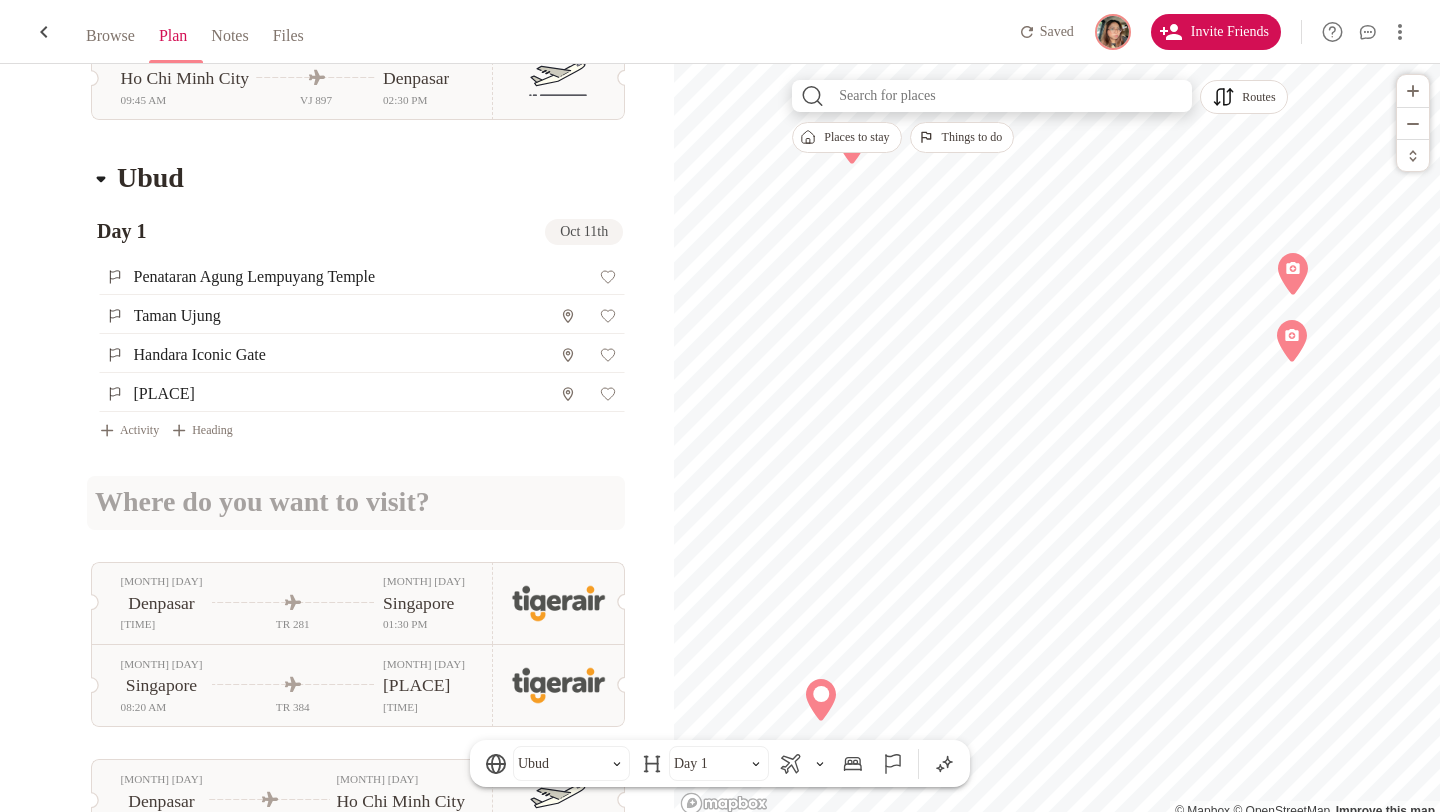 click at bounding box center [359, 502] 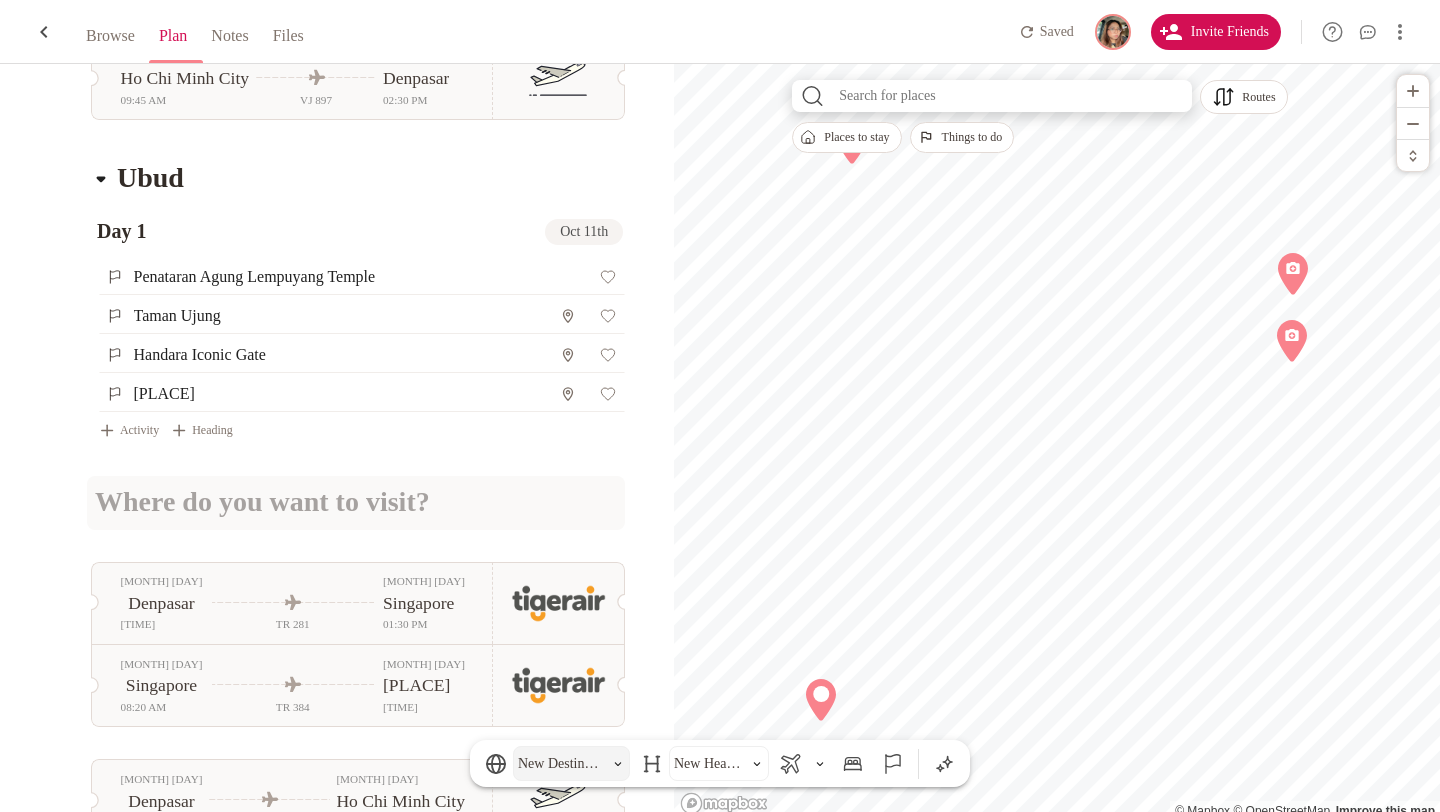 click on "New Destination" at bounding box center [560, 763] 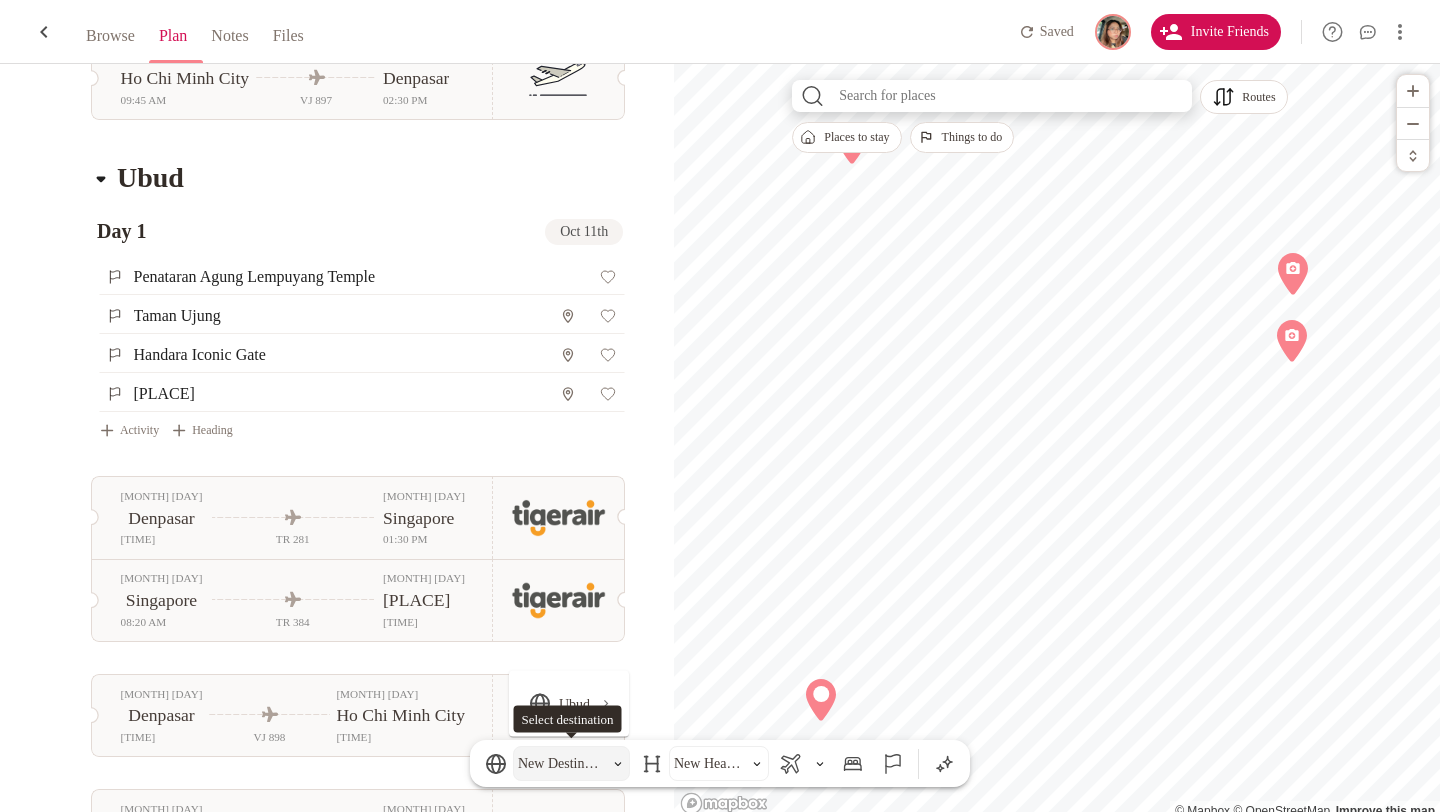 click on "New Destination" at bounding box center (560, 763) 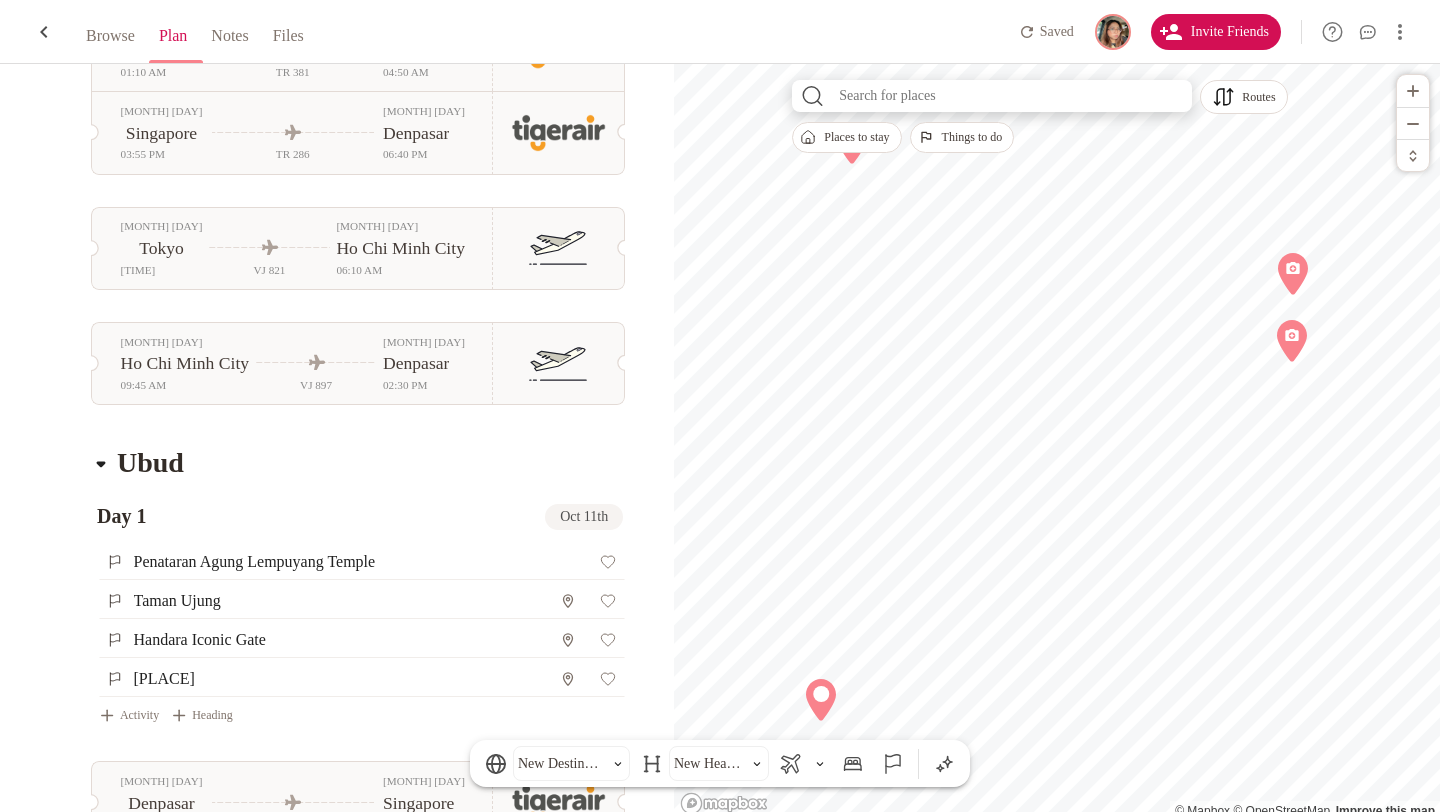 scroll, scrollTop: 515, scrollLeft: 0, axis: vertical 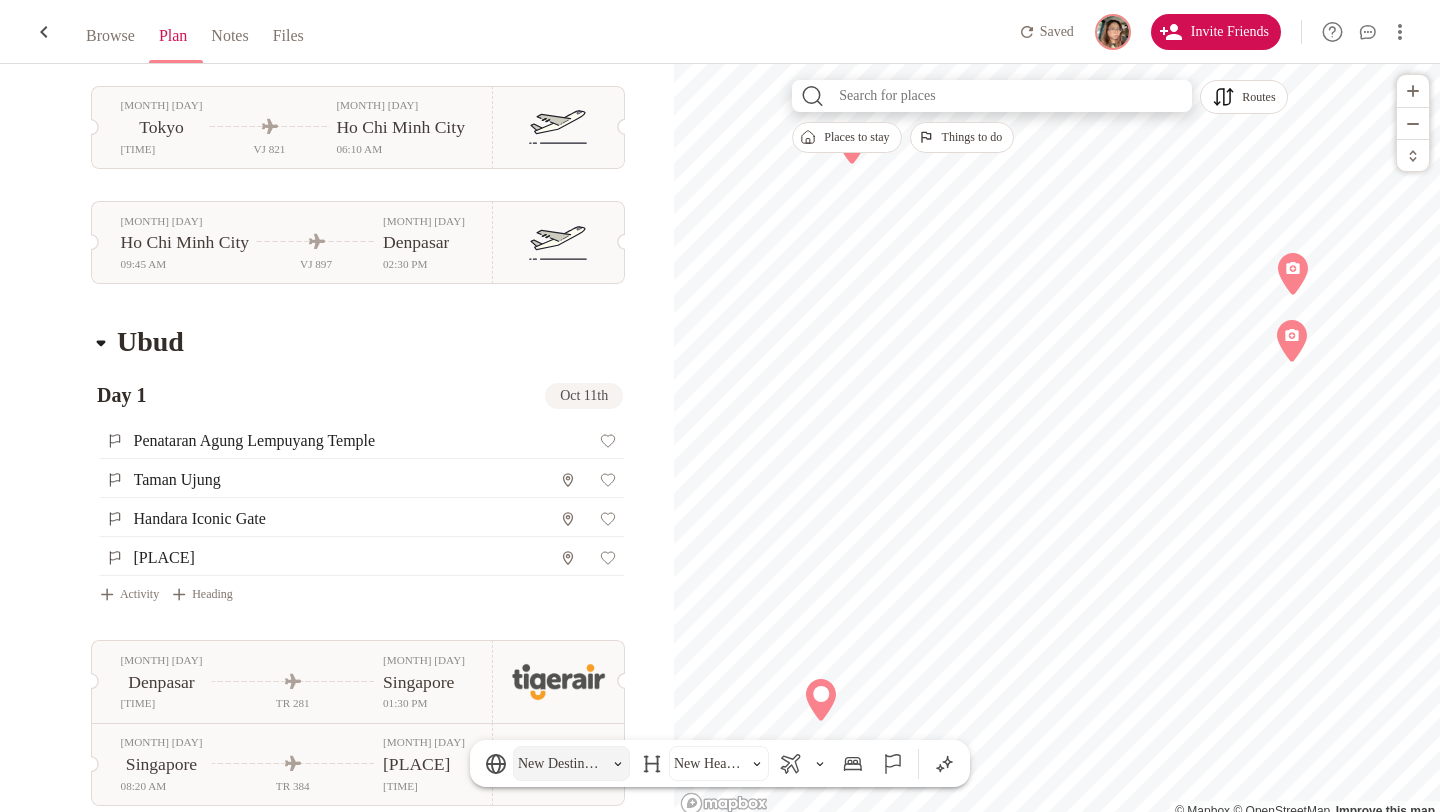 click on "New Destination" at bounding box center [560, 763] 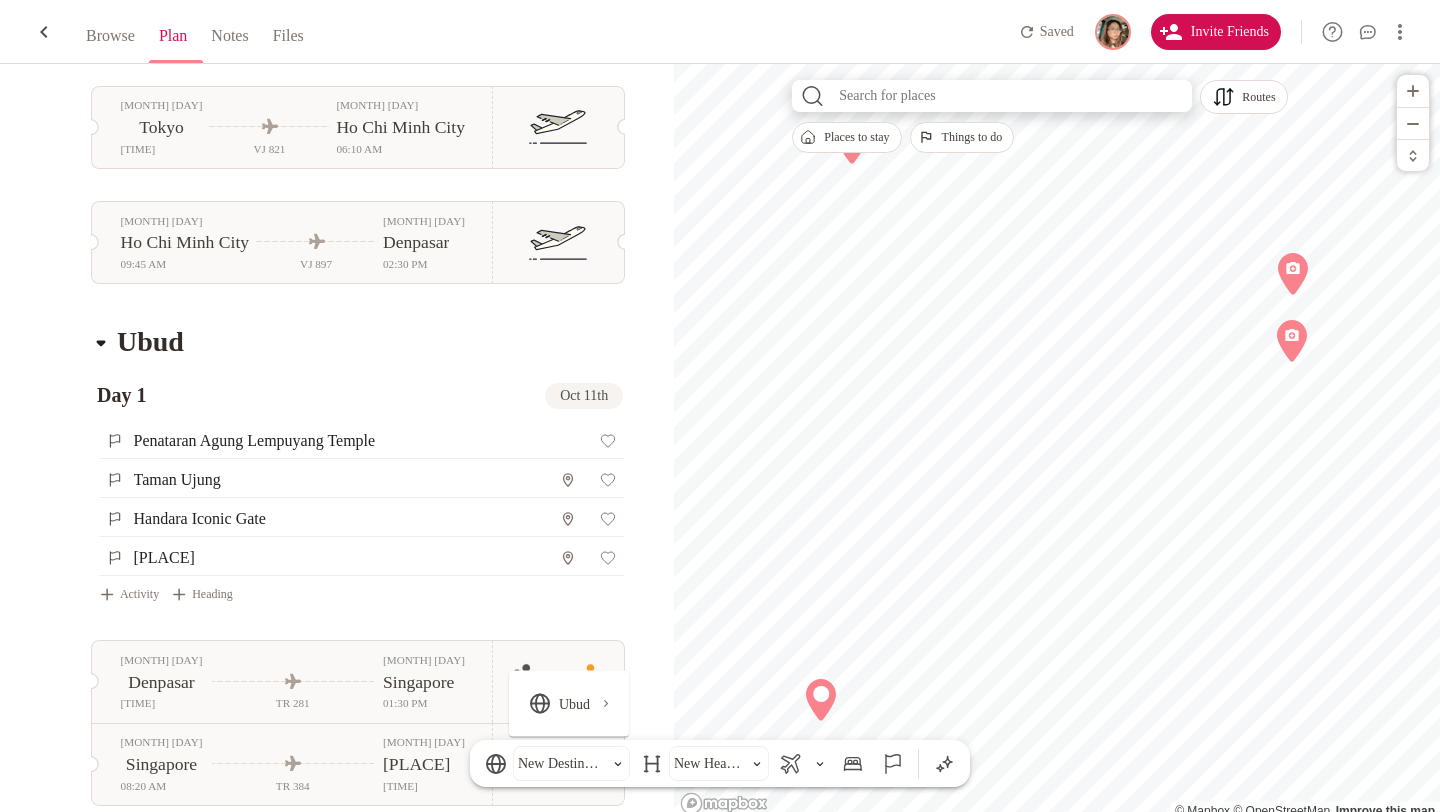 click on "OCT 11 [CITY] 01:10 AM TR 381 OCT 11 Singapore 04:50 AM OCT 11 Singapore 03:55 PM TR 286 OCT 11 Denpasar 06:40 PM OCT 11 Tokyo 02:00 AM VJ 821 OCT 11 Ho Chi Minh City 06:10 AM OCT 11 Ho Chi Minh City 09:45 AM VJ 897 OCT 11 Denpasar 02:30 PM Ubud Day 1 Oct 11th [PLACE] [PLACE] [PLACE] [PLACE] Activity Heading OCT 15 Denpasar 10:50 AM TR 281 OCT 15 Singapore 01:30 PM OCT 16 Singapore 08:20 AM TR 384 OCT 16 [CITY] 12:05 PM OCT 15 Denpasar 03:30 PM VJ 898 OCT 15 Ho Chi Minh City 06:20 PM OCT 16 Ho Chi Minh City 04:30 PM VJ 820 OCT 17 Tokyo 01:00 AM [PLACE] .st0 { fill: none; stroke: #4E4E4E; stroke-width: 1.92; stroke-linecap: round; stroke-linejoin: round; } [PLACE]" at bounding box center [337, 301] 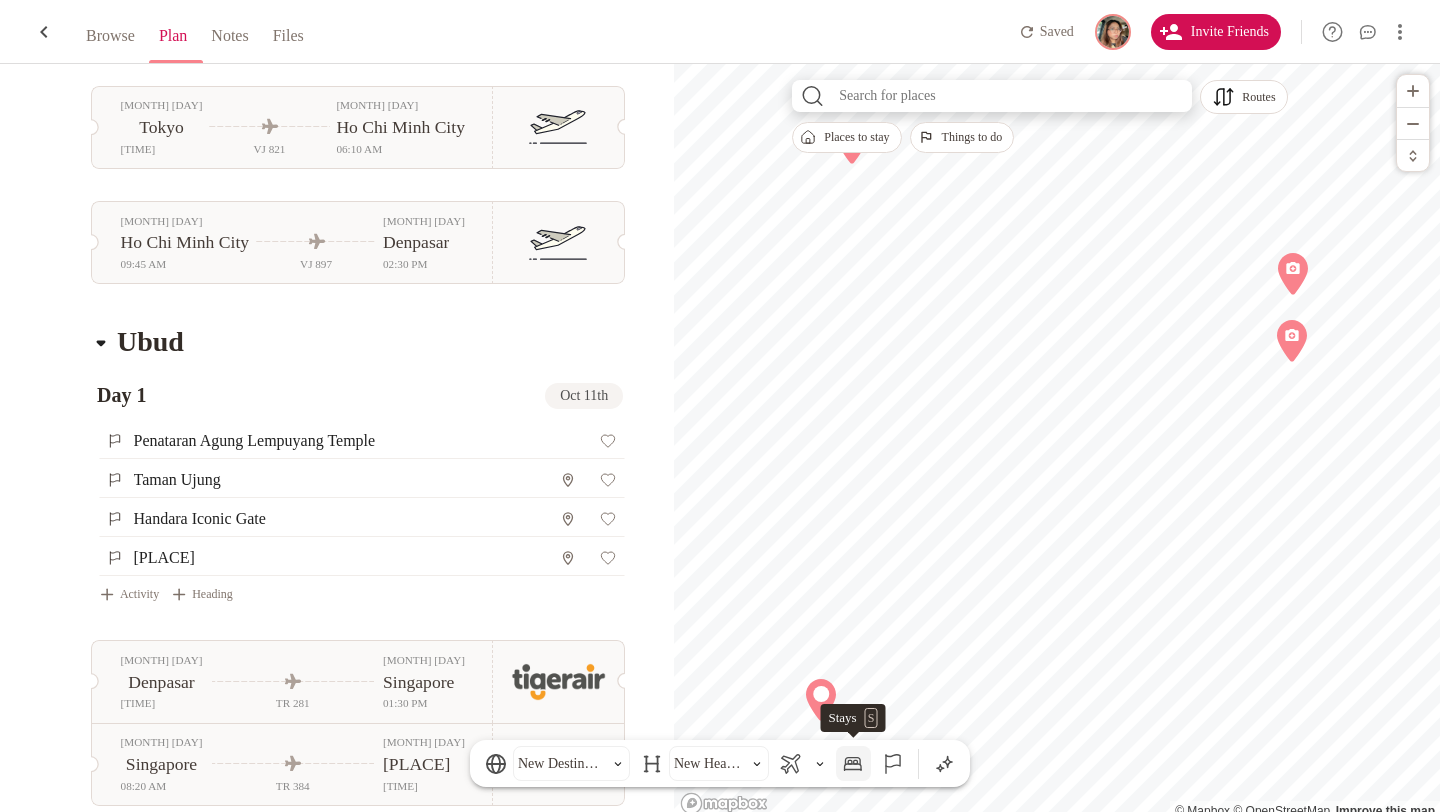 click at bounding box center [853, 764] 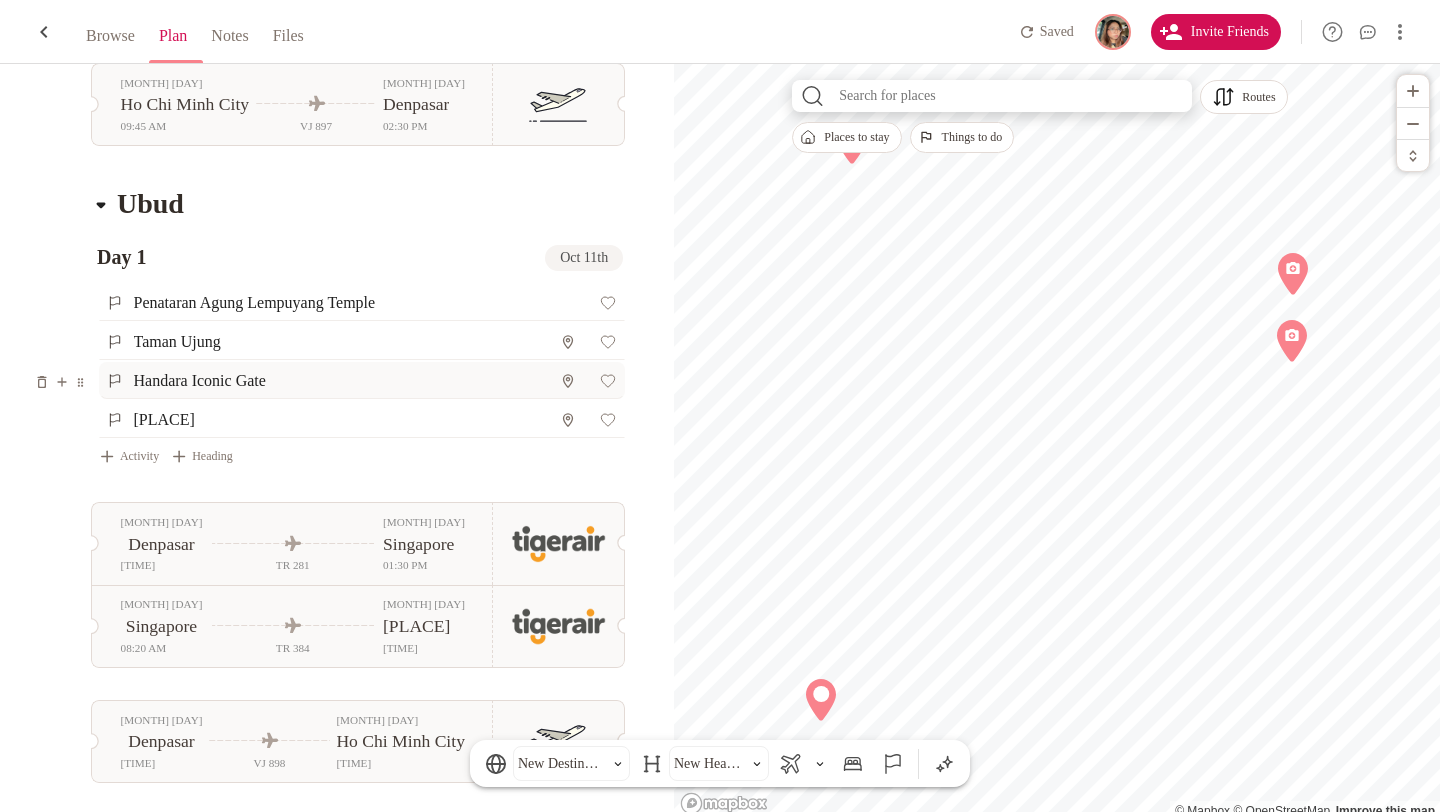 scroll, scrollTop: 689, scrollLeft: 0, axis: vertical 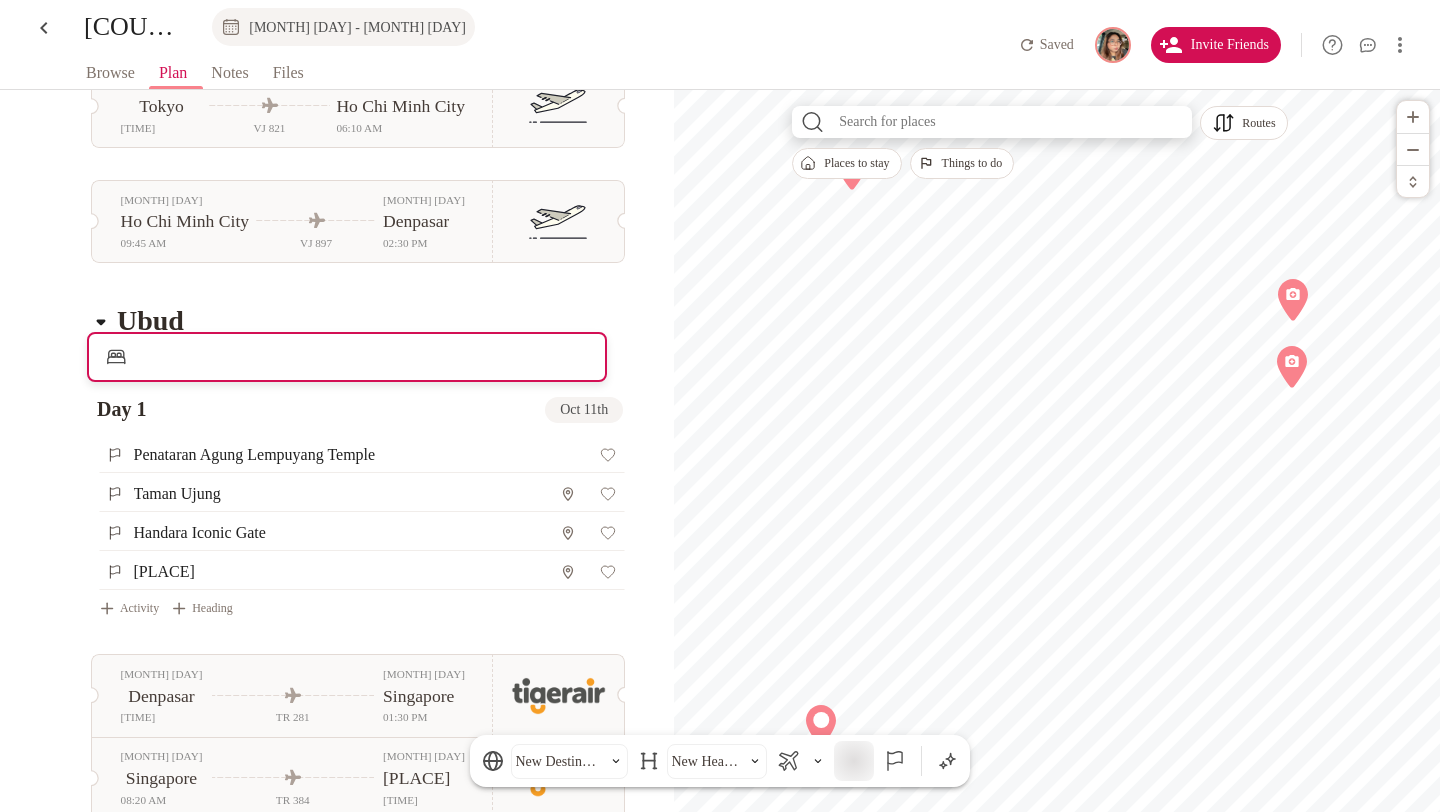 drag, startPoint x: 859, startPoint y: 769, endPoint x: 102, endPoint y: 354, distance: 863.29254 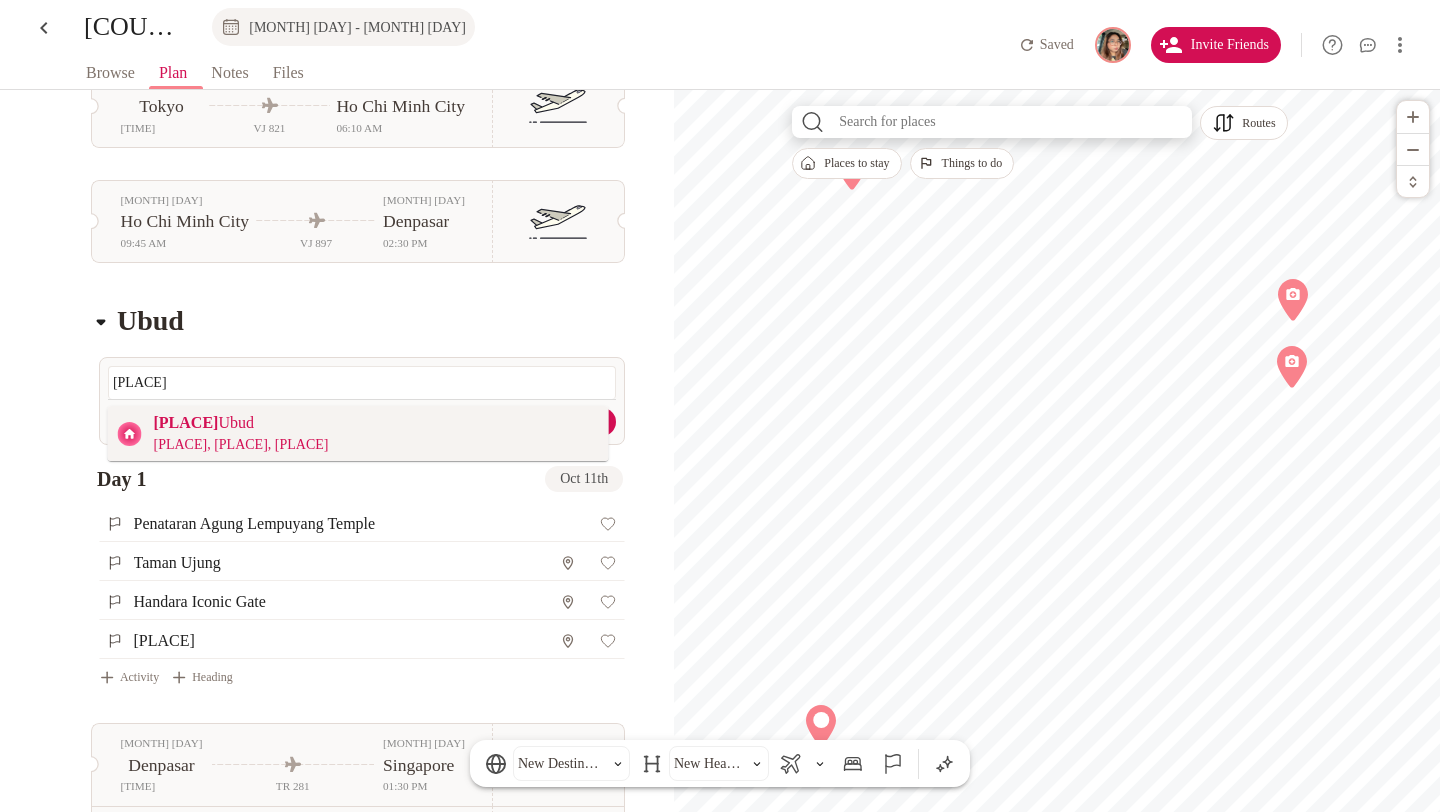 click on "Baliwid Villa  Ubud" at bounding box center (241, 423) 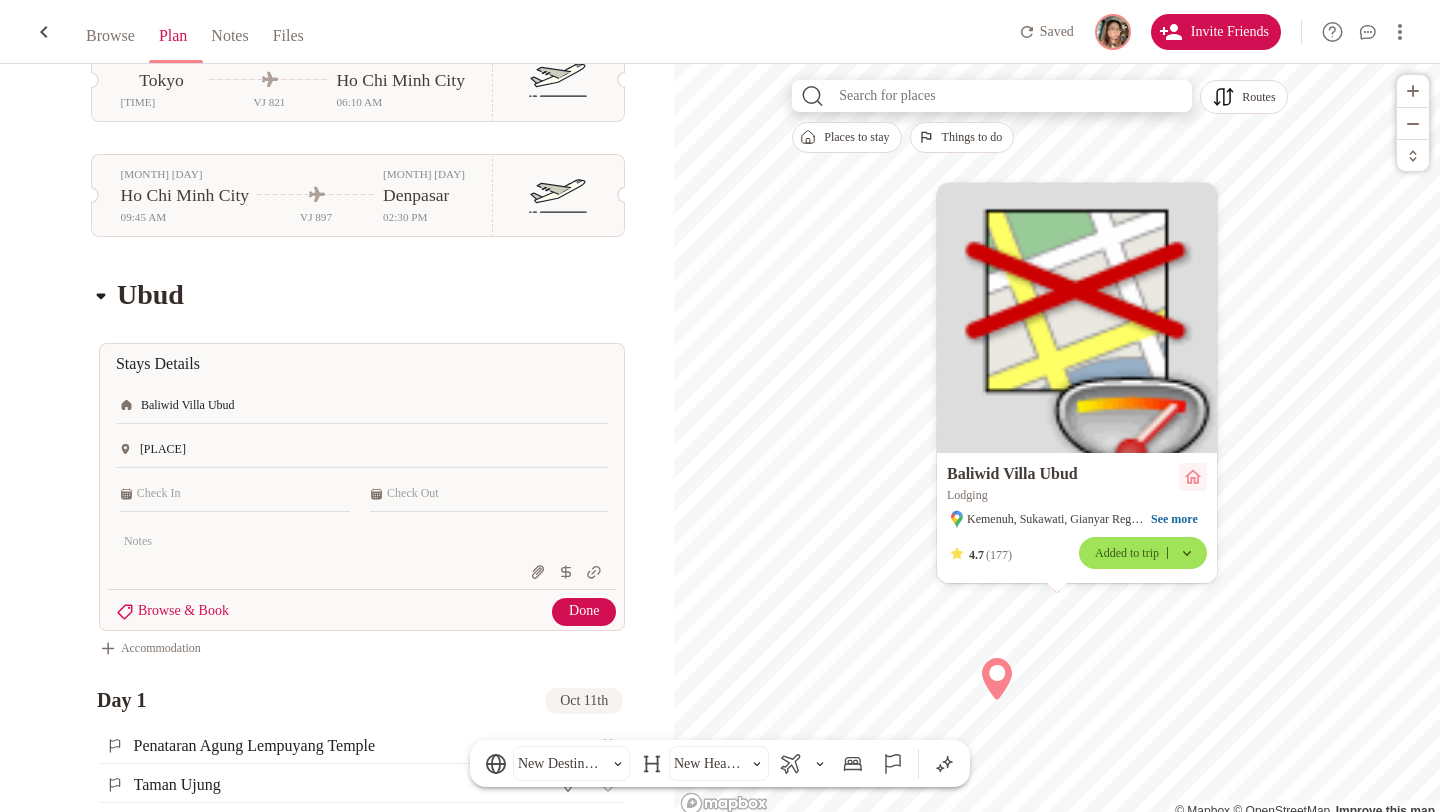 scroll, scrollTop: 715, scrollLeft: 0, axis: vertical 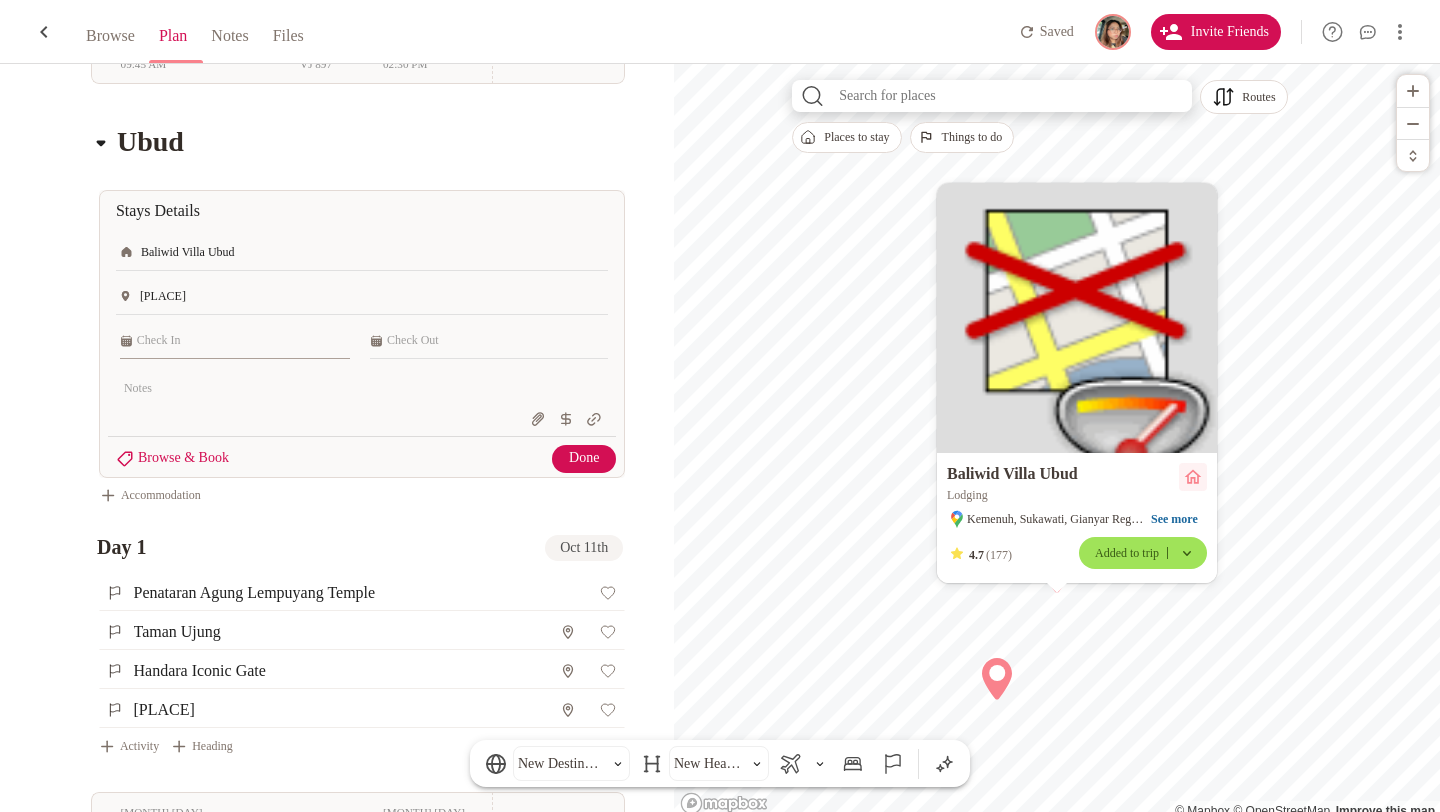 click at bounding box center [243, 341] 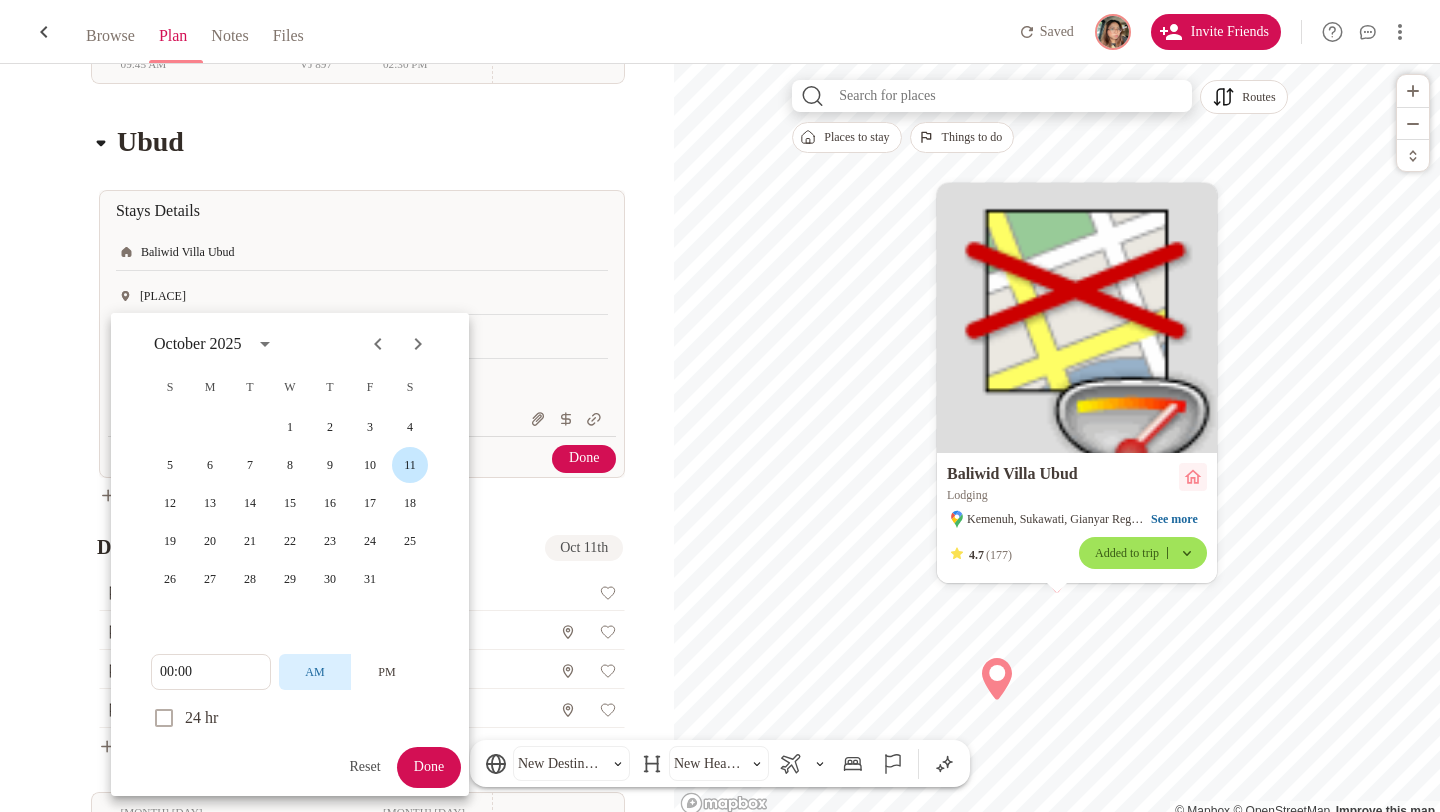 click on "11" at bounding box center [410, 427] 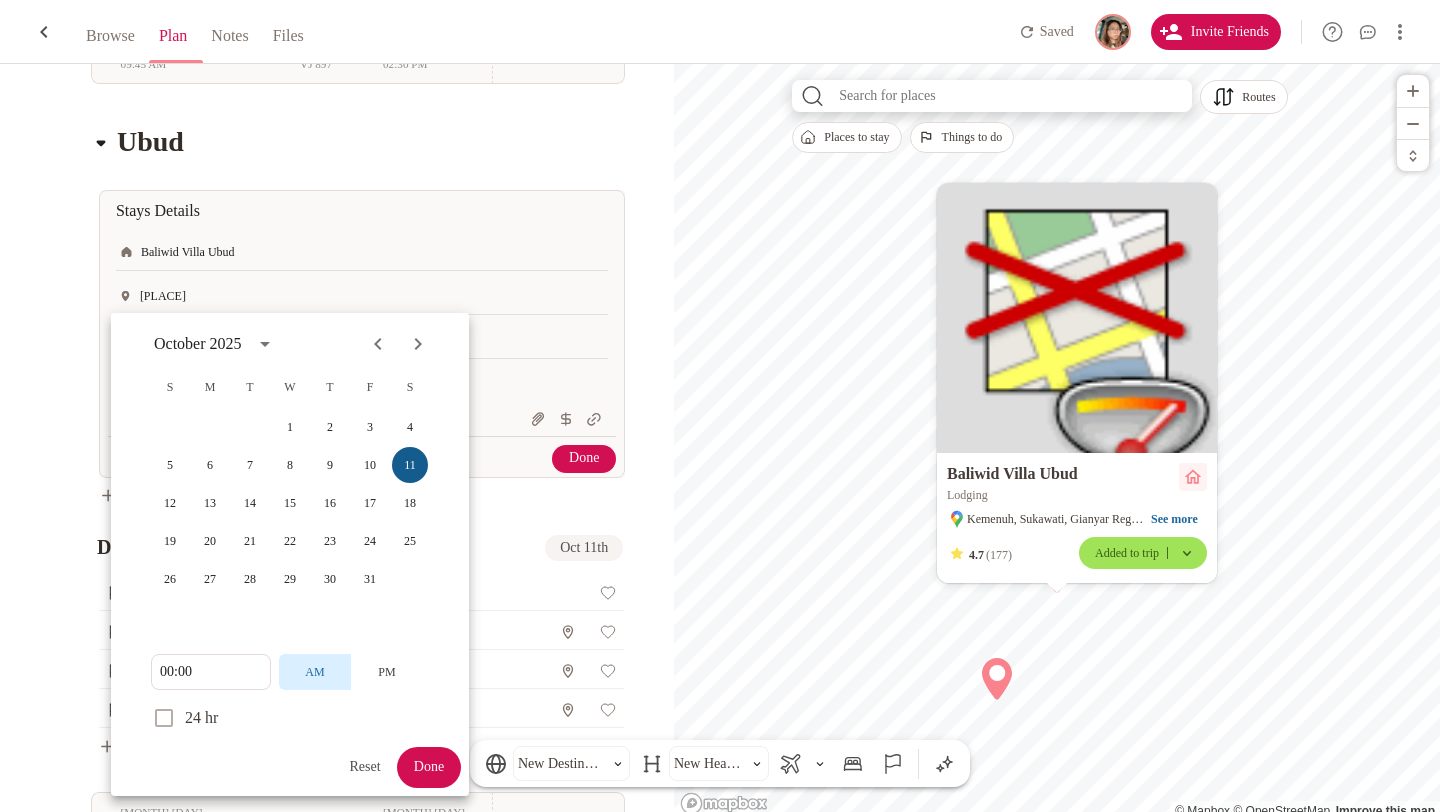 click at bounding box center [720, 406] 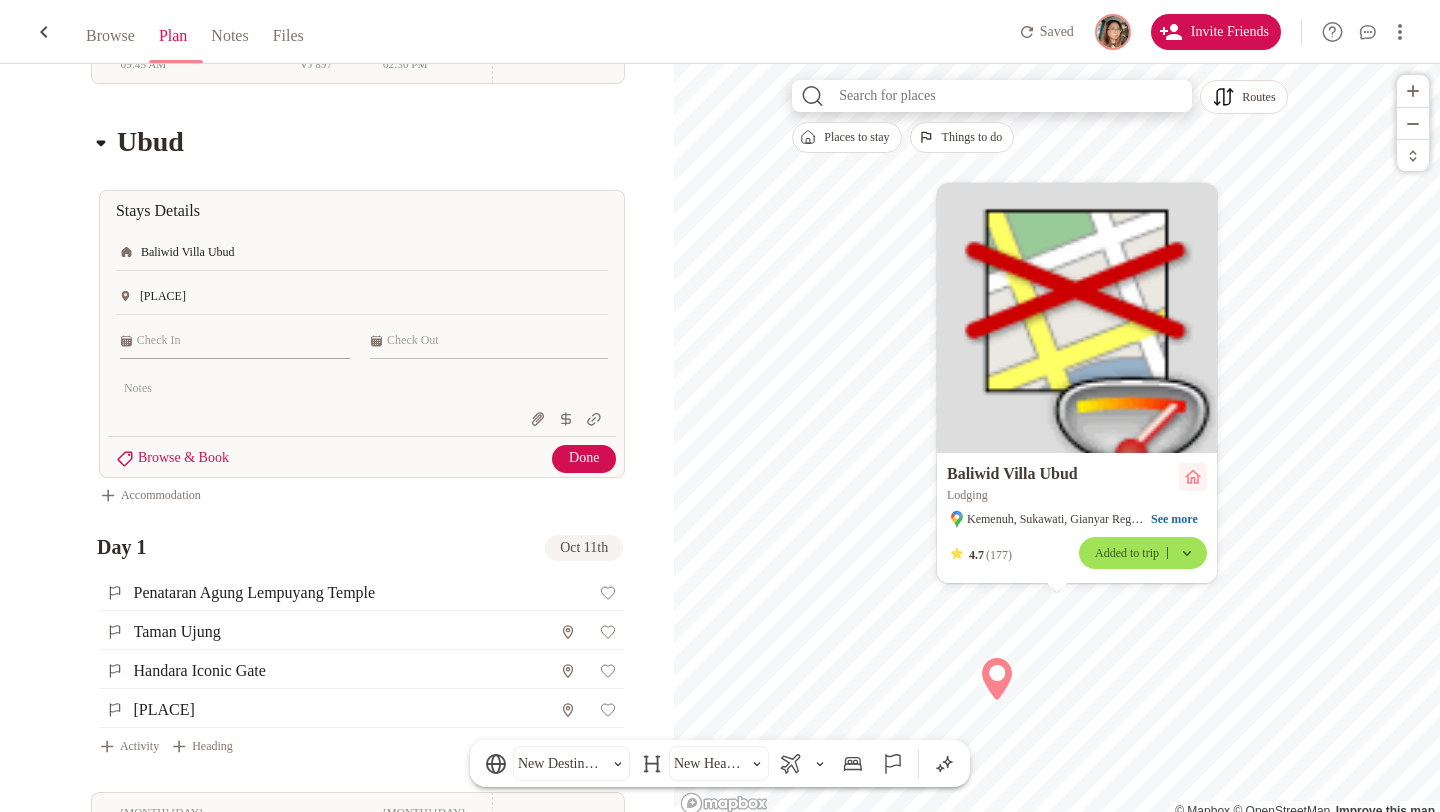 click at bounding box center [243, 341] 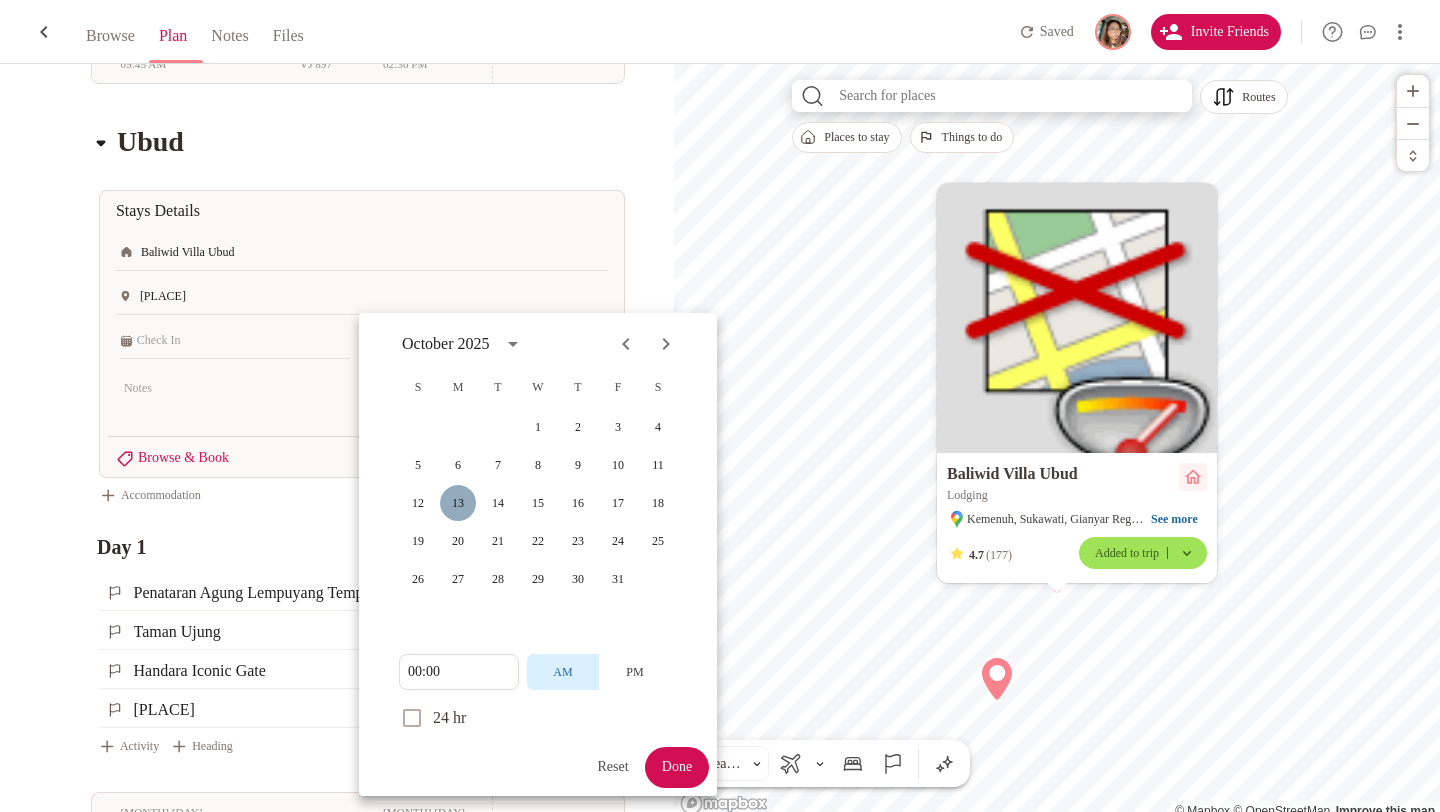 click on "13" at bounding box center [458, 465] 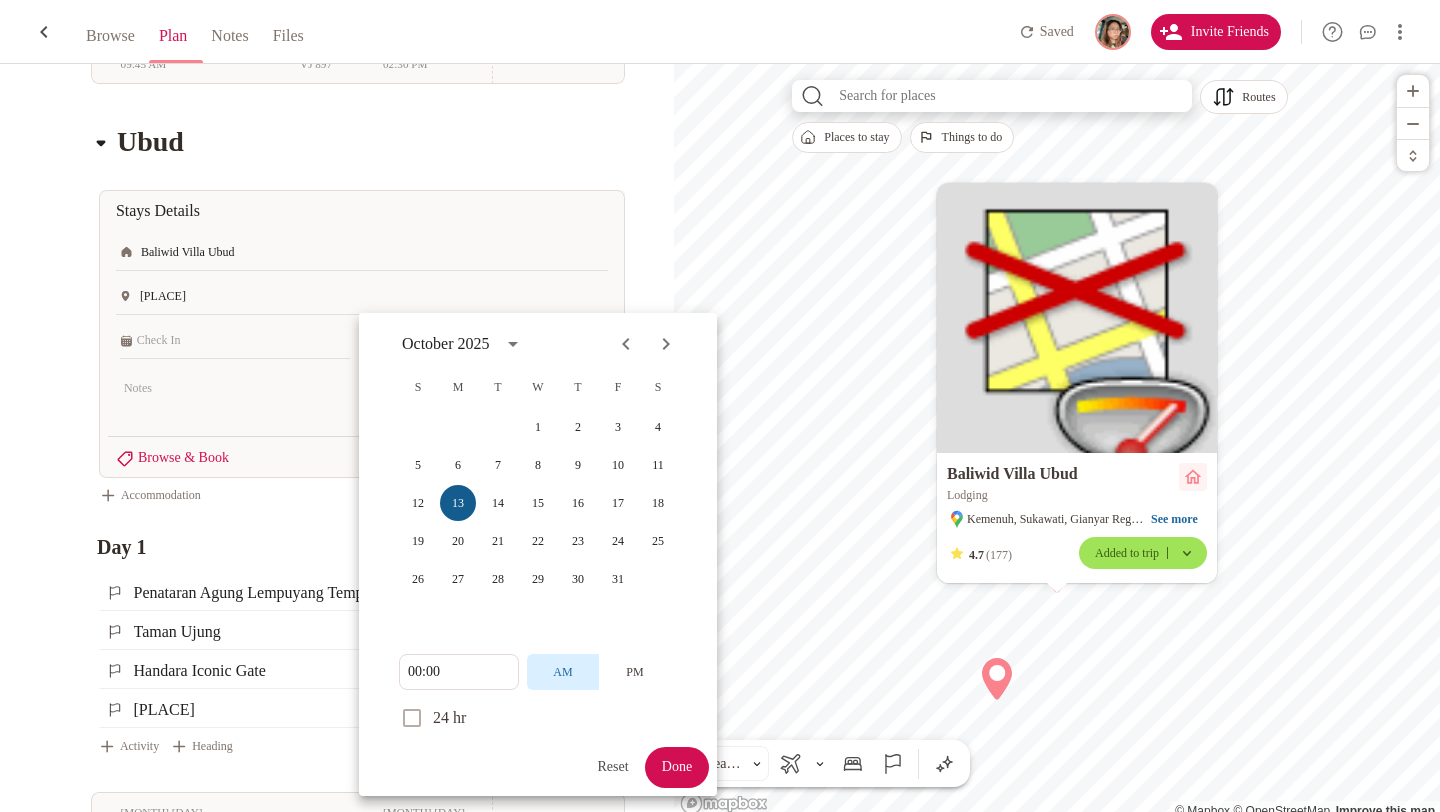 click at bounding box center [720, 406] 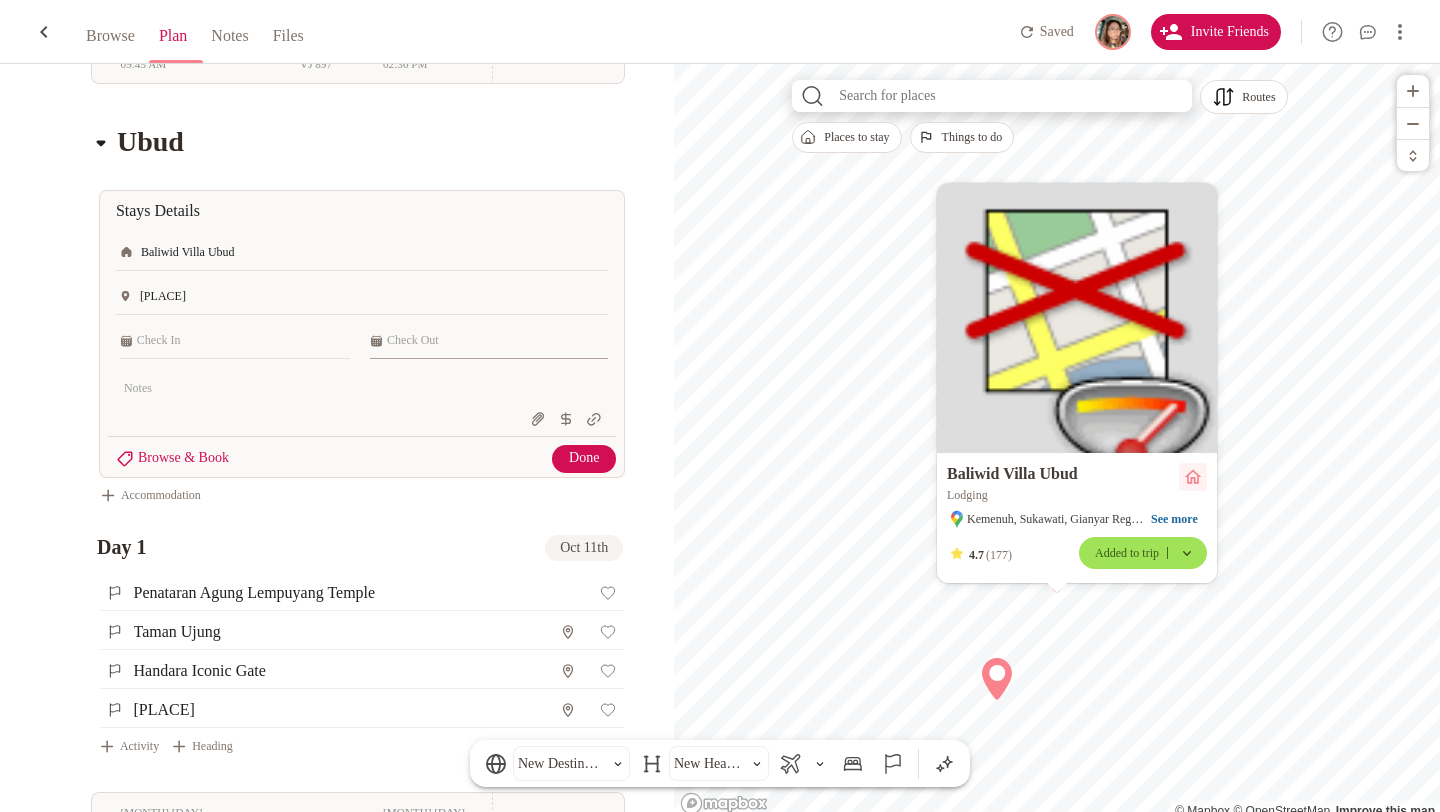 click on "[MONTH] [DAY] [CITY] [TIME] TR 381 [MONTH] [DAY] [CITY] [TIME] [MONTH] [DAY] [CITY] [TIME] TR 286 [MONTH] [DAY] [CITY] [TIME] [MONTH] [DAY] [CITY] [TIME] VJ 821 [MONTH] [DAY] [CITY] [TIME] [MONTH] [DAY] [CITY] [TIME] VJ 897 [MONTH] [DAY] [CITY] [TIME] Ubud Baliwid Villa Ubud Bali Stays Details Baliwid Villa Ubud Bali x Browse & Book Done Accommodation Day 1 [MONTH] [DAY] Penataran Agung Lempuyang Temple Taman Ujung Handara Iconic Gate The Edge Bali Activity Heading [MONTH] [DAY] [CITY] [TIME] TR 281 [MONTH] [DAY] [CITY] [TIME] [MONTH] [DAY] [CITY] [TIME] TR 384 [MONTH] [DAY] [CITY] [TIME] [MONTH] [DAY] [CITY] [TIME] VJ 898 [MONTH] [DAY] [CITY] [TIME] [CITY] [TIME] VJ 820 [MONTH] [DAY] [CITY] [TIME] New Destination .st0 { fill: none; stroke: #4E4E4E; stroke-width: 1.92; stroke-linecap: round; stroke-linejoin: round; } New Heading" at bounding box center [337, 277] 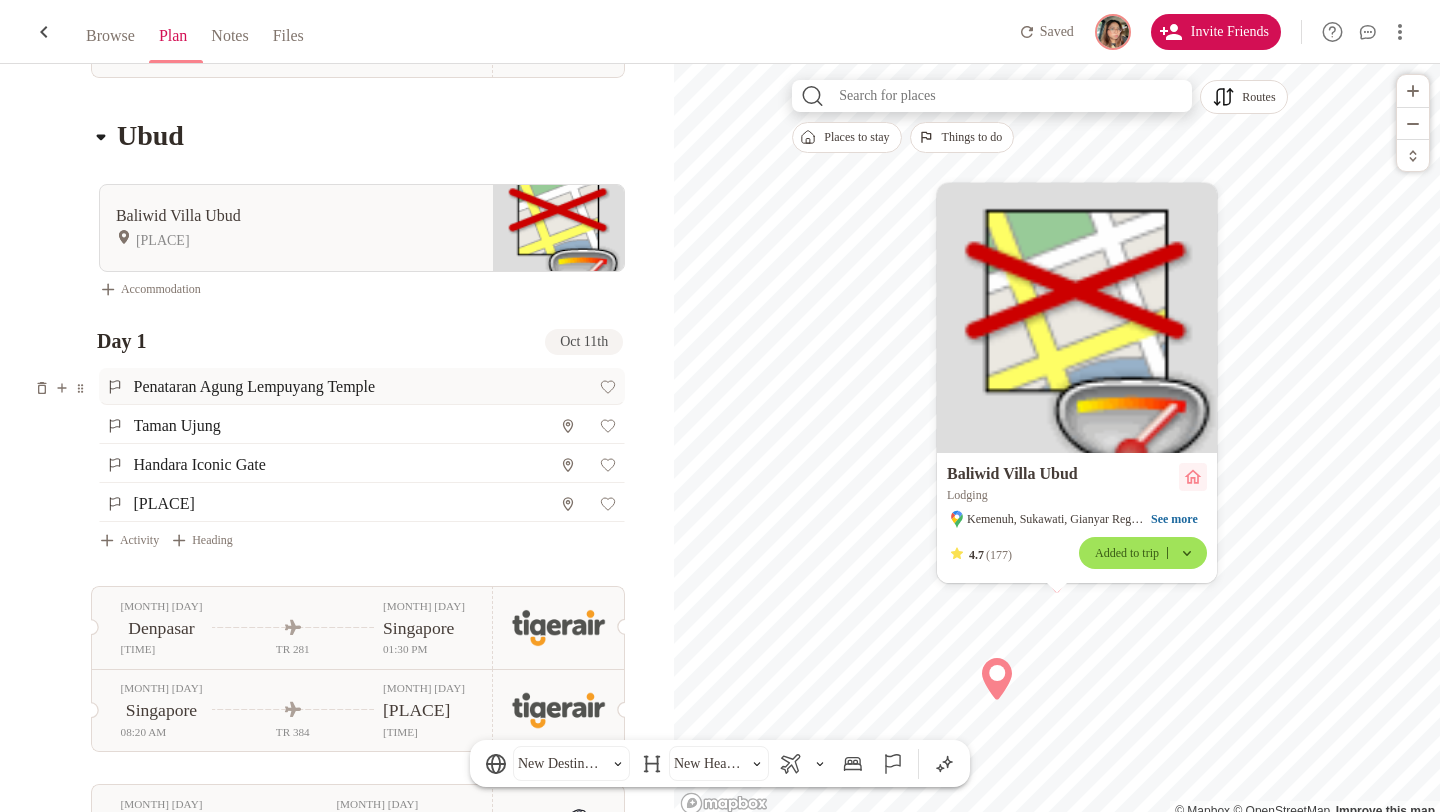 scroll, scrollTop: 931, scrollLeft: 0, axis: vertical 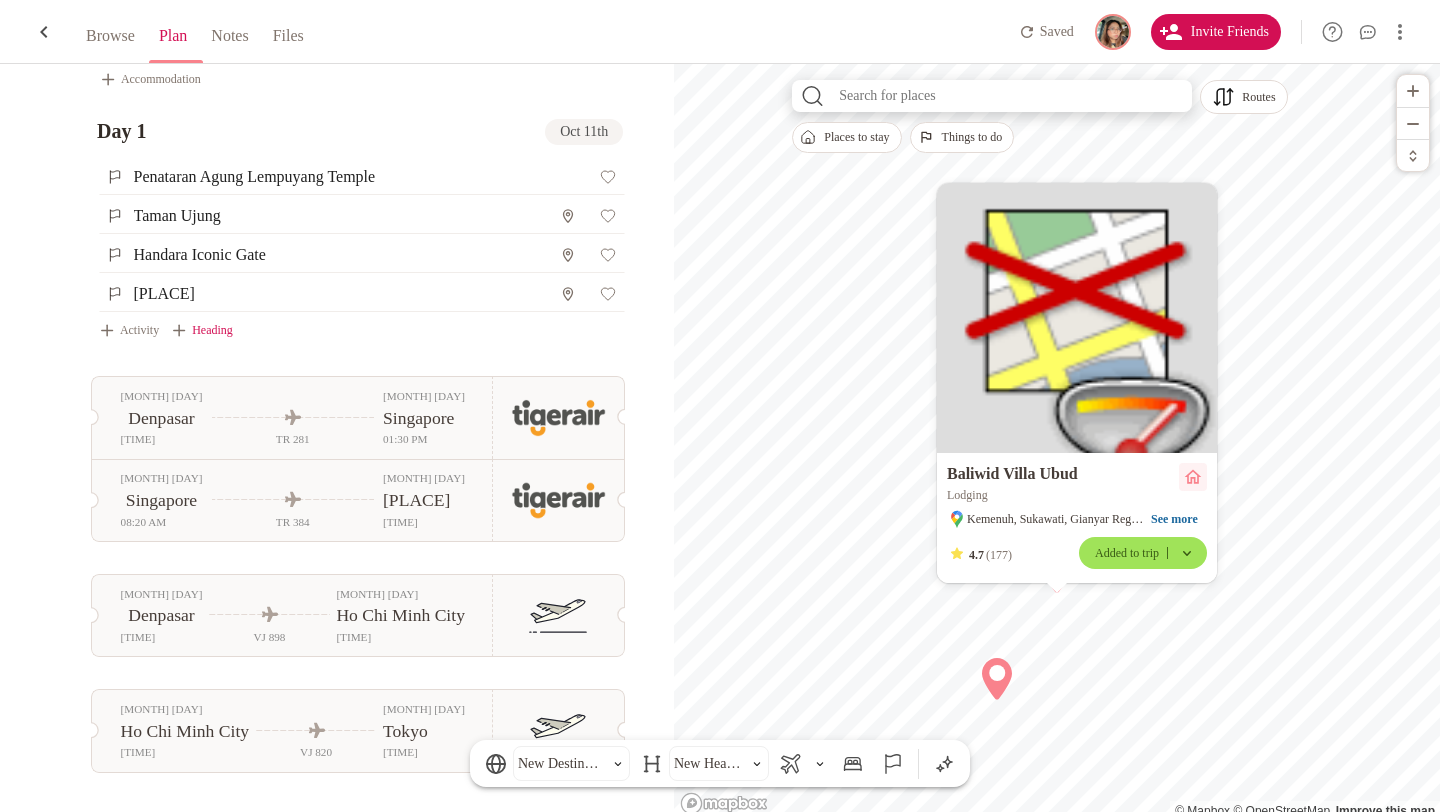 click on "Heading" at bounding box center (204, 330) 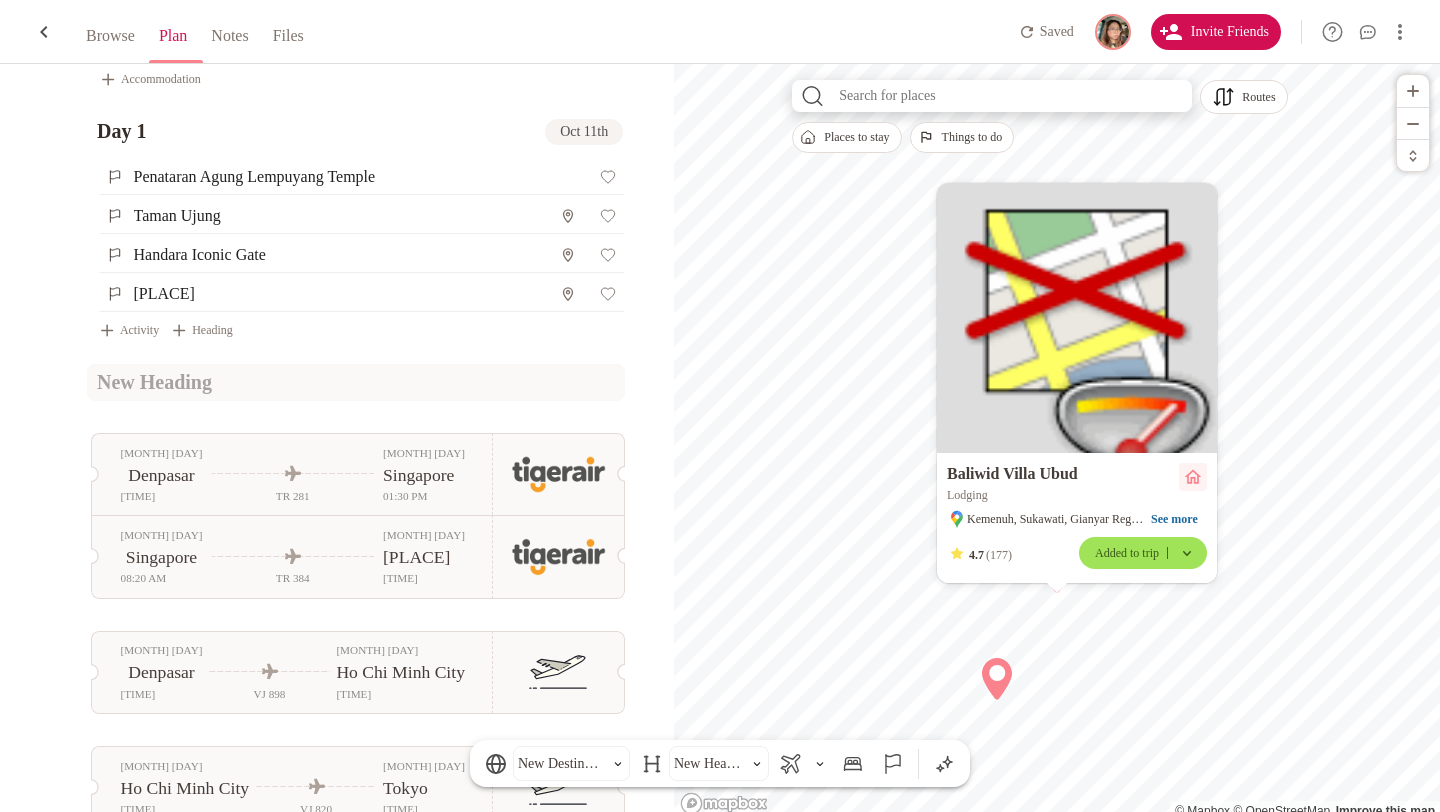 click at bounding box center (359, 382) 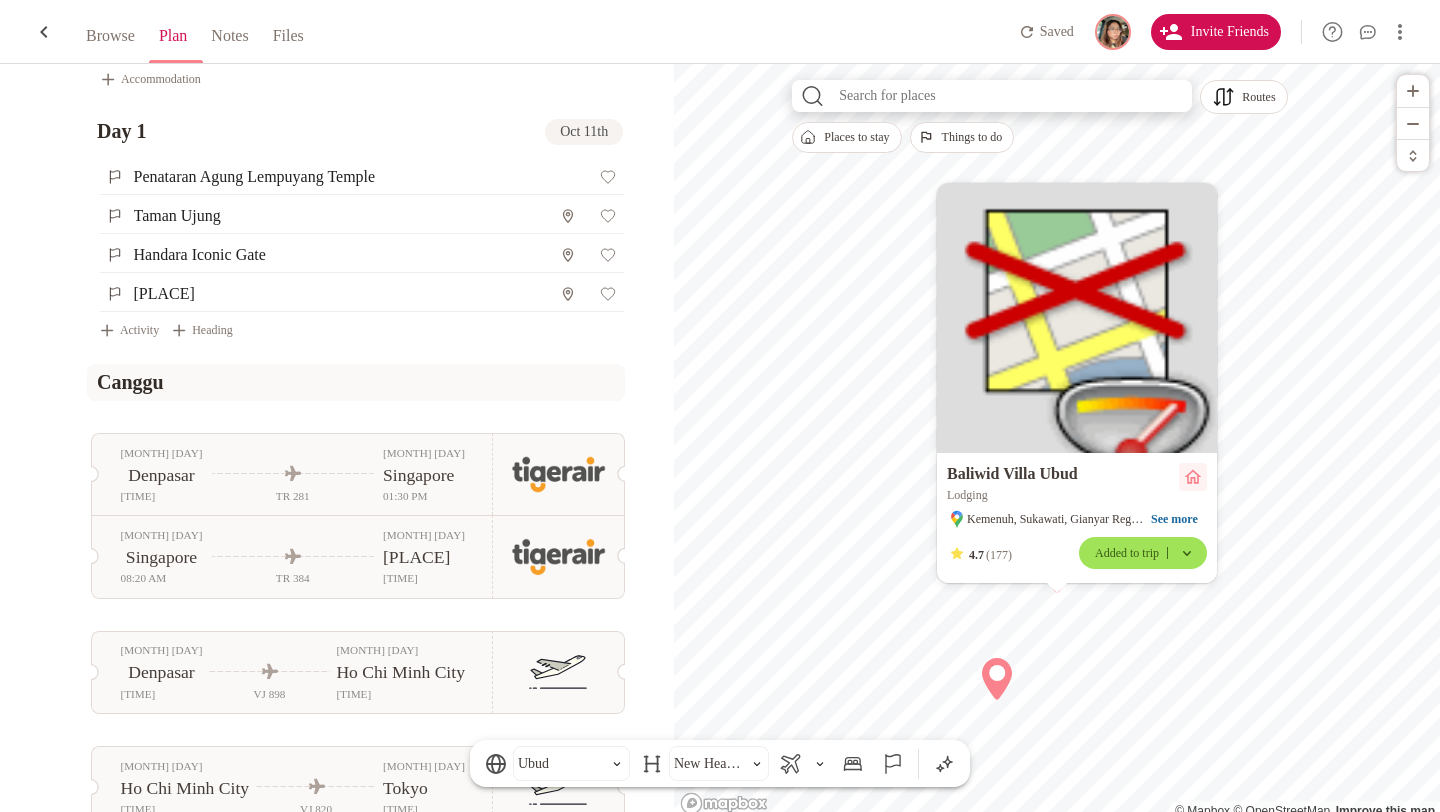 type on "Canggu" 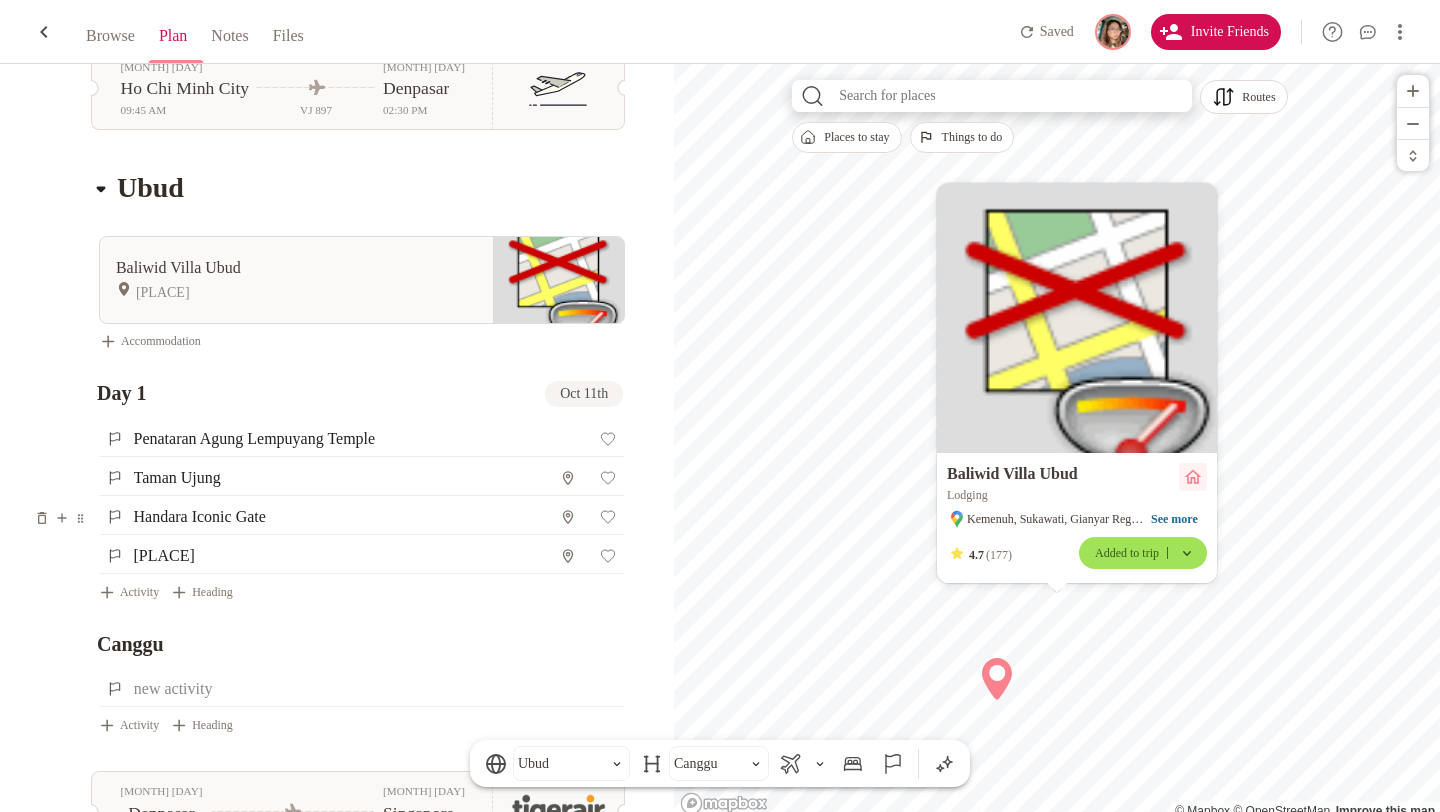 scroll, scrollTop: 794, scrollLeft: 0, axis: vertical 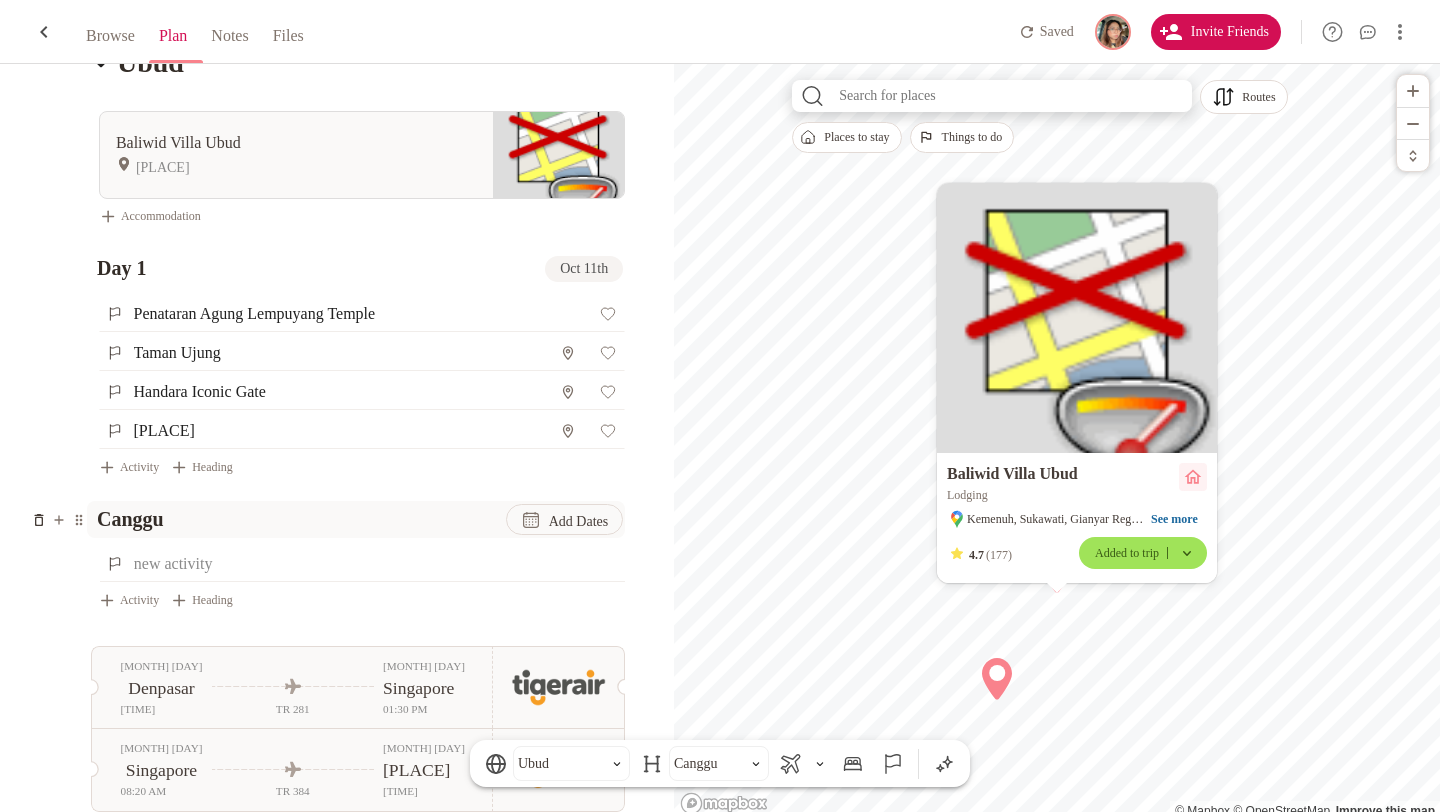 click at bounding box center [39, 520] 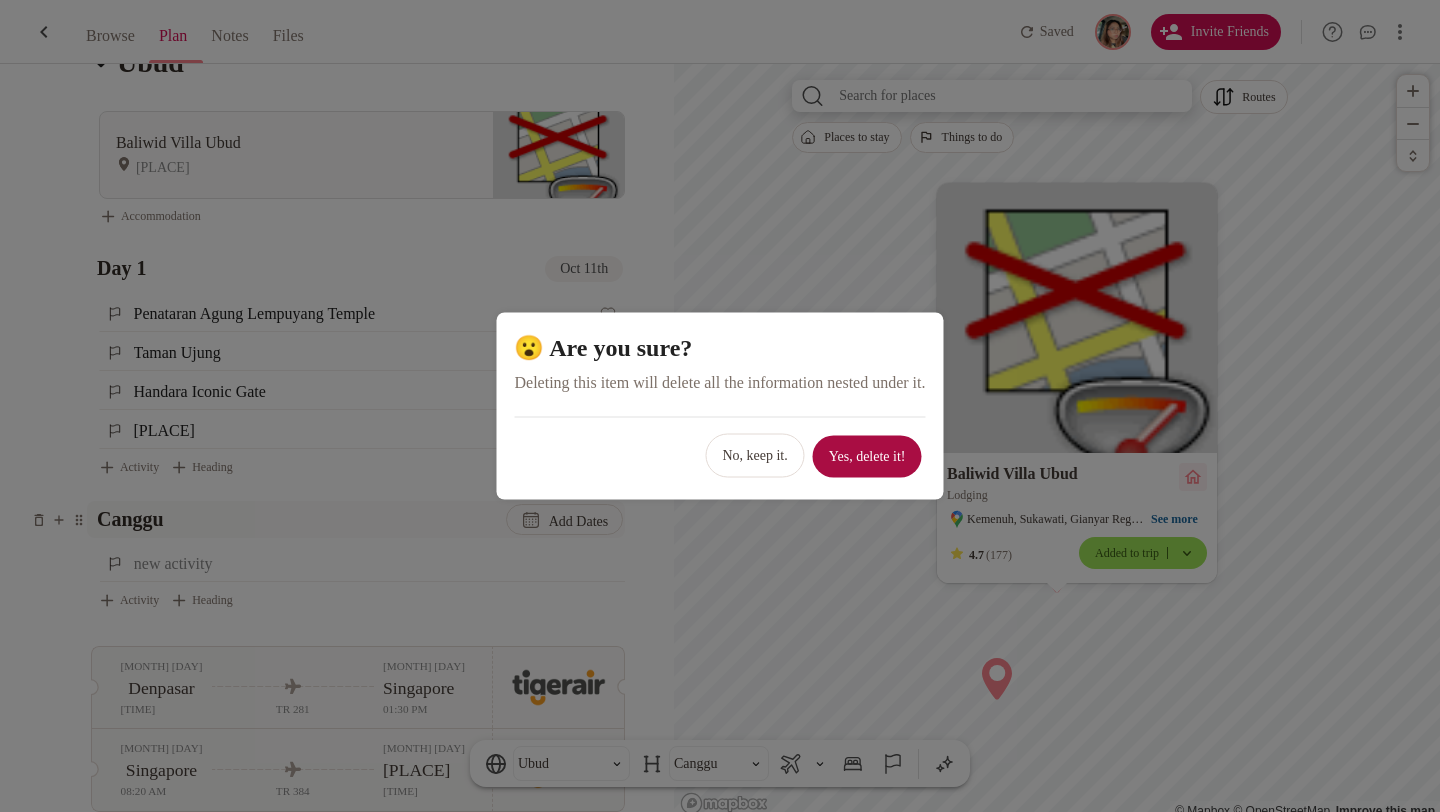 click on "Yes, delete it!" at bounding box center (867, 457) 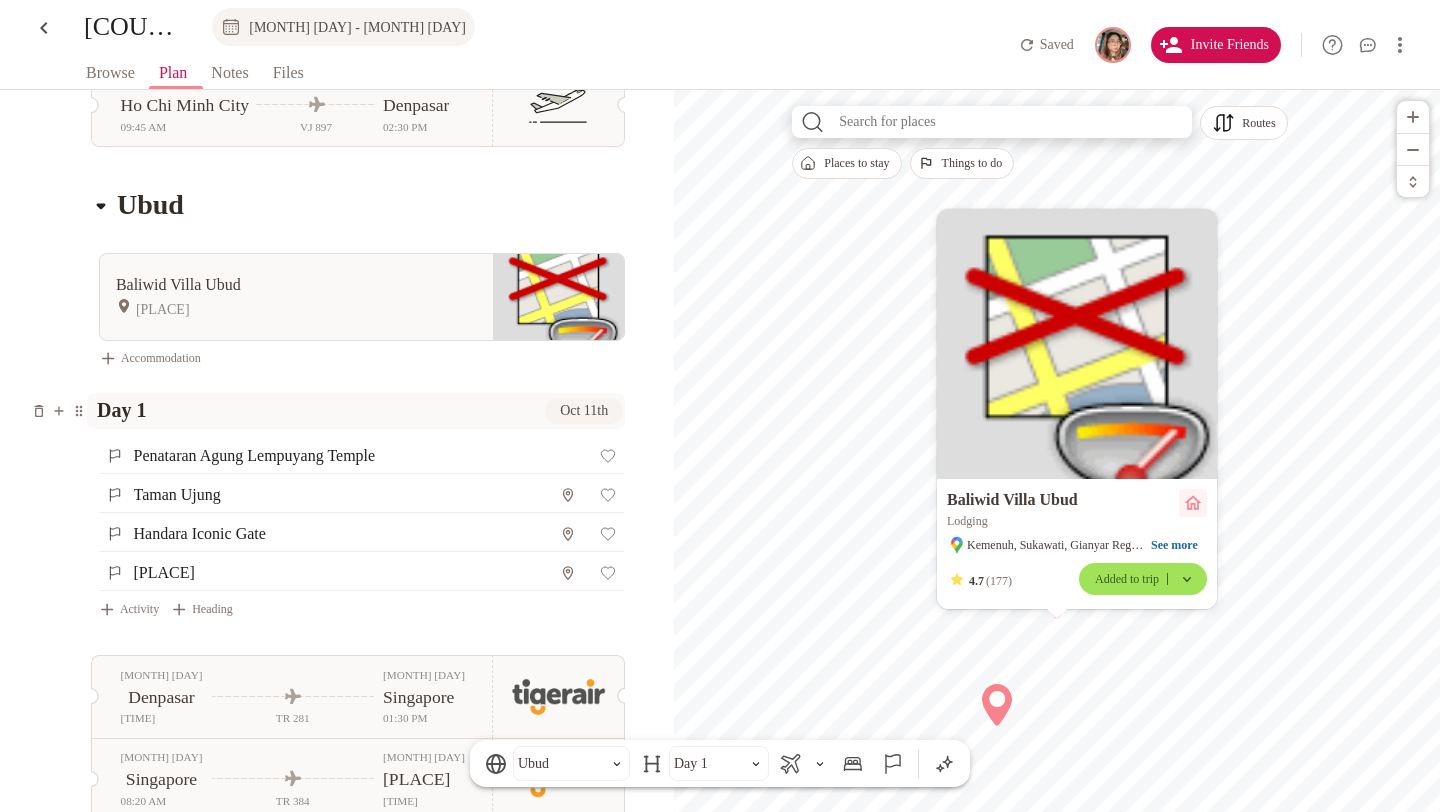 scroll, scrollTop: 526, scrollLeft: 0, axis: vertical 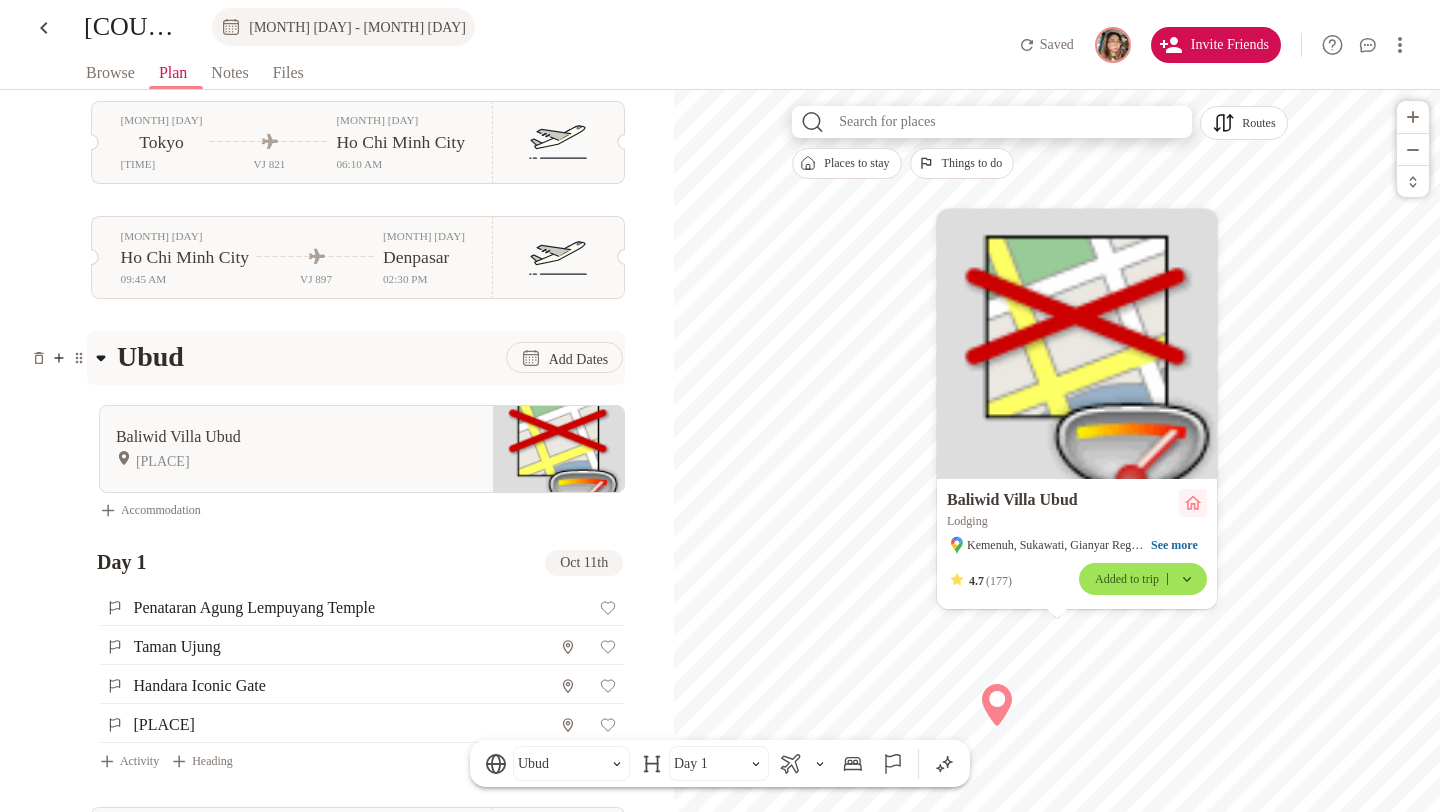 click at bounding box center (59, 358) 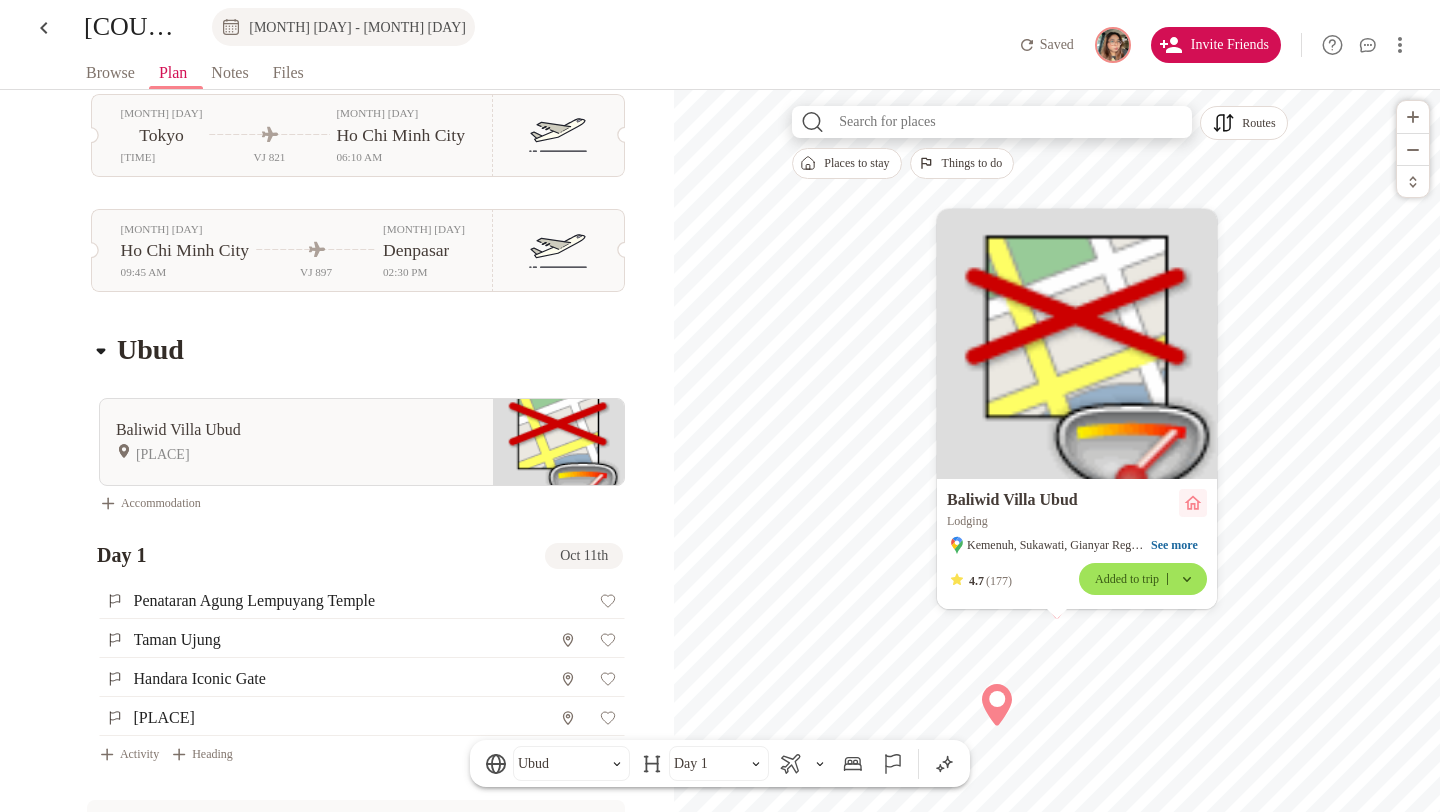 scroll, scrollTop: 518, scrollLeft: 0, axis: vertical 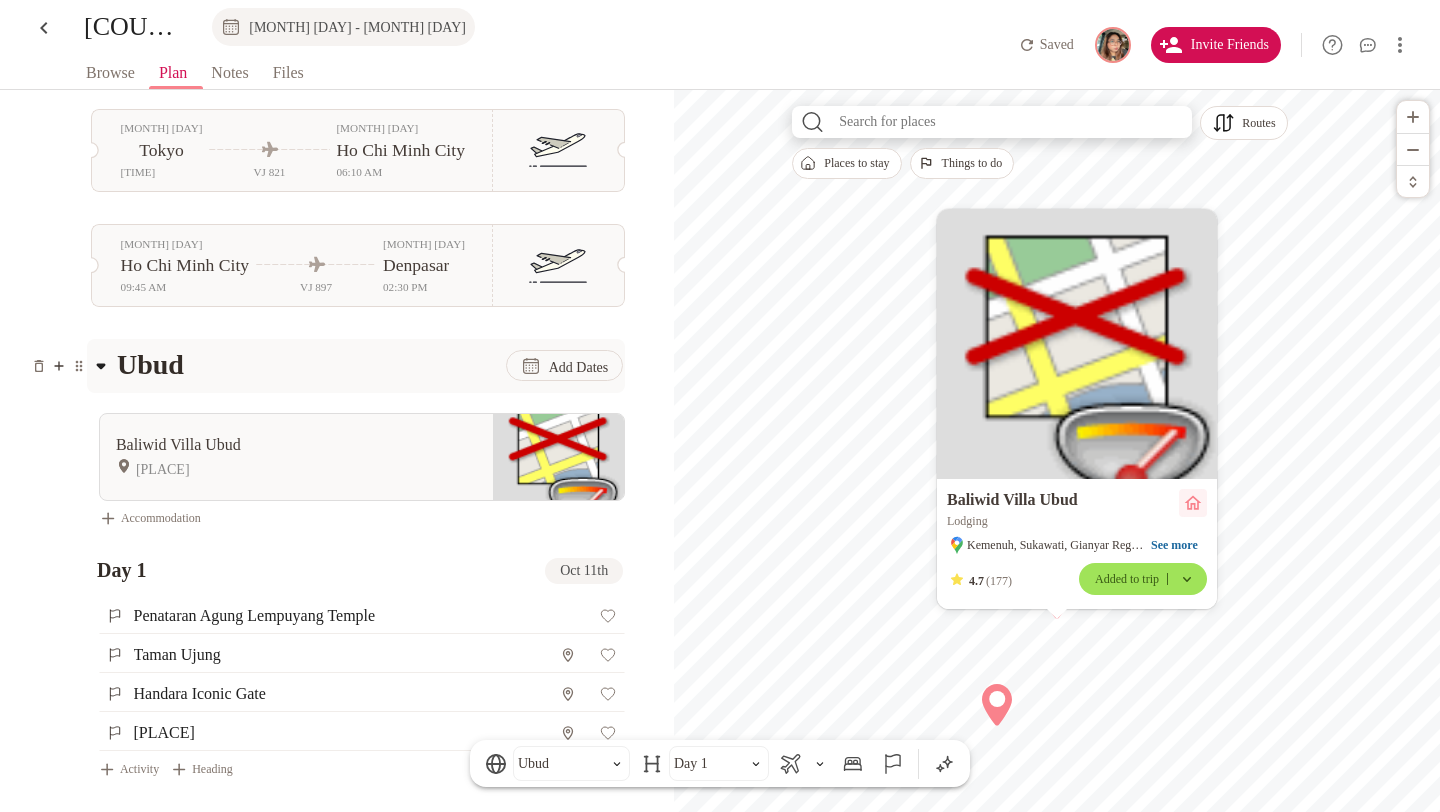 click at bounding box center [59, 366] 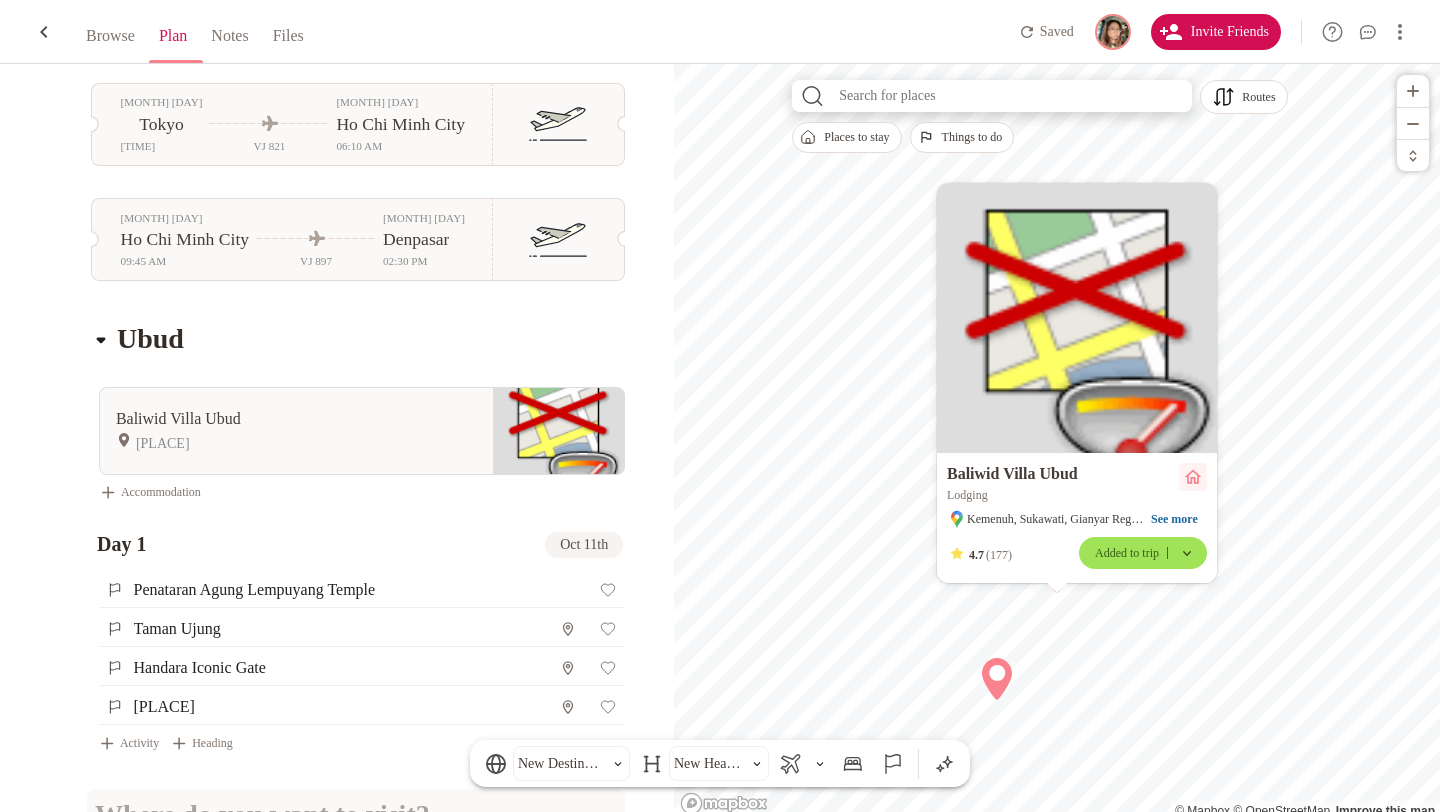 scroll, scrollTop: 908, scrollLeft: 0, axis: vertical 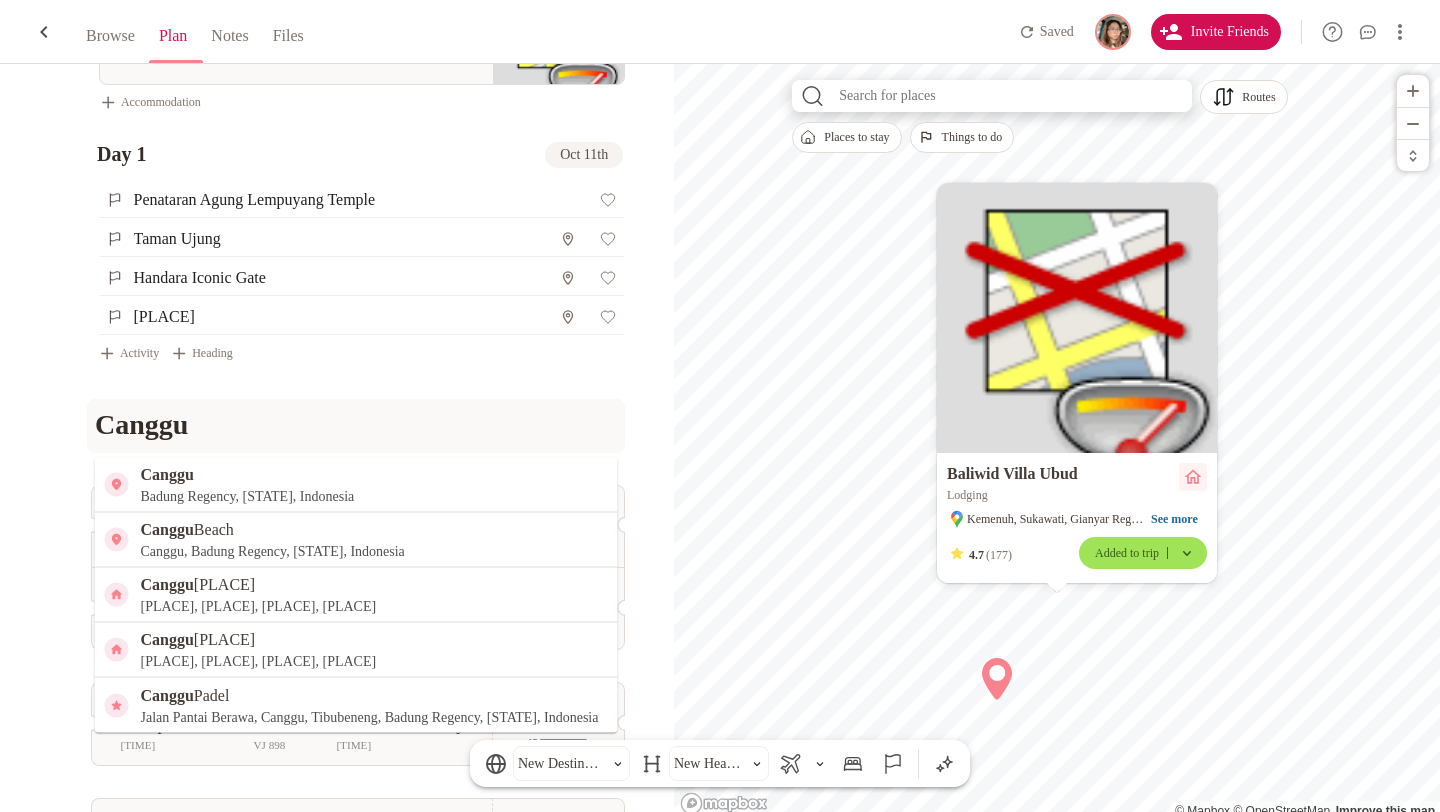 type on "Canggu" 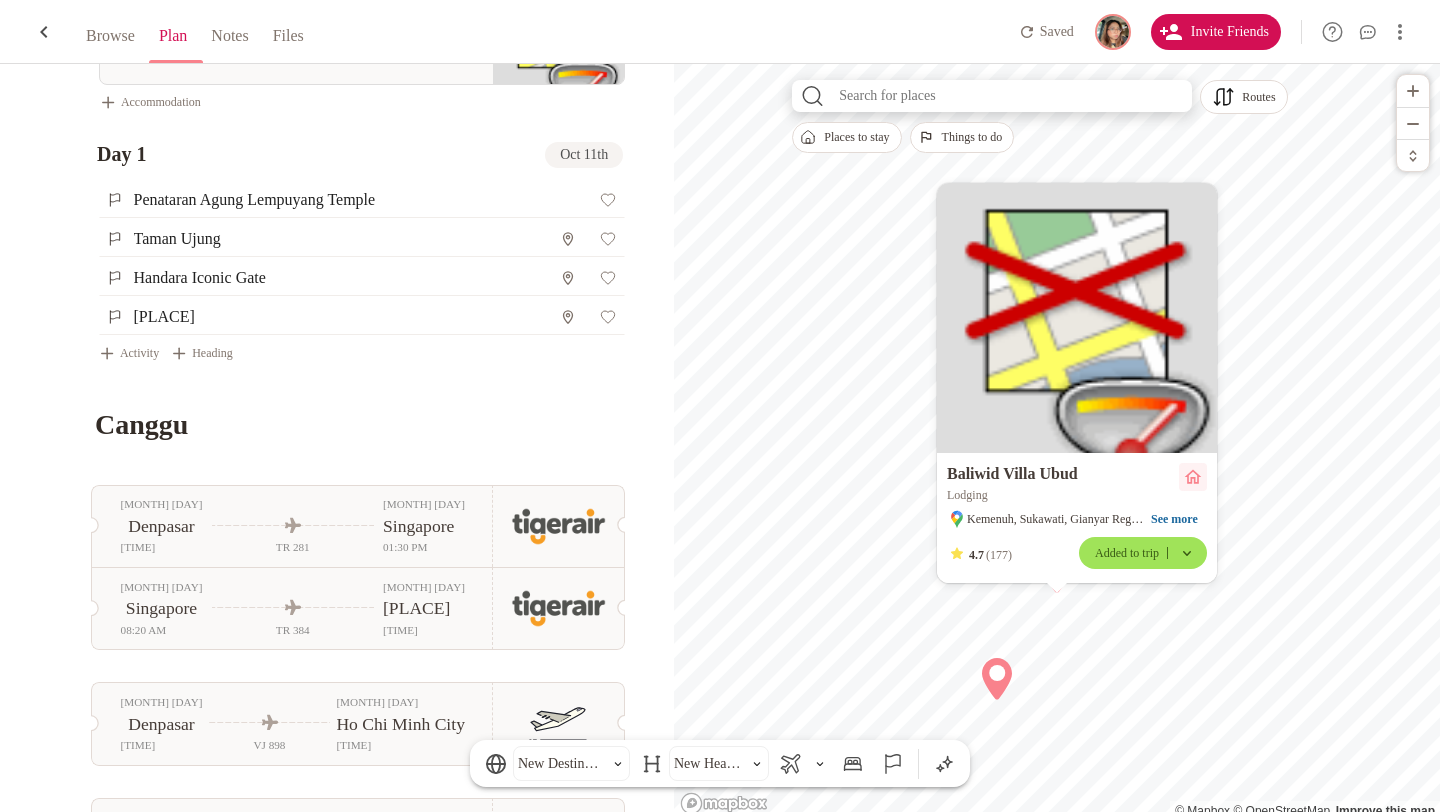 click on "[MONTH] [DAY] [CITY] [TIME] TR 381 [MONTH] [DAY] [CITY] [TIME] [MONTH] [DAY] [CITY] [TIME] TR 286 [MONTH] [DAY] [CITY] [TIME] [MONTH] [DAY] [CITY] [TIME] VJ 821 [MONTH] [DAY] [CITY] [TIME] [MONTH] [DAY] [CITY] [TIME] [MONTH] [DAY] [CITY] [TIME] VJ 897 [MONTH] [DAY] [CITY] [TIME] Canggu [MONTH] [DAY] [CITY] [TIME] TR 281 [MONTH] [DAY] [CITY] [TIME] [MONTH] [DAY] [CITY] [TIME] TR 384 [MONTH] [DAY] [CITY] [TIME] [MONTH] [DAY] [CITY] [TIME] VJ 898 [MONTH] [DAY] [CITY] [TIME] [CITY] [TIME] VJ 820 [MONTH] [DAY] [CITY] [TIME] New Destination .st0 { fill: none; stroke: #4E4E4E; stroke-width: 1.92; stroke-linecap: round; stroke-linejoin: round; } New Heading" at bounding box center [337, 26] 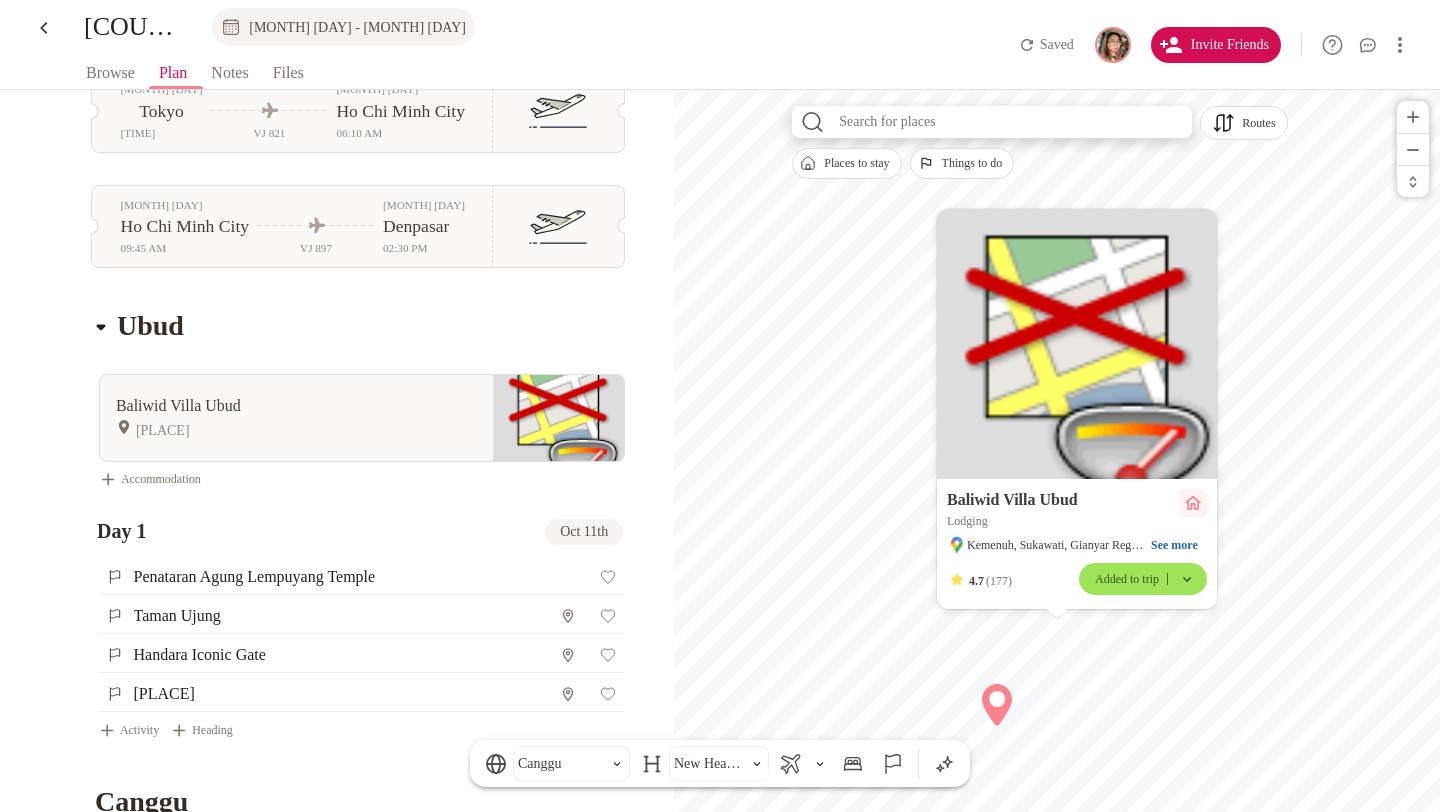 scroll, scrollTop: 530, scrollLeft: 0, axis: vertical 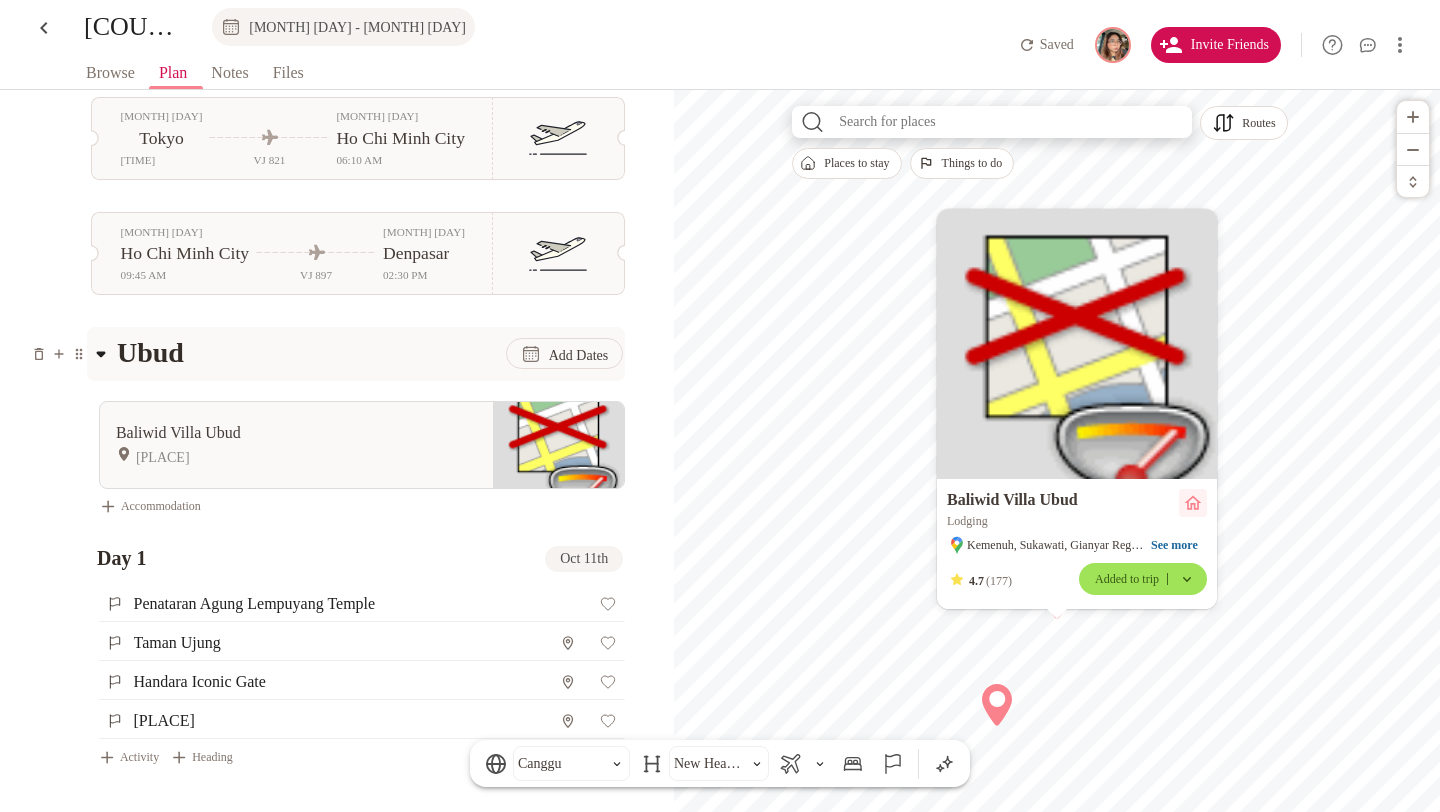 click on "Add Dates" at bounding box center [579, 355] 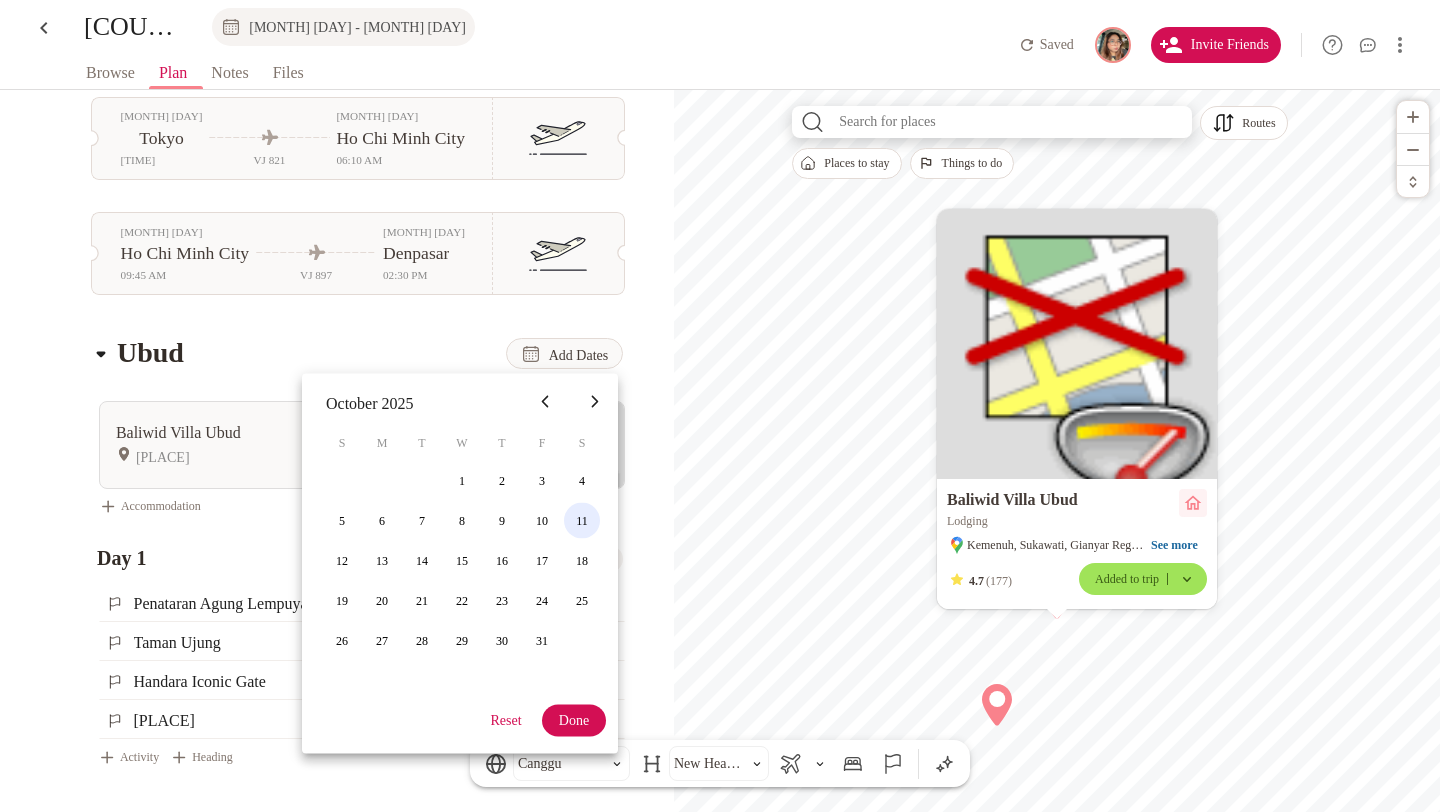click on "11" at bounding box center (462, 481) 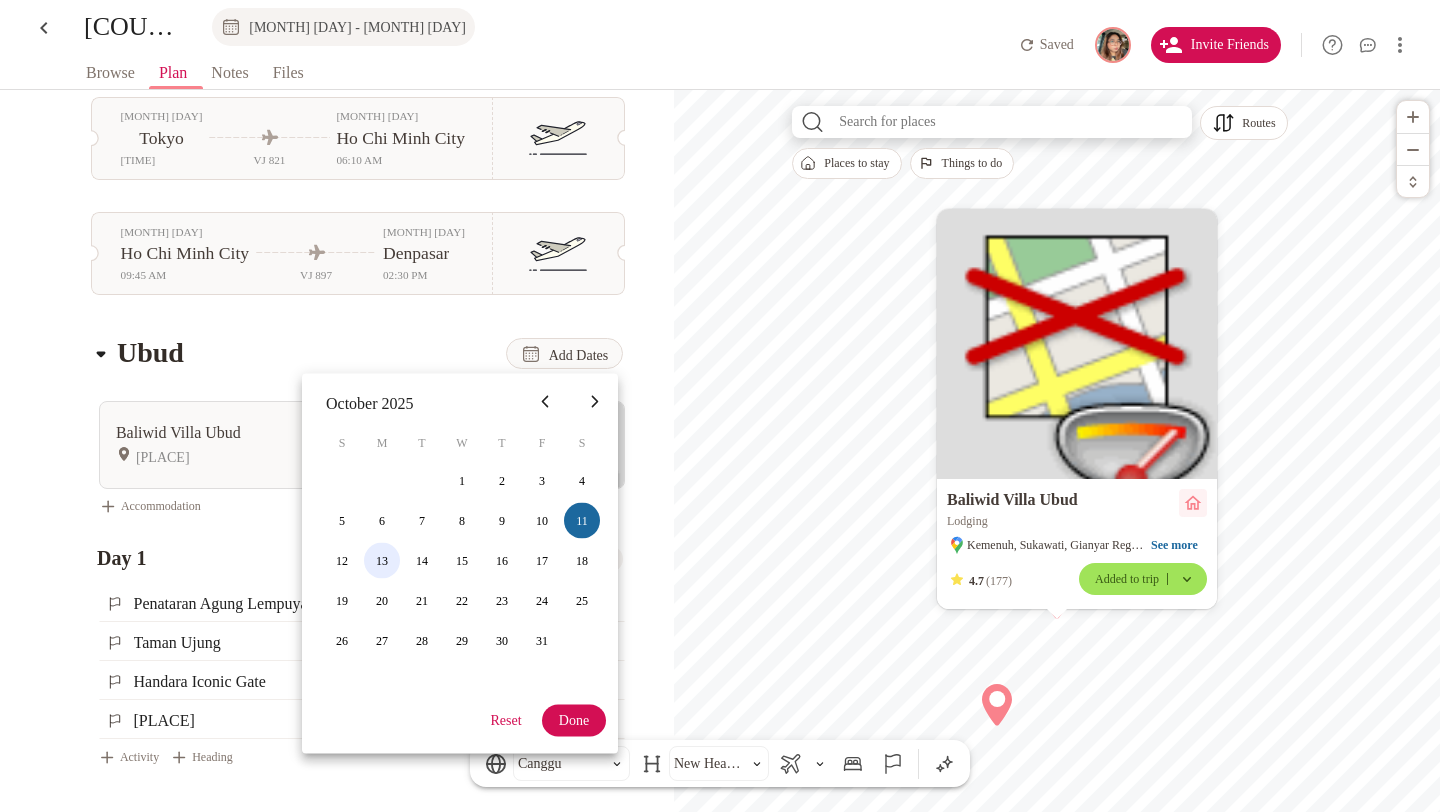 click on "13" at bounding box center [462, 481] 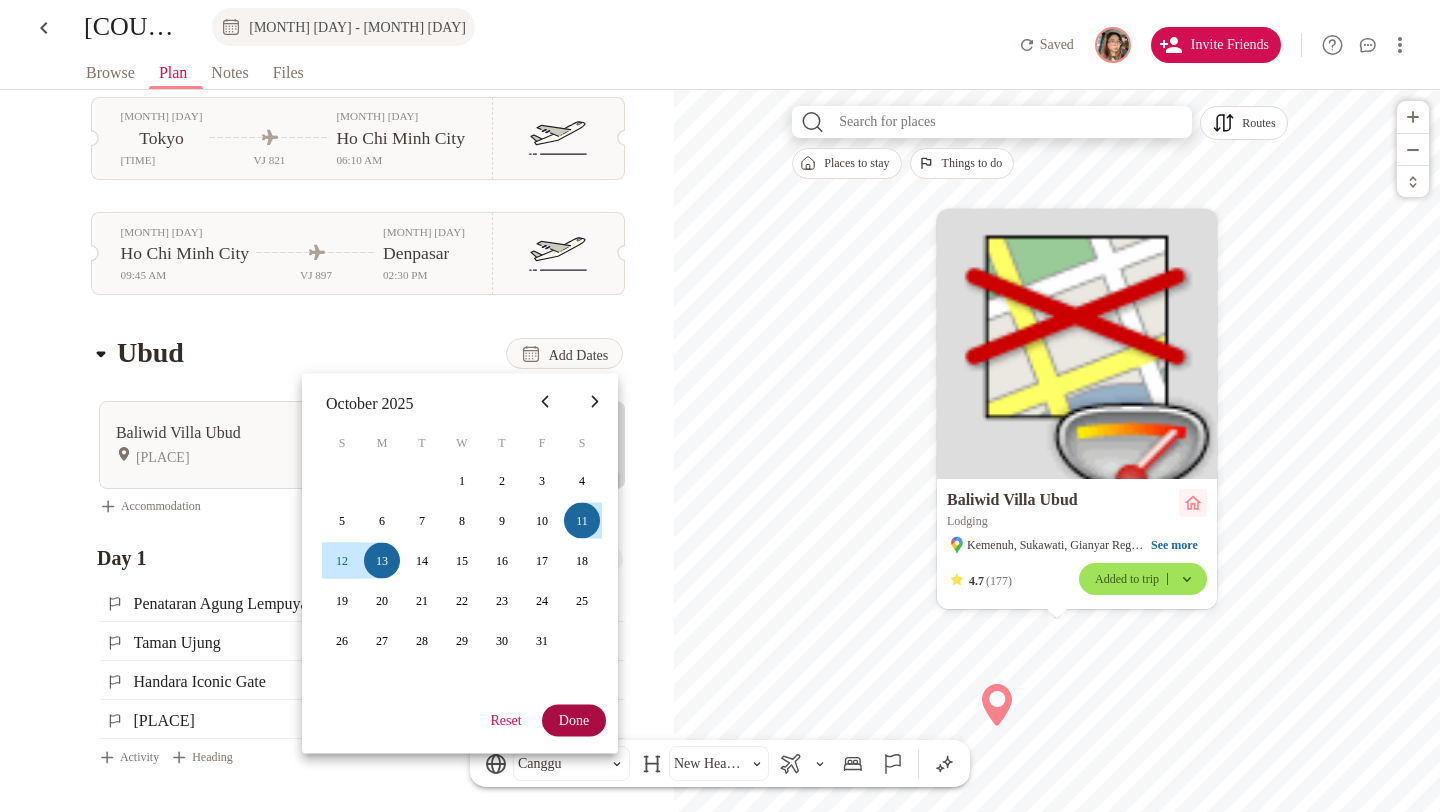 click on "Done" at bounding box center [574, 721] 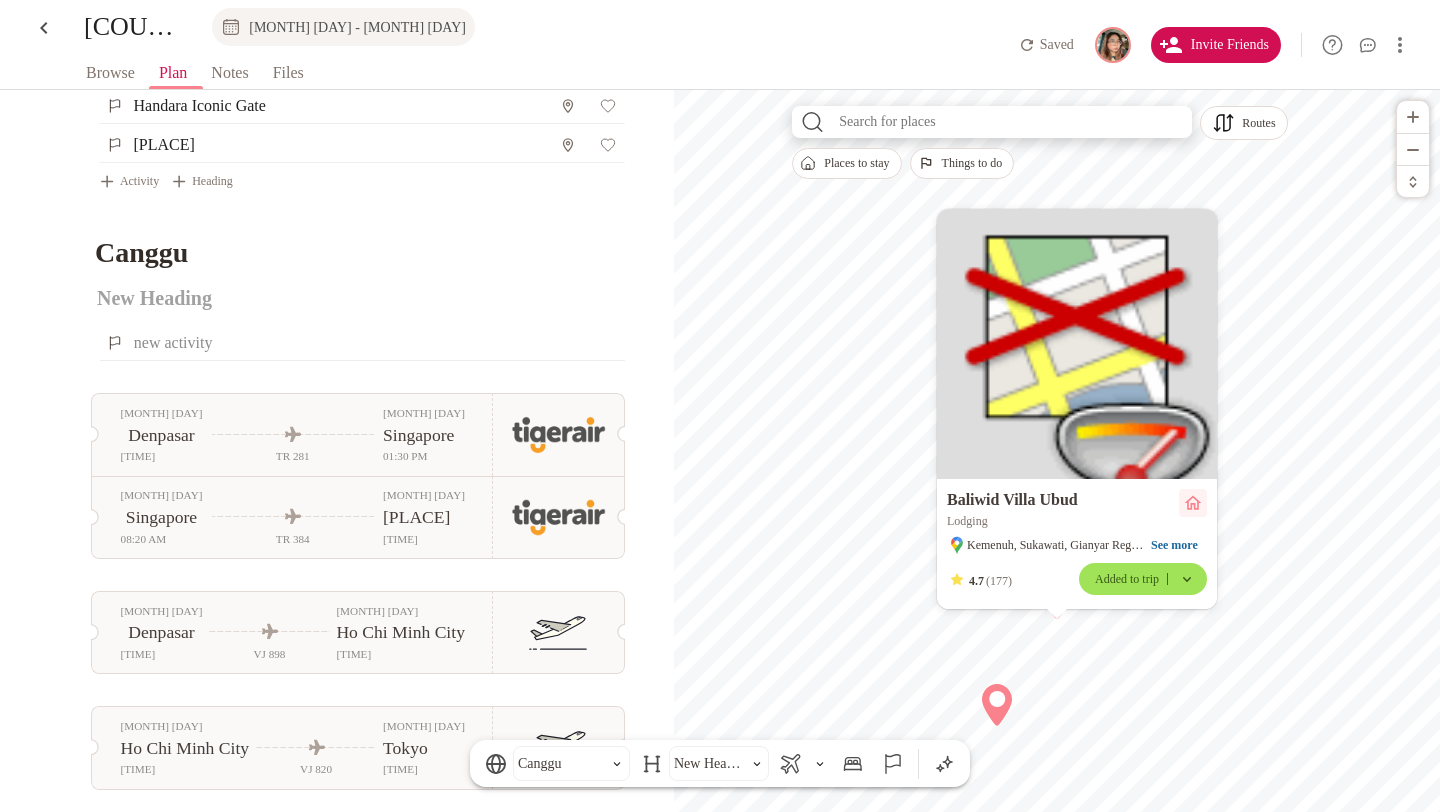 scroll, scrollTop: 1090, scrollLeft: 0, axis: vertical 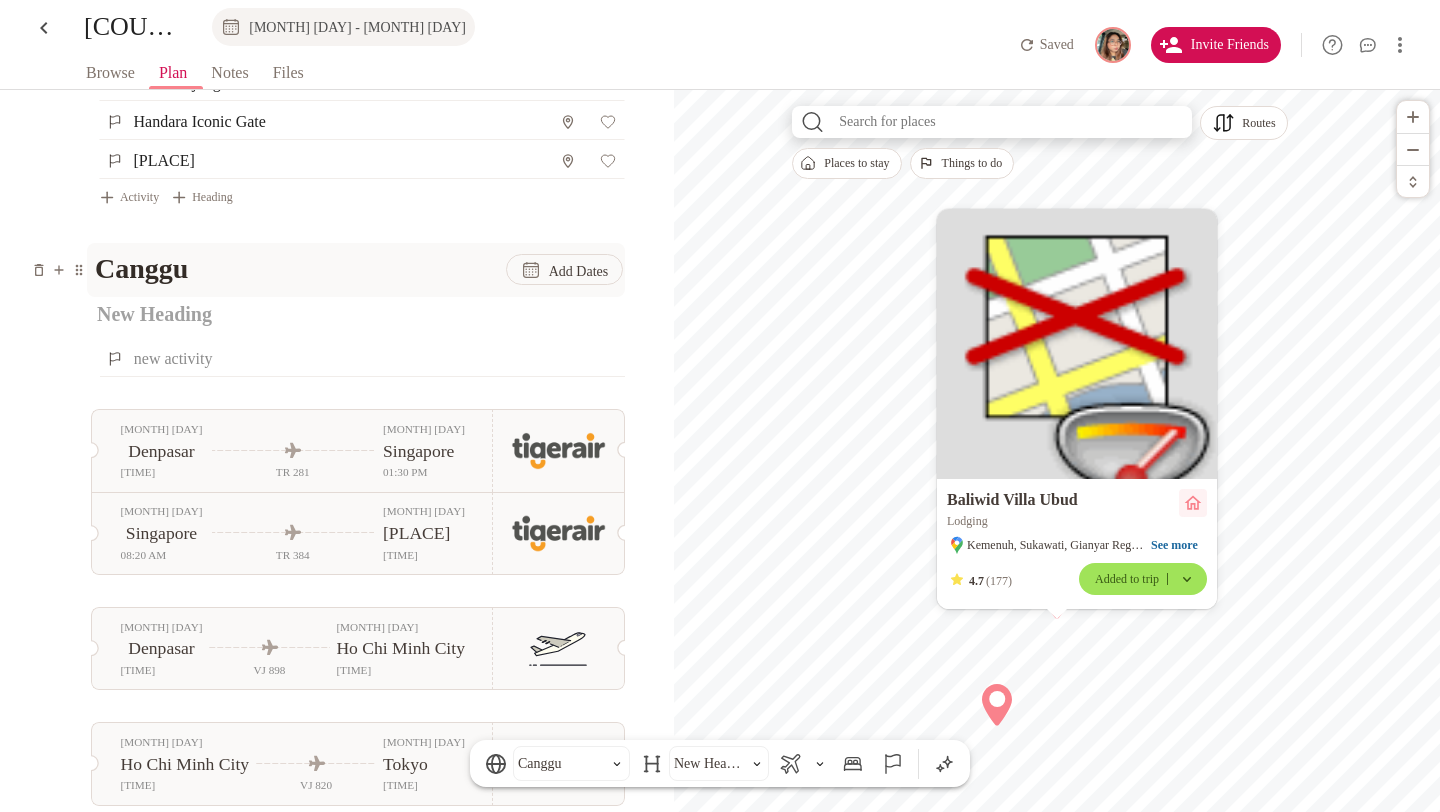click on "Add Dates" at bounding box center (579, 271) 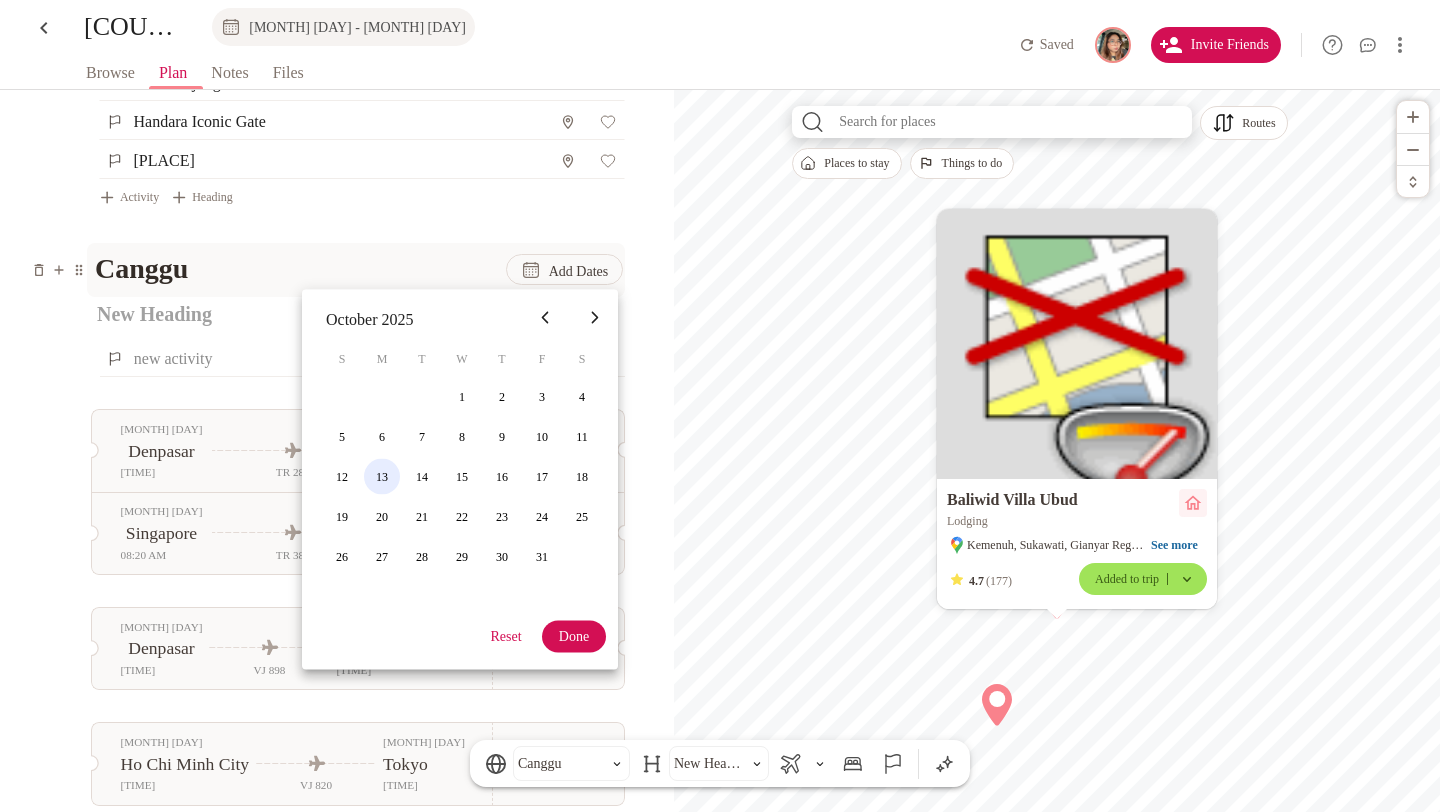 click on "13" at bounding box center (462, 397) 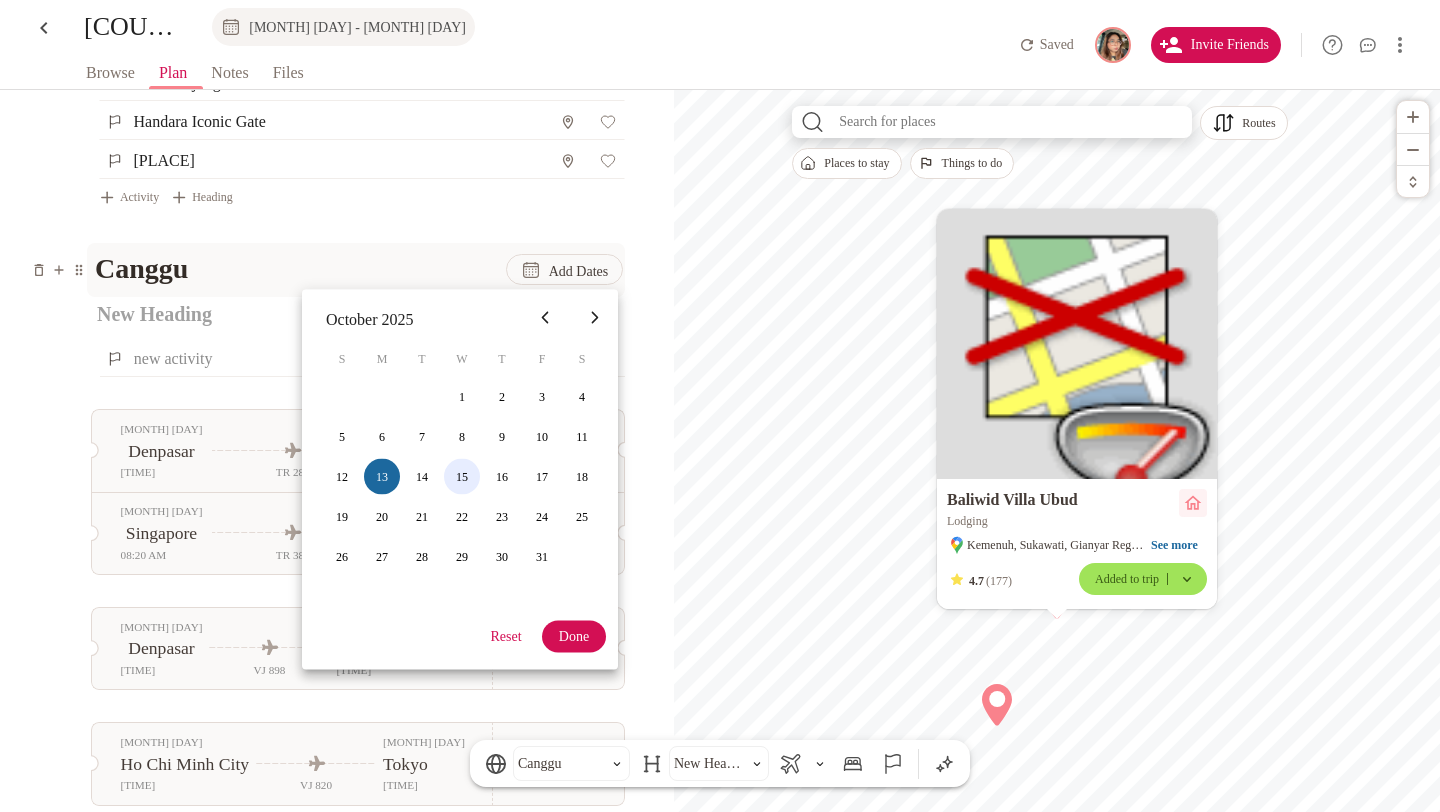click on "15" at bounding box center (462, 397) 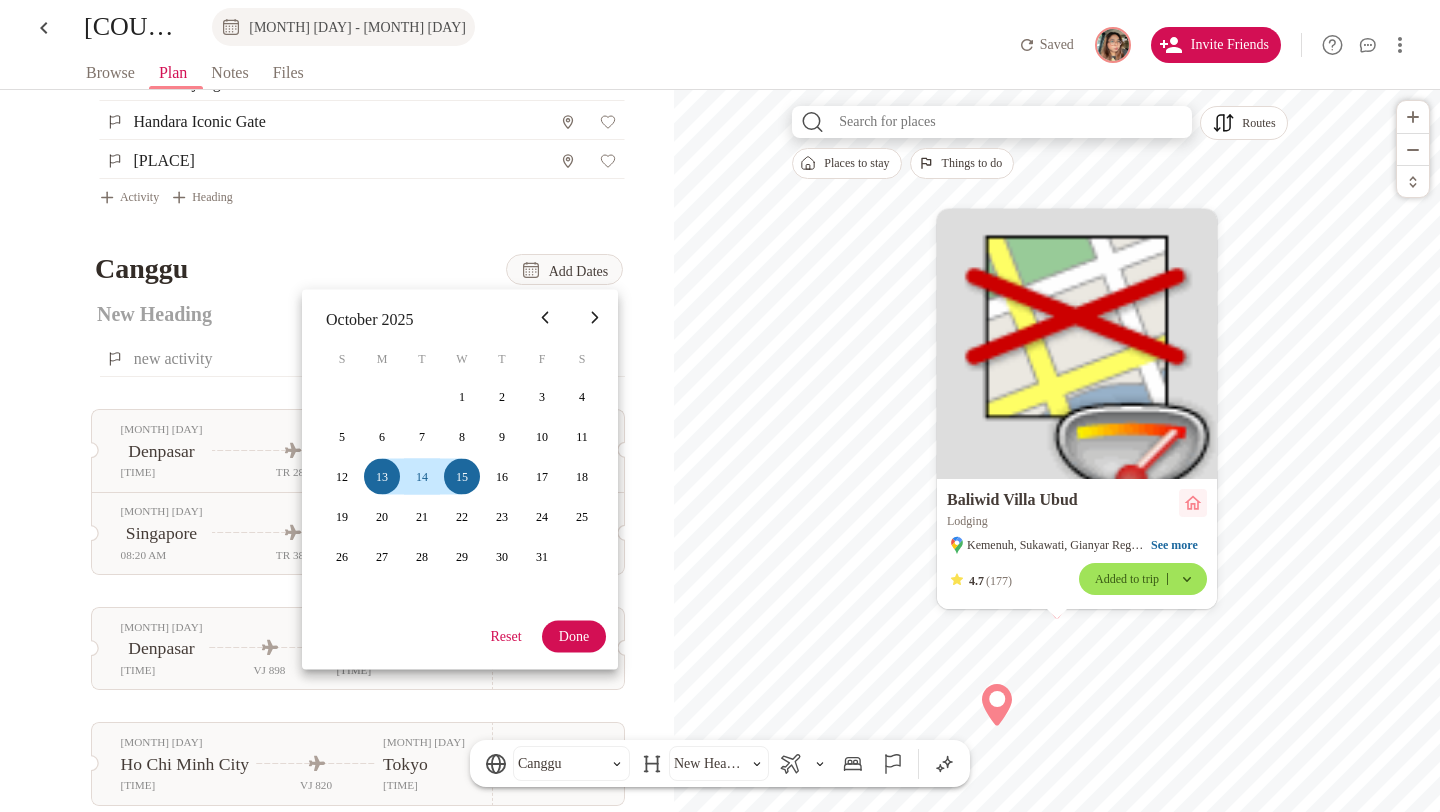 scroll, scrollTop: 459, scrollLeft: 0, axis: vertical 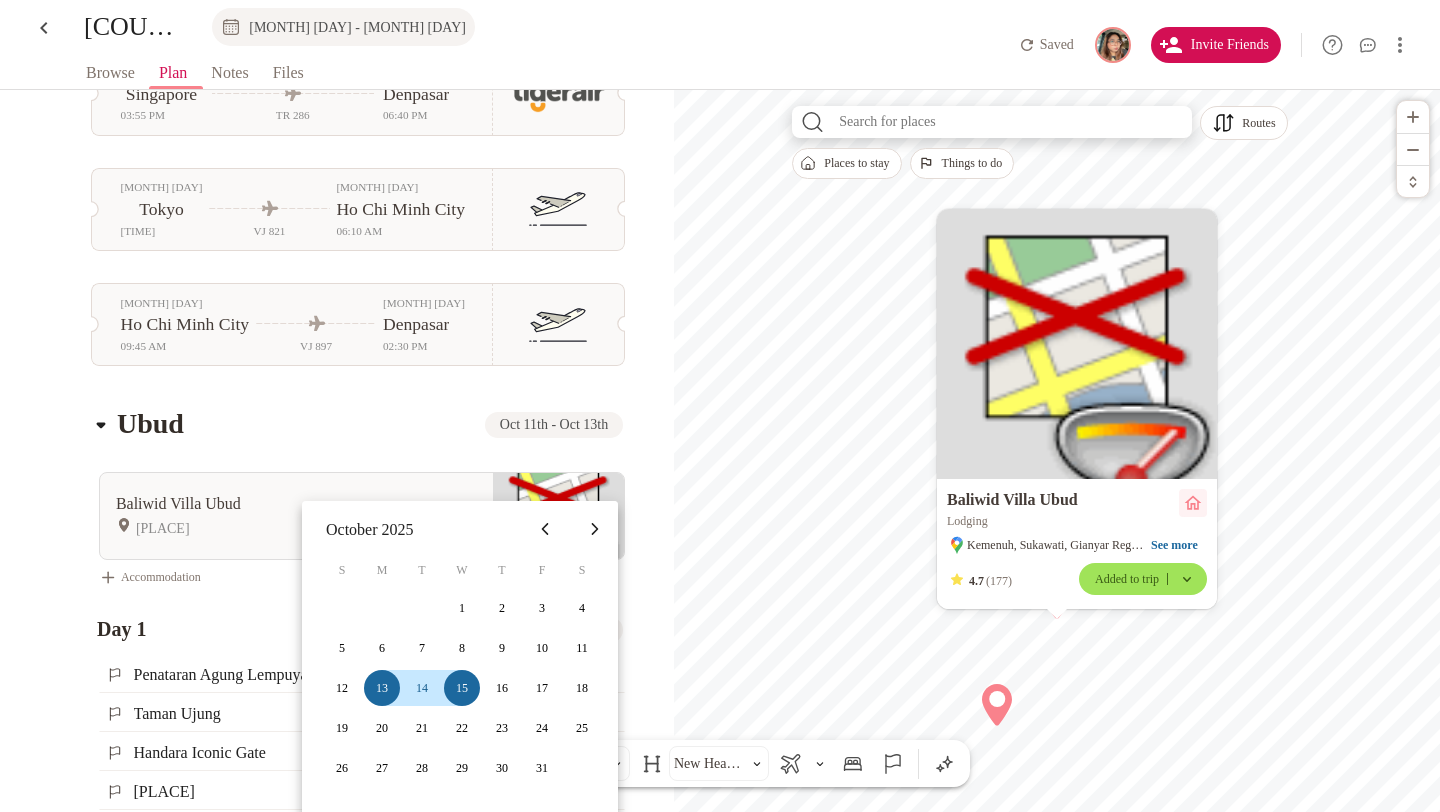 click on "OCT 11 [CITY] 01:10 AM TR 381 OCT 11 Singapore 04:50 AM OCT 11 Singapore 03:55 PM TR 286 OCT 11 Denpasar 06:40 PM OCT 11 Tokyo 02:00 AM VJ 821 OCT 11 Ho Chi Minh City 06:10 AM OCT 11 Ho Chi Minh City 09:45 AM VJ 897 OCT 11 Denpasar 02:30 PM Ubud Oct 11th - Oct 13th [PLACE] [PLACE] [PLACE] Accommodation Day 1 Oct 11th [PLACE] [PLACE] [PLACE] [PLACE] Activity Heading Canggu Add Dates OCT 15 Denpasar 10:50 AM TR 281 OCT 15 Singapore 01:30 PM OCT 16 Singapore 08:20 AM TR 384 OCT 16 [CITY] 12:05 PM OCT 15 Denpasar 03:30 PM VJ 898 OCT 15 Ho Chi Minh City 06:20 PM OCT 16 Ho Chi Minh City 04:30 PM VJ 820 OCT 17 Tokyo 01:00 AM Canggu .st0 { fill: none; stroke: #4E4E4E; stroke-width: 1.92; stroke-linecap: round; stroke-linejoin: round; } [PLACE]" at bounding box center (337, 542) 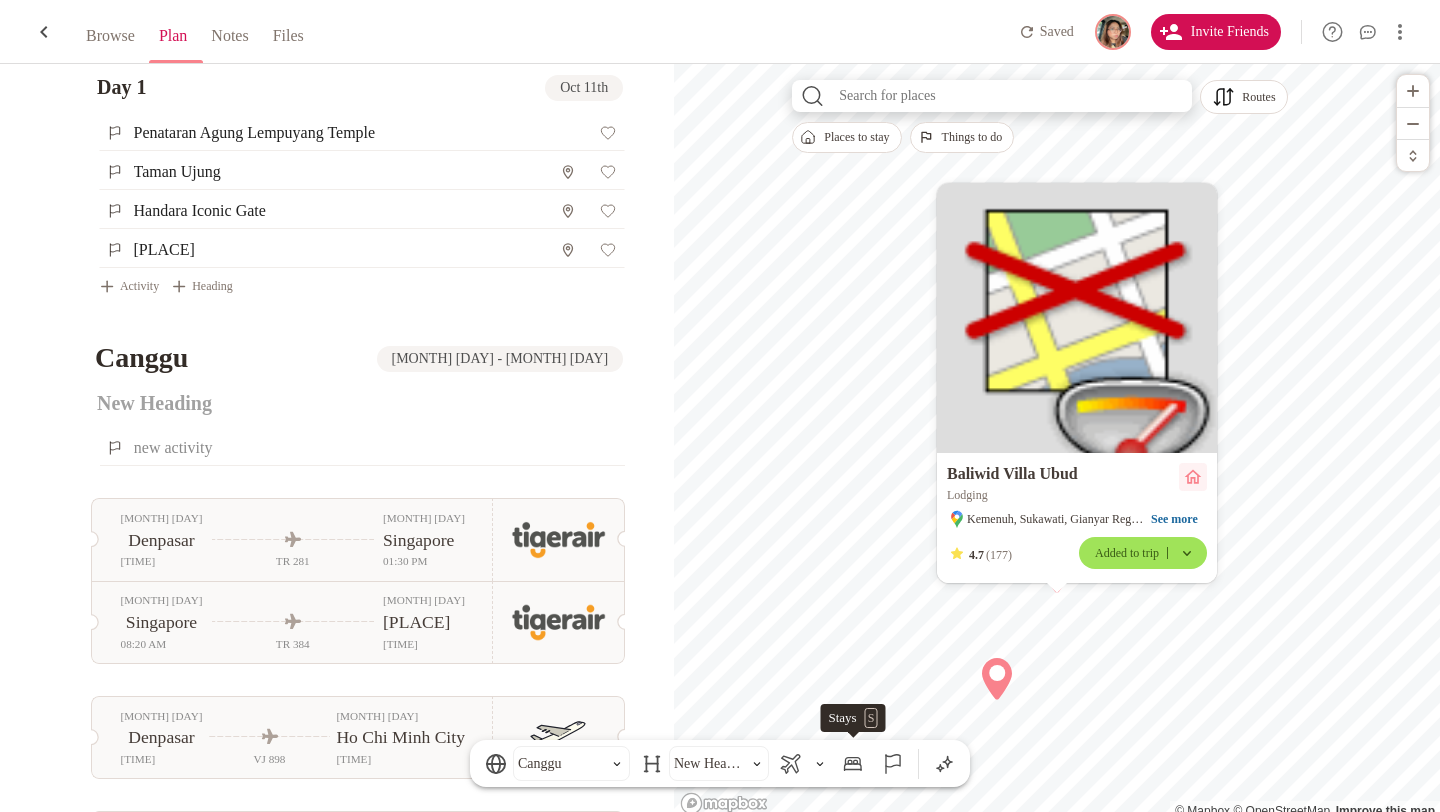 scroll, scrollTop: 979, scrollLeft: 0, axis: vertical 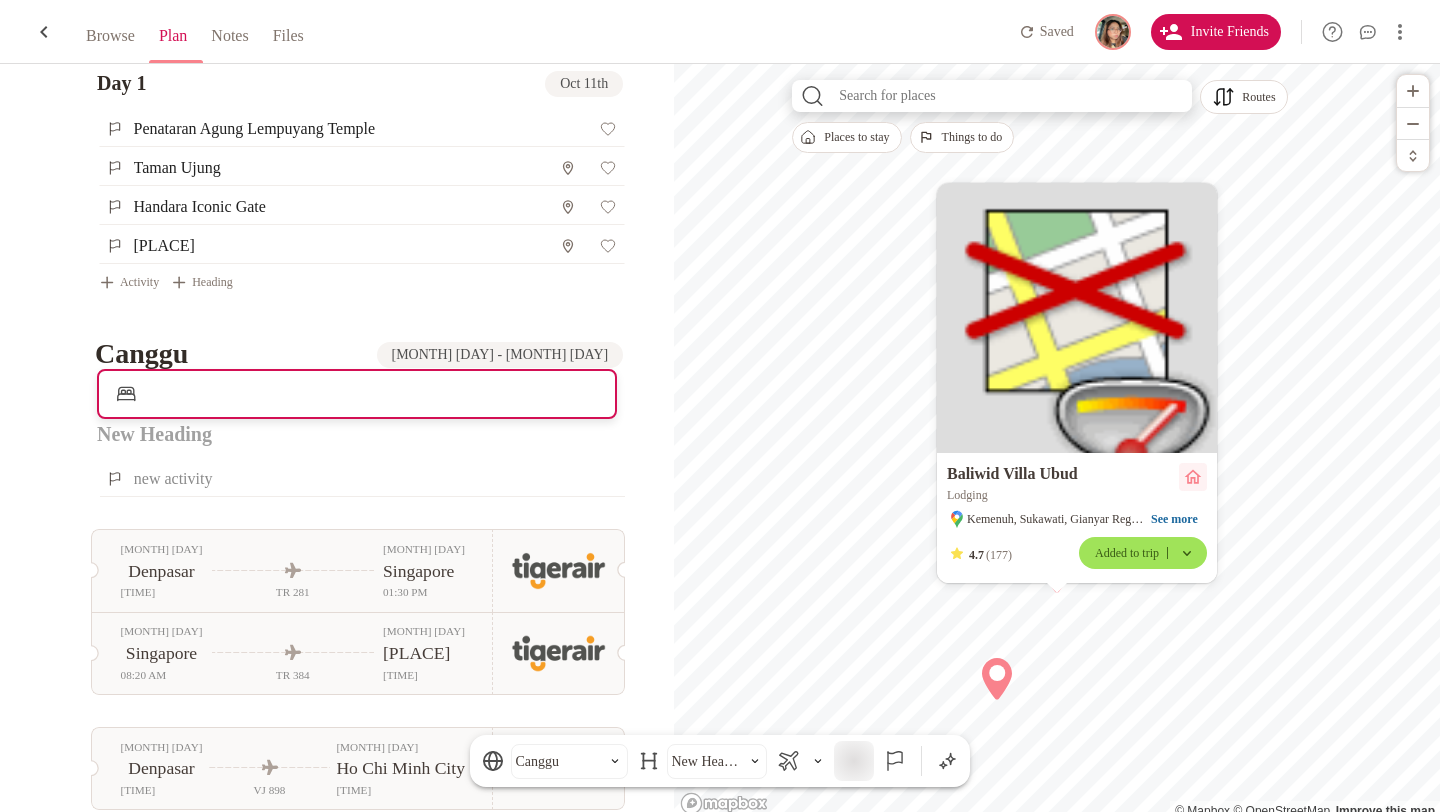 drag, startPoint x: 852, startPoint y: 761, endPoint x: 108, endPoint y: 384, distance: 834.06537 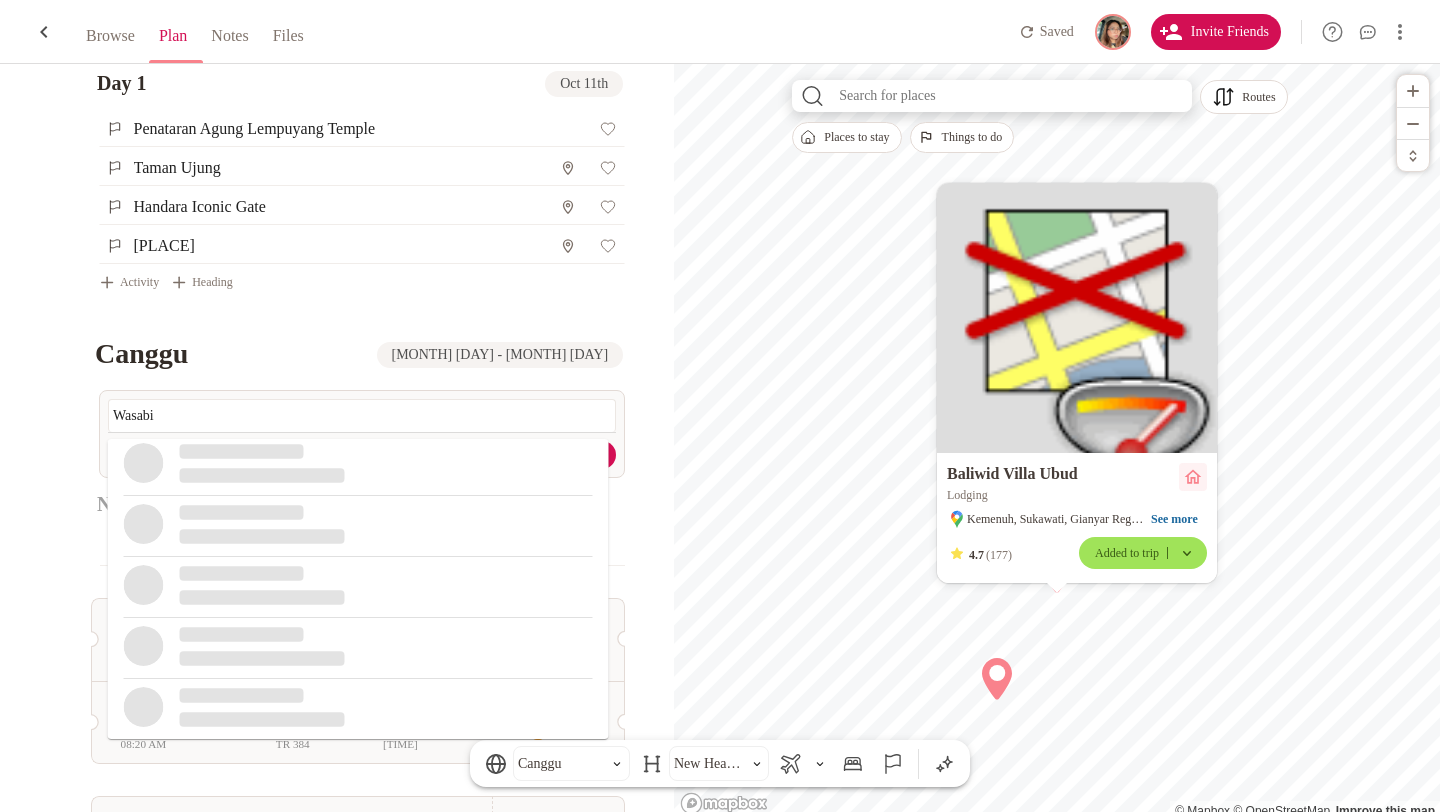 type on "[PLACE]" 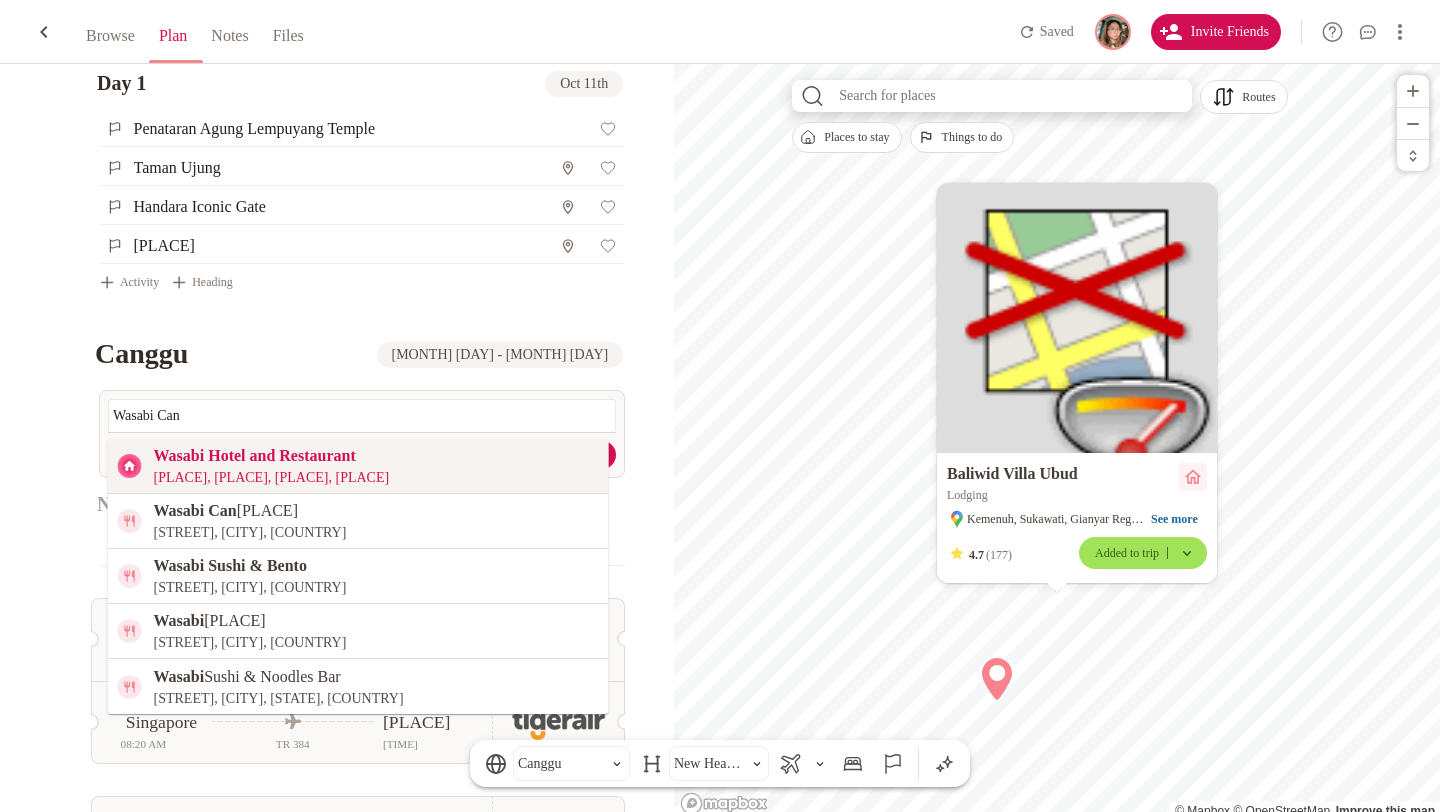click on "[PLACE], [PLACE], [PLACE], [PLACE]" at bounding box center [272, 478] 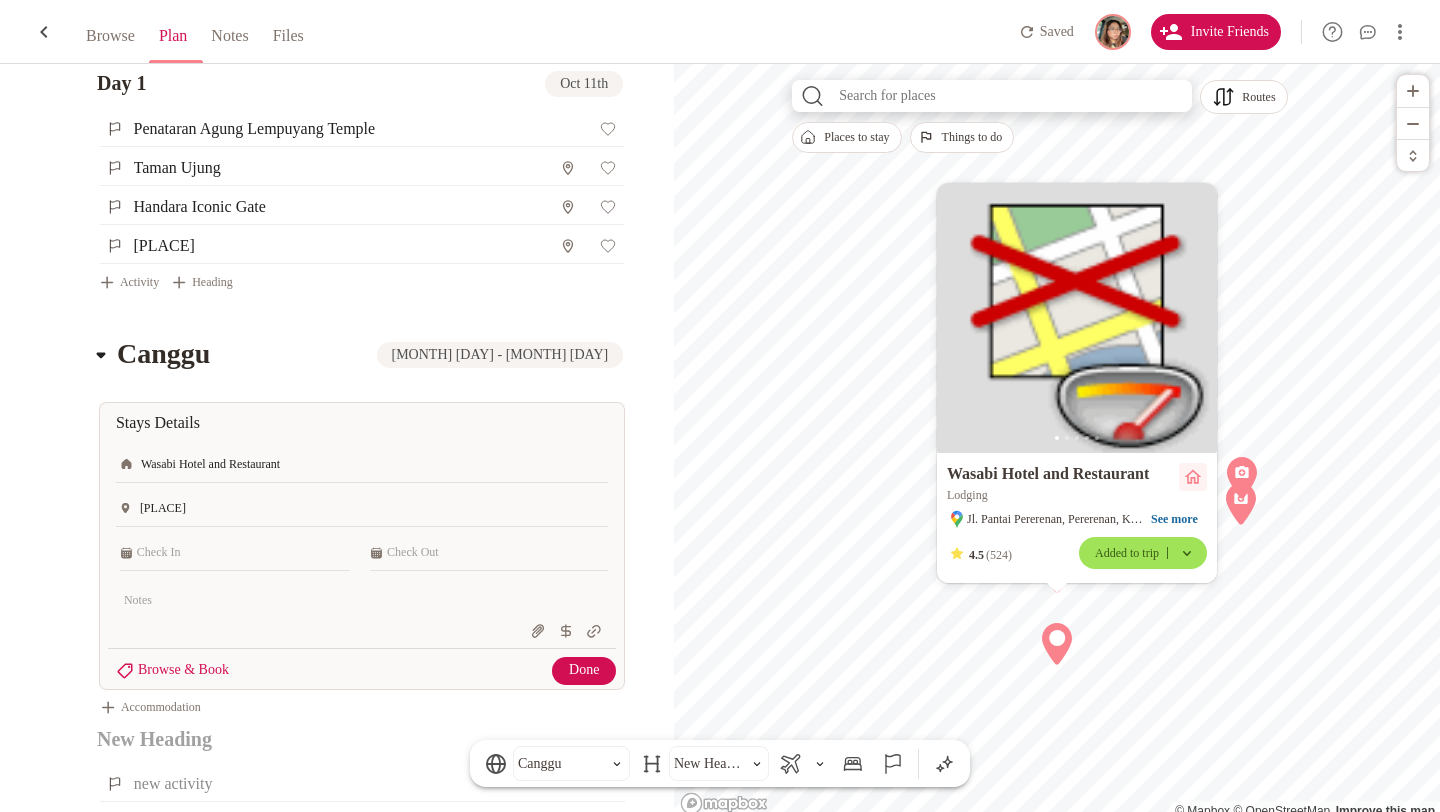 click on "[MONTH] [DAY] [CITY] [TIME] TR 381 [MONTH] [DAY] [CITY] [TIME] [MONTH] [DAY] [CITY] [TIME] TR 286 [MONTH] [DAY] [CITY] [TIME] [MONTH] [DAY] [CITY] [TIME] VJ 821 [MONTH] [DAY] [CITY] [TIME] [MONTH] [DAY] [CITY] [TIME] [MONTH] [DAY] [CITY] [TIME] VJ 897 [MONTH] [DAY] [CITY] [TIME] Ubud [MONTH] [DAY] - [MONTH] [DAY] Baliwid Villa Ubud Bali Accommodation Day 1 [MONTH] [DAY] Penataran Agung Lempuyang Temple Taman Ujung Handara Iconic Gate The Edge Bali Activity Heading Canggu [MONTH] [DAY] - [MONTH] [DAY] Wasabi Hotel and Restaurant Jalan Pantai Pererenan Stays Details Wasabi Hotel and Restaurant Jalan Pantai Pererenan x Browse & Book Done Accommodation [MONTH] [DAY] [CITY] [TIME] TR 281 [MONTH] [DAY] [CITY] [TIME] [MONTH] [DAY] [CITY] [TIME] TR 384 [MONTH] [DAY] [CITY] [TIME] [MONTH] [DAY] [CITY] [TIME] VJ 898 [MONTH] [DAY] [CITY] [TIME] [CITY] [TIME] VJ 820 [MONTH] [DAY] [CITY] [TIME] Canggu .st0 { fill: none; stroke: #4E4E4E; stroke-width: 1.92; stroke-linecap: round; stroke-linejoin: round; } New Heading" at bounding box center (337, 166) 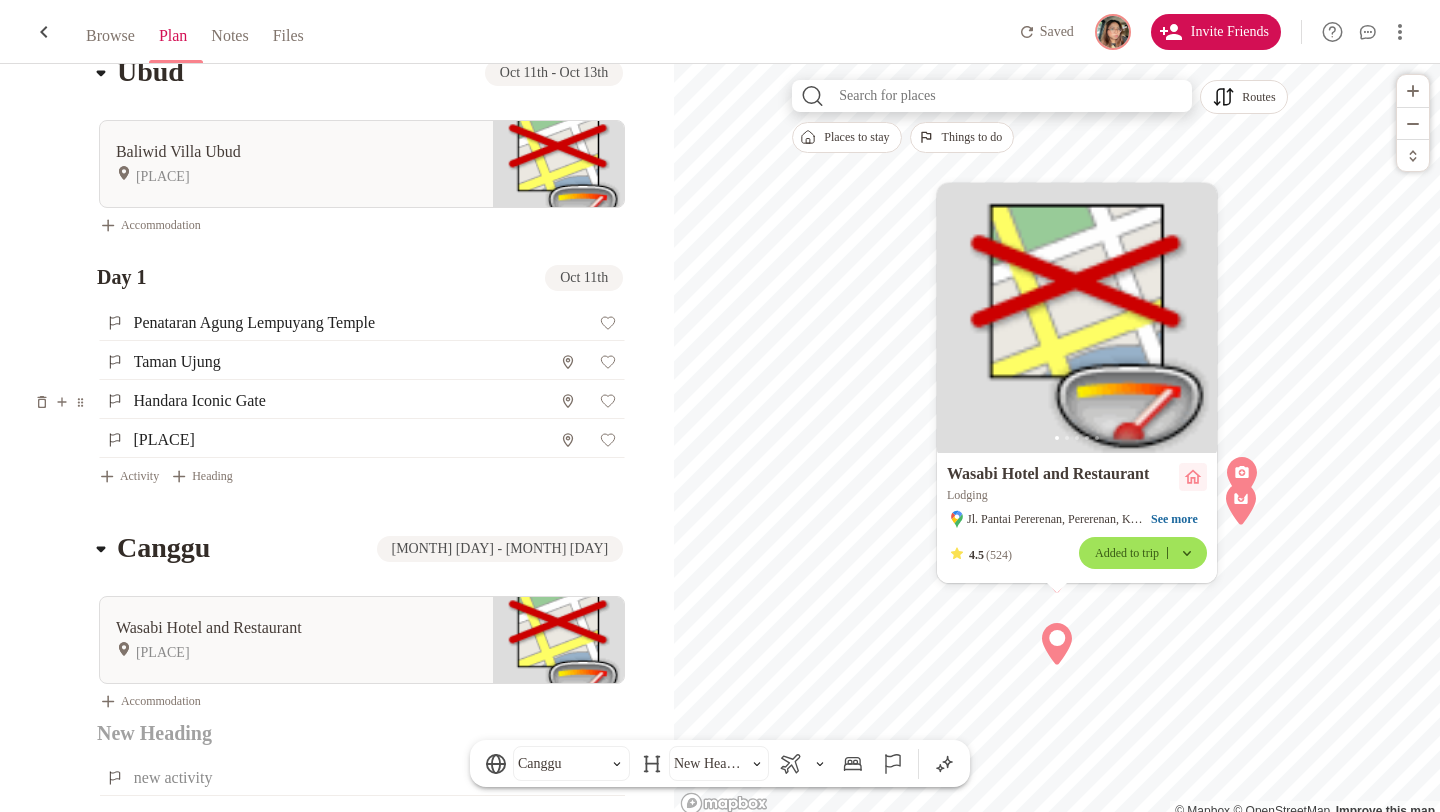 scroll, scrollTop: 795, scrollLeft: 0, axis: vertical 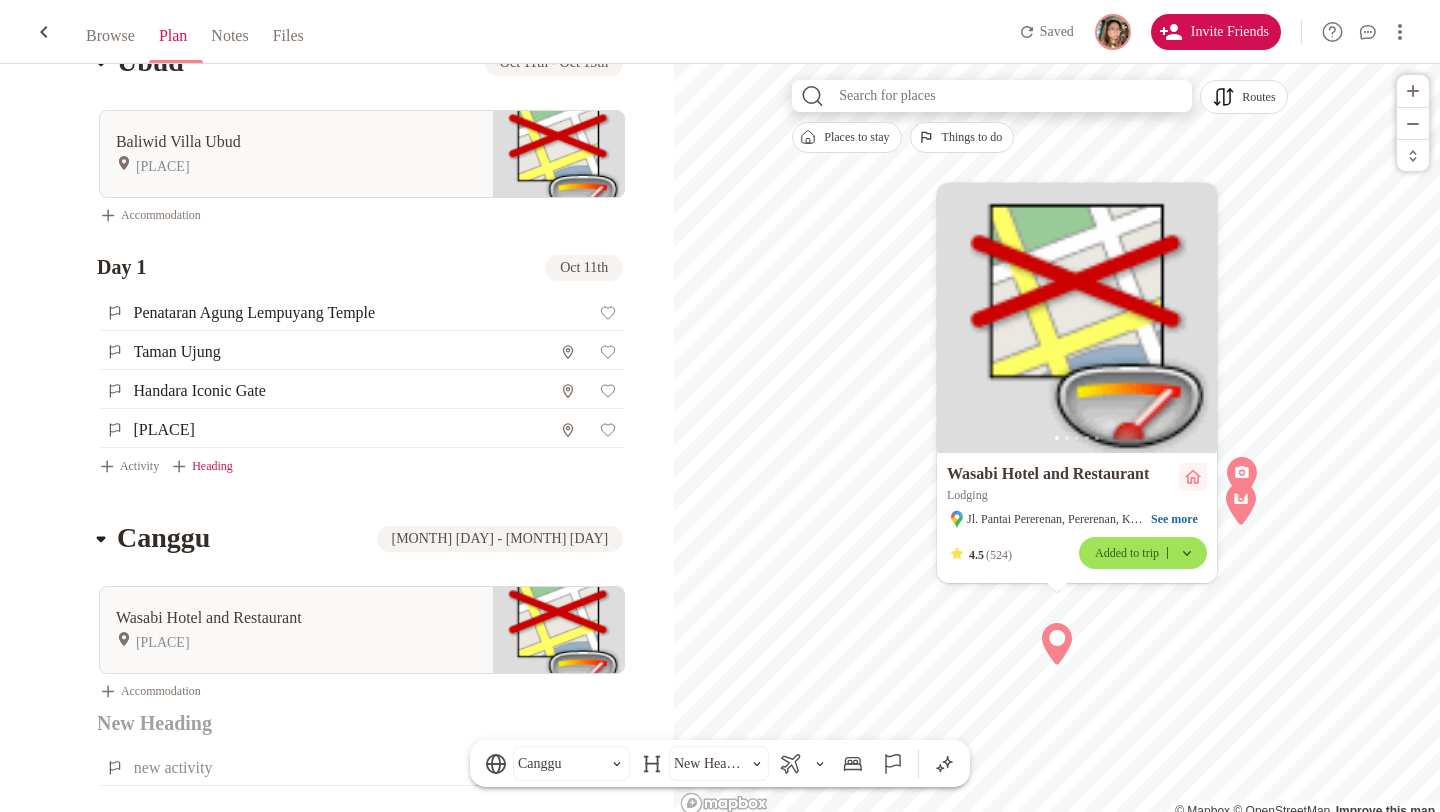click on "Heading" at bounding box center [204, 466] 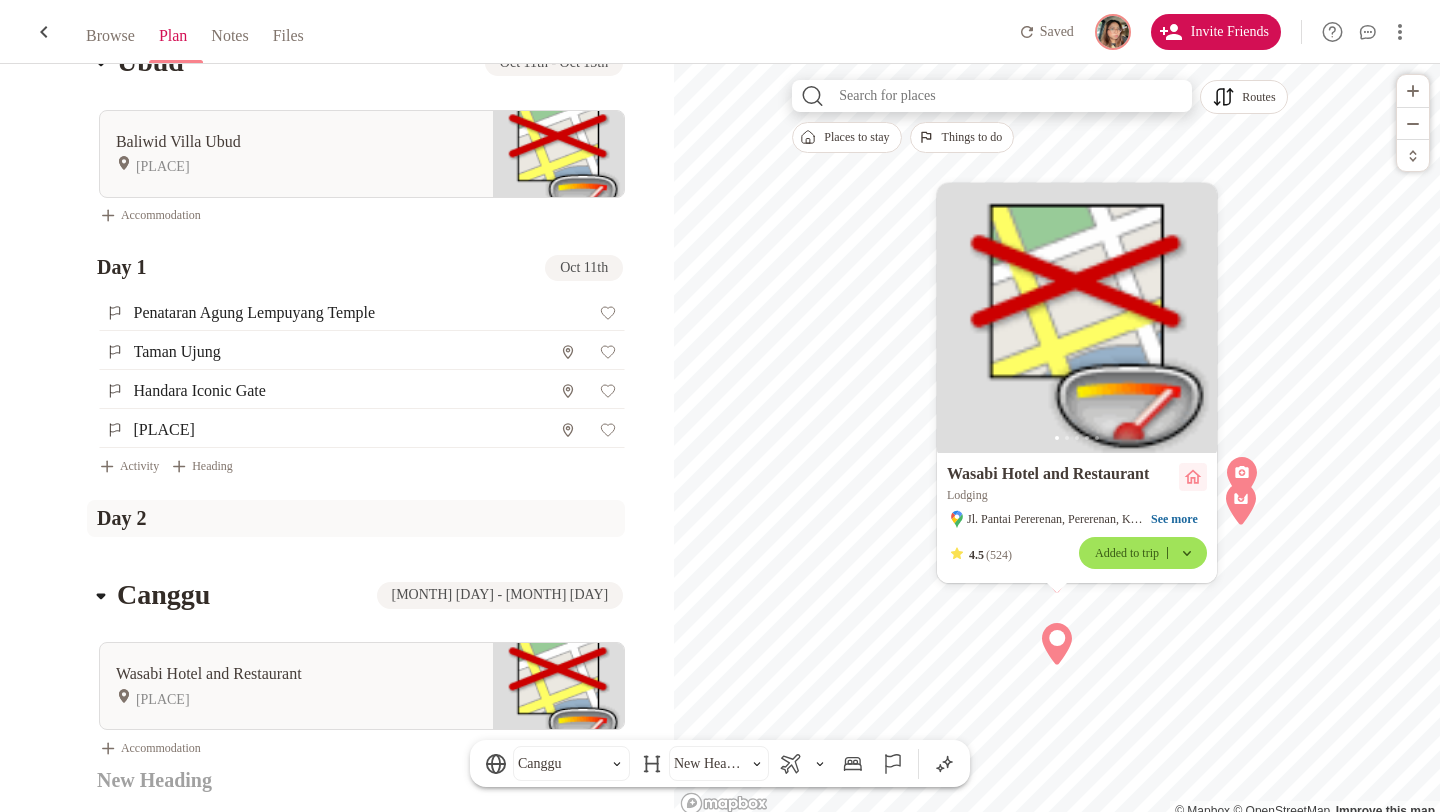 type on "Day 2" 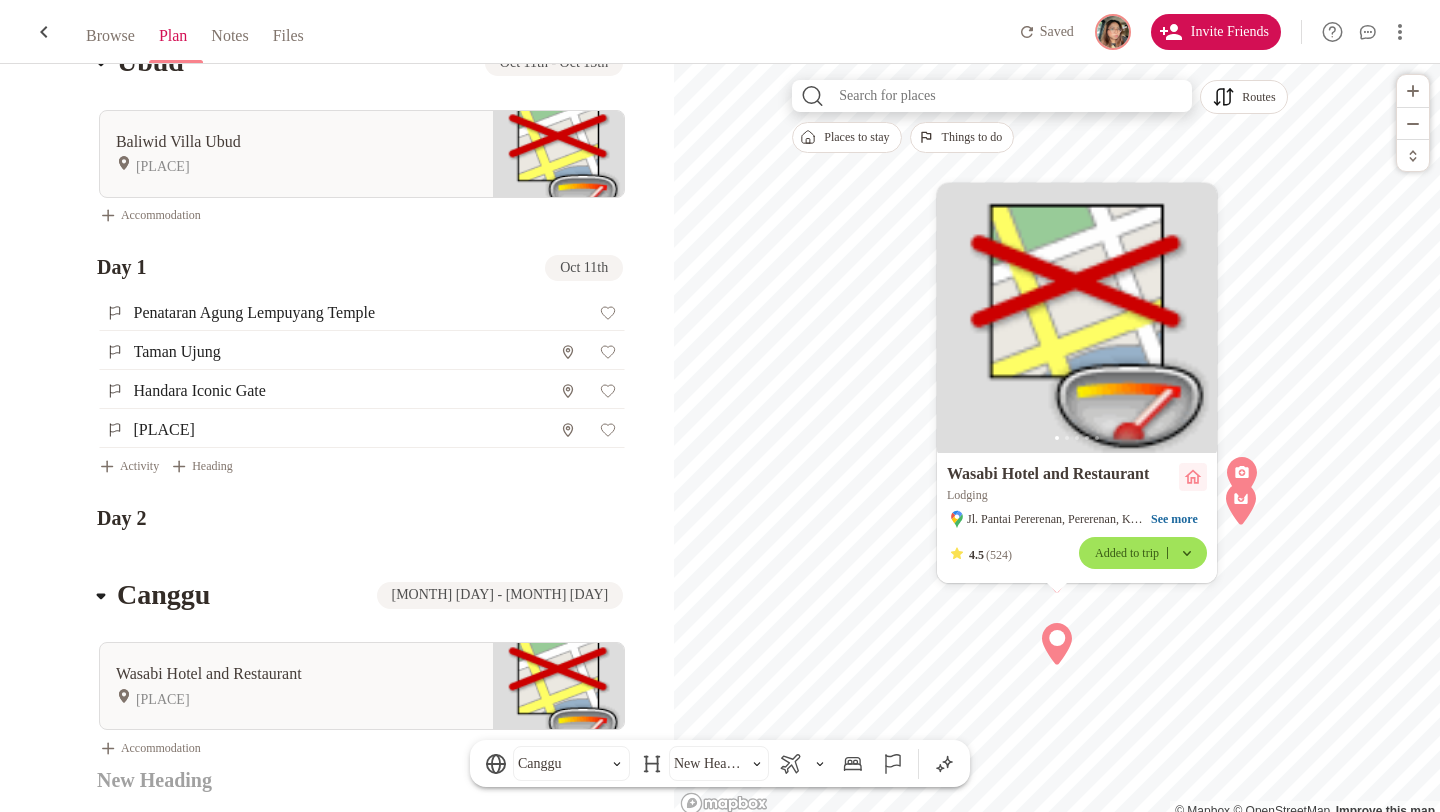 click on "[MONTH] [DAY] [CITY] [TIME] TR 381 [MONTH] [DAY] [CITY] [TIME] [MONTH] [DAY] [CITY] [TIME] TR 286 [MONTH] [DAY] [CITY] [TIME] [MONTH] [DAY] [CITY] [TIME] VJ 821 [MONTH] [DAY] [CITY] [TIME] [MONTH] [DAY] [CITY] [TIME] [MONTH] [DAY] [CITY] [TIME] VJ 897 [MONTH] [DAY] [CITY] [TIME] Ubud [MONTH] [DAY] - [MONTH] [DAY] Baliwid Villa Ubud Bali Accommodation Day 1 [MONTH] [DAY] Penataran Agung Lempuyang Temple Taman Ujung Handara Iconic Gate The Edge Bali Activity Heading Day 2 Canggu [MONTH] [DAY] - [MONTH] [DAY] Wasabi Hotel and Restaurant Jalan Pantai Pererenan Accommodation [MONTH] [DAY] [CITY] [TIME] TR 281 [MONTH] [DAY] [CITY] [TIME] [MONTH] [DAY] [CITY] [TIME] TR 384 [MONTH] [DAY] [CITY] [TIME] [MONTH] [DAY] [CITY] [TIME] VJ 898 [MONTH] [DAY] [CITY] [TIME] [CITY] [TIME] VJ 820 [MONTH] [DAY] [CITY] [TIME] Canggu .st0 { fill: none; stroke: #4E4E4E; stroke-width: 1.92; stroke-linecap: round; stroke-linejoin: round; } New Heading" at bounding box center (337, 278) 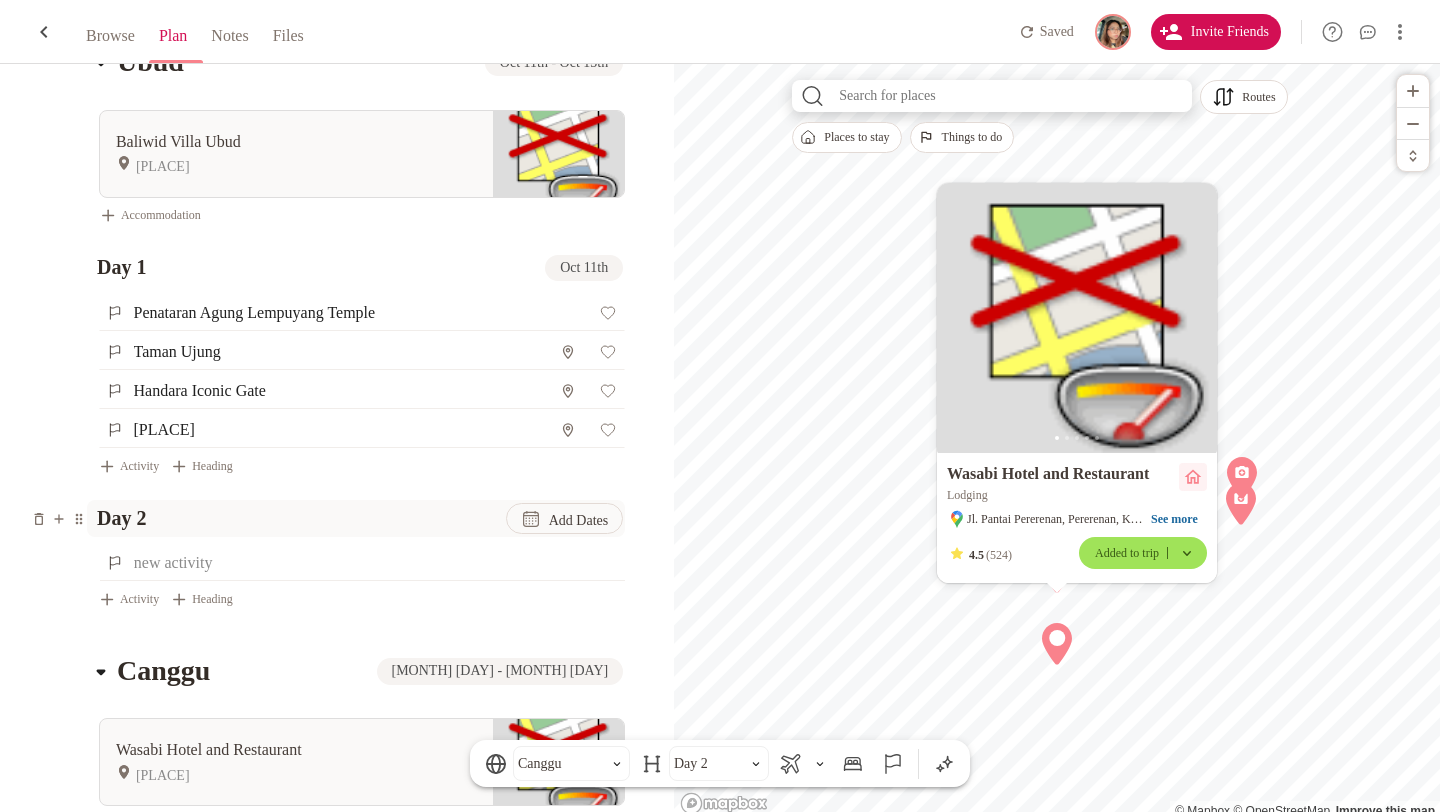 click on "Add Dates" at bounding box center [579, 520] 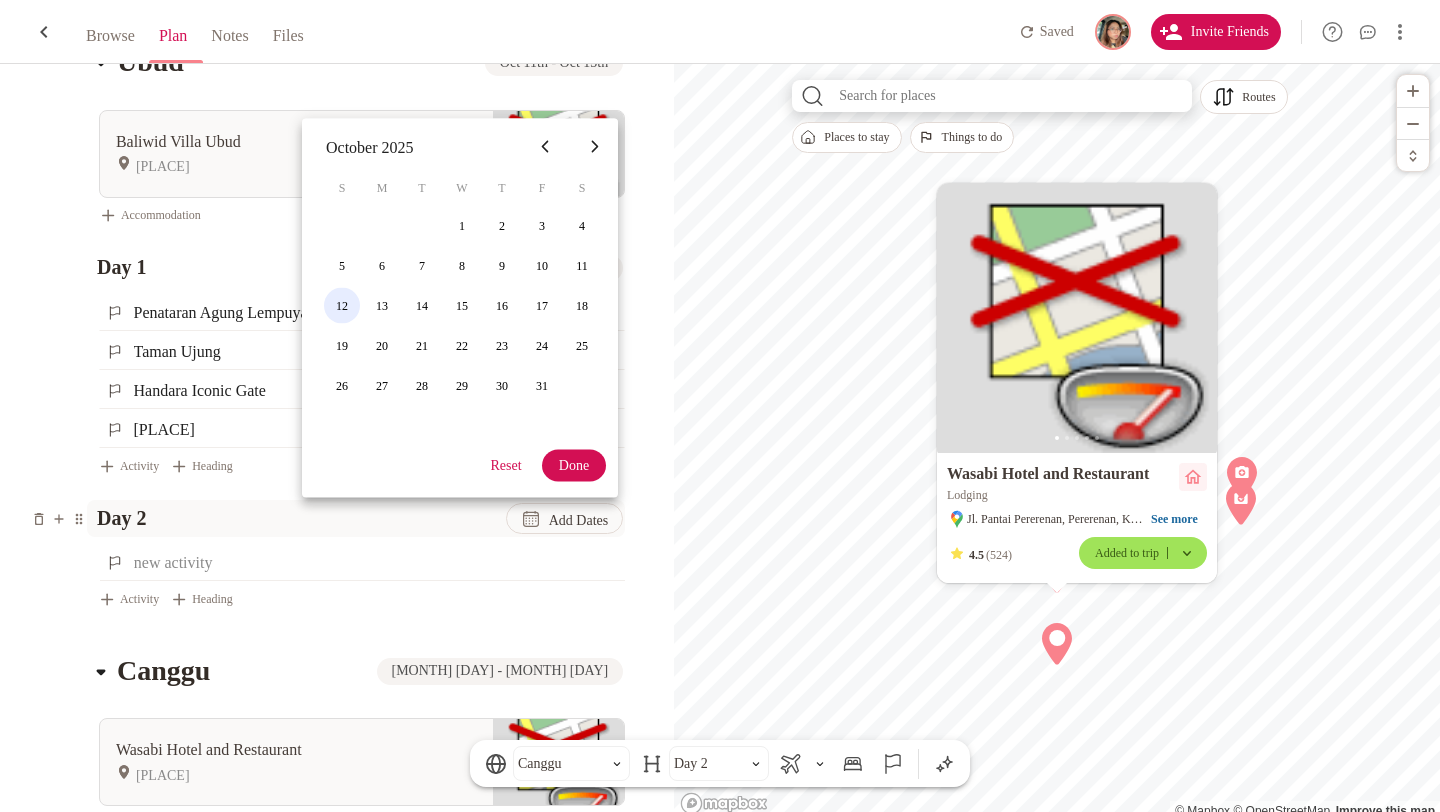 click on "12" at bounding box center [462, 225] 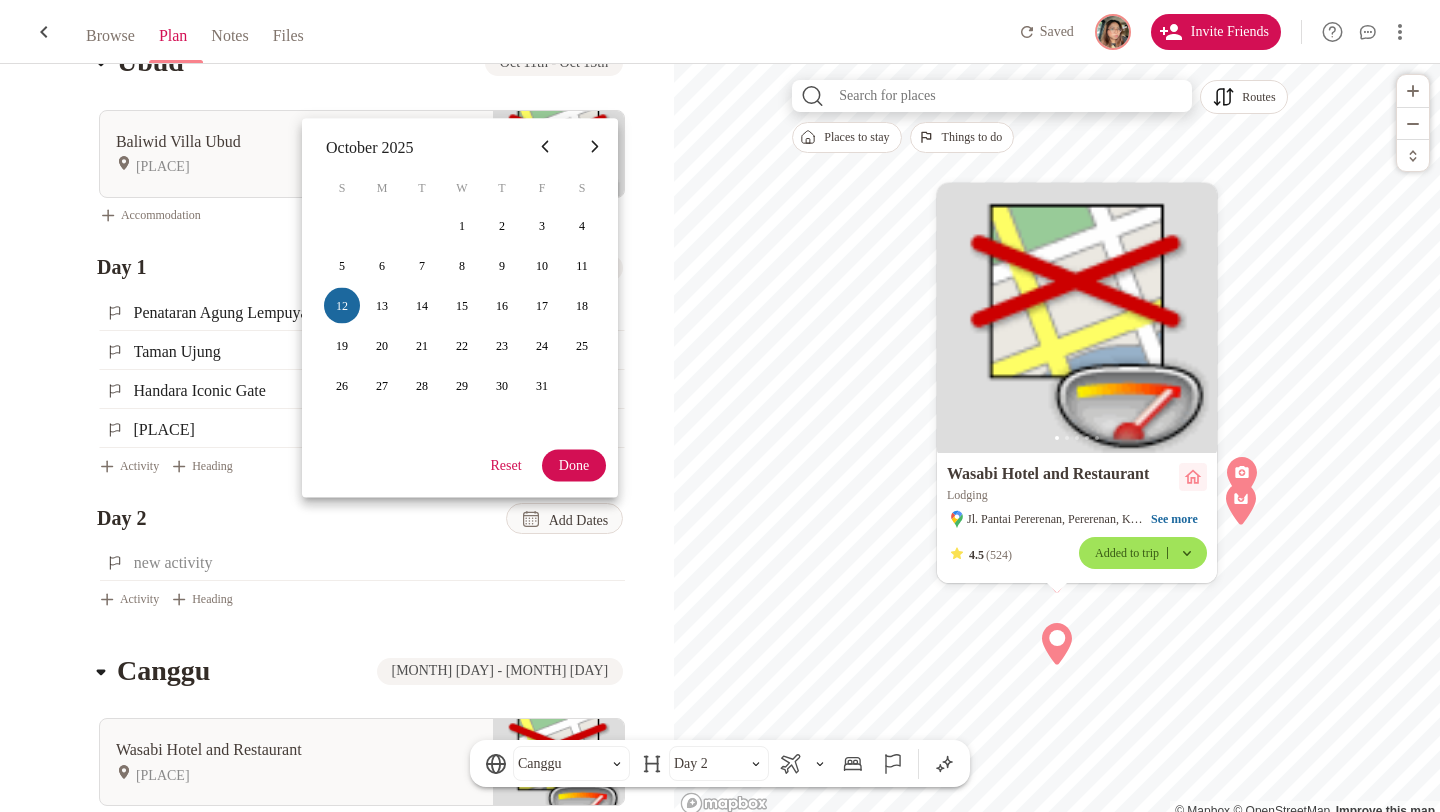 click on "OCT 11 [CITY] 01:10 AM TR 381 OCT 11 Singapore 04:50 AM OCT 11 Singapore 03:55 PM TR 286 OCT 11 Denpasar 06:40 PM OCT 11 Tokyo 02:00 AM VJ 821 OCT 11 Ho Chi Minh City 06:10 AM OCT 11 Ho Chi Minh City 09:45 AM VJ 897 OCT 11 Denpasar 02:30 PM Ubud Oct 11th - Oct 13th [PLACE] [PLACE] [PLACE] Accommodation Day 1 Oct 11th [PLACE] [PLACE] [PLACE] [PLACE] Activity Heading Day 2 Add Dates Activity Heading Canggu Oct 13th - Oct 15th [PLACE] [PLACE] [PLACE] Accommodation OCT 15 Denpasar 10:50 AM TR 281 OCT 15 Singapore 01:30 PM OCT 16 Singapore 08:20 AM TR 384 OCT 16 [CITY] 12:05 PM OCT 15 Denpasar 03:30 PM VJ 898 OCT 15 Ho Chi Minh City 06:20 PM OCT 16 Ho Chi Minh City 04:30 PM VJ 820 OCT 17 Tokyo 01:00 AM Canggu .st0 { fill: none; stroke: #4E4E4E; stroke-width: 1.92; stroke-linecap: round; stroke-linejoin: round; } Day 2" at bounding box center (337, 316) 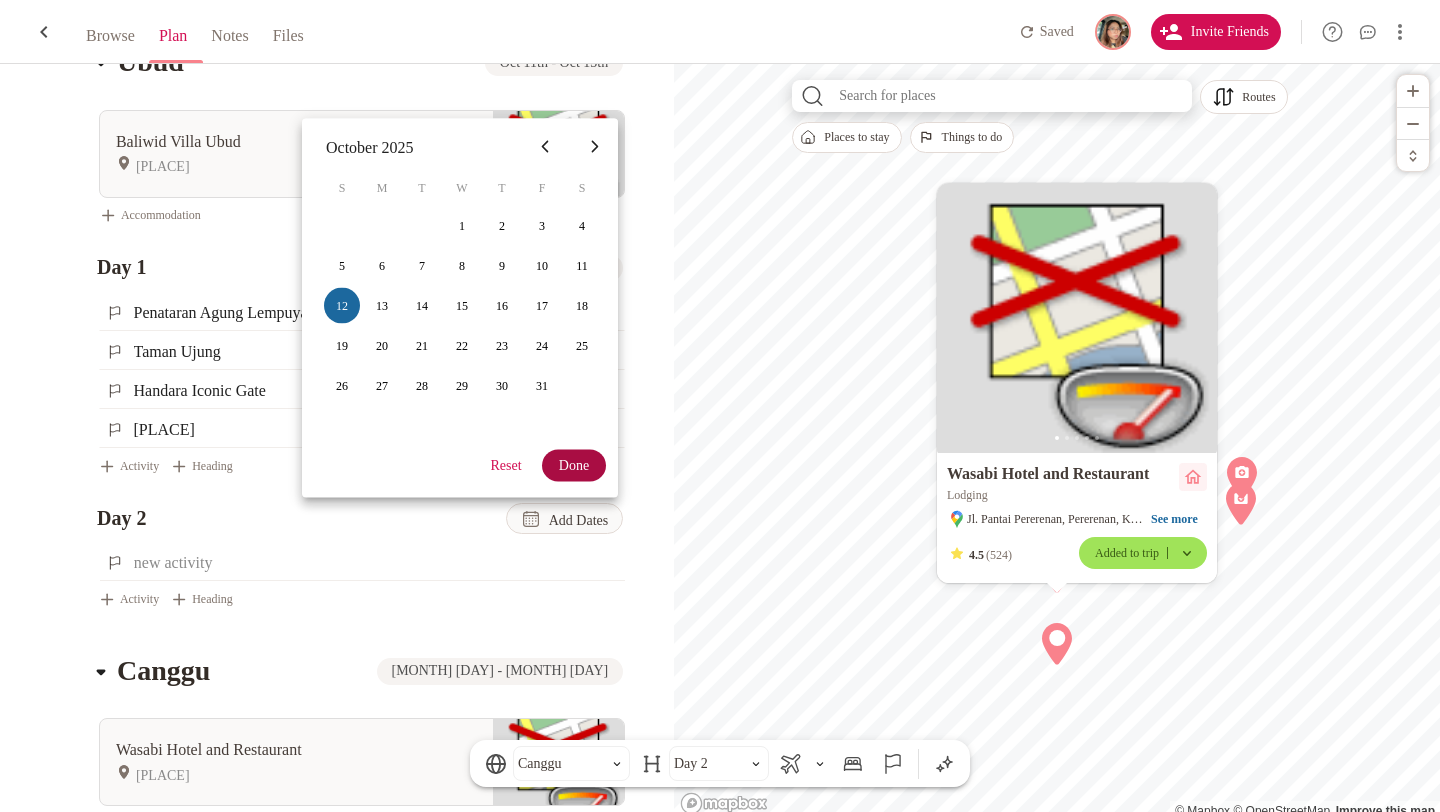 click on "Done" at bounding box center (574, 465) 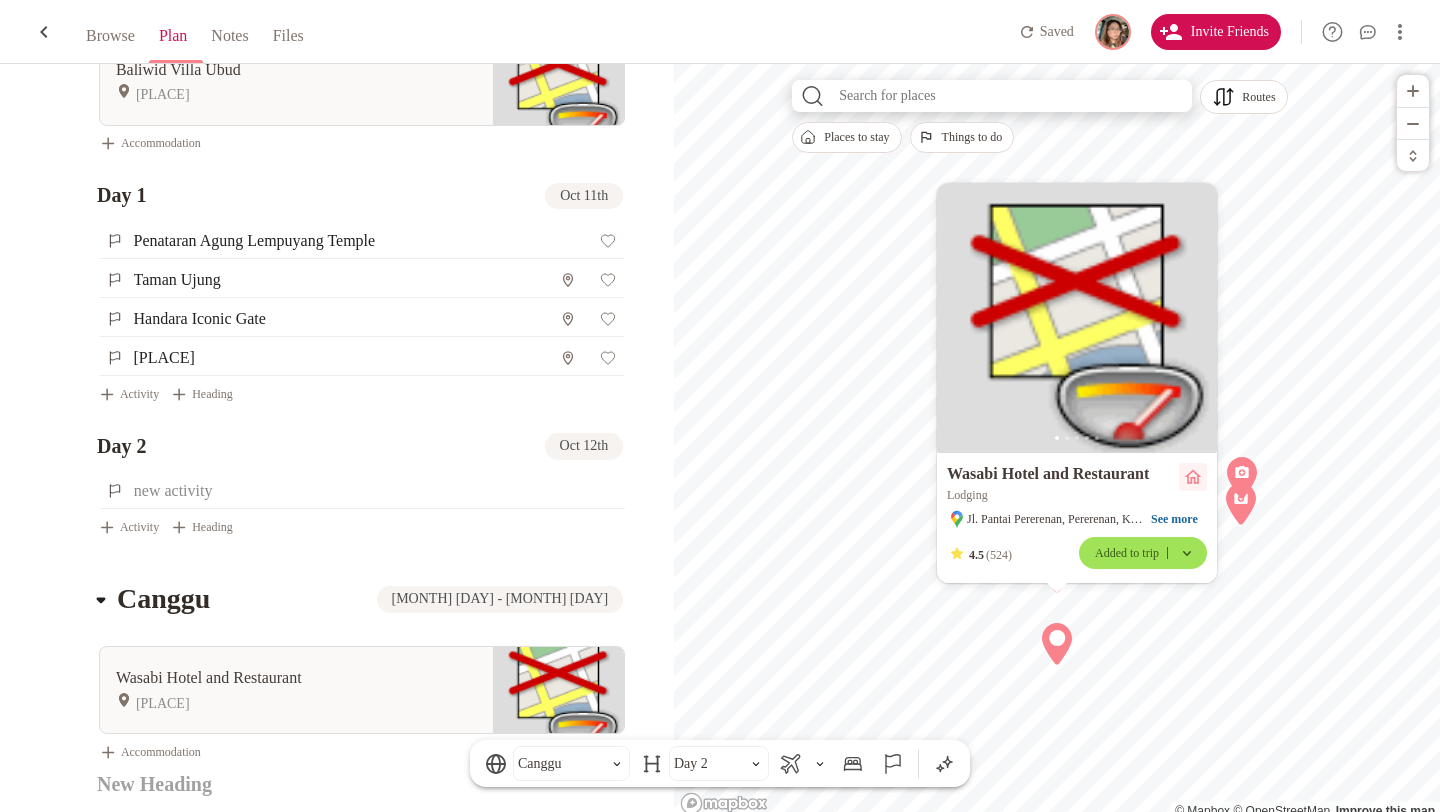 scroll, scrollTop: 884, scrollLeft: 0, axis: vertical 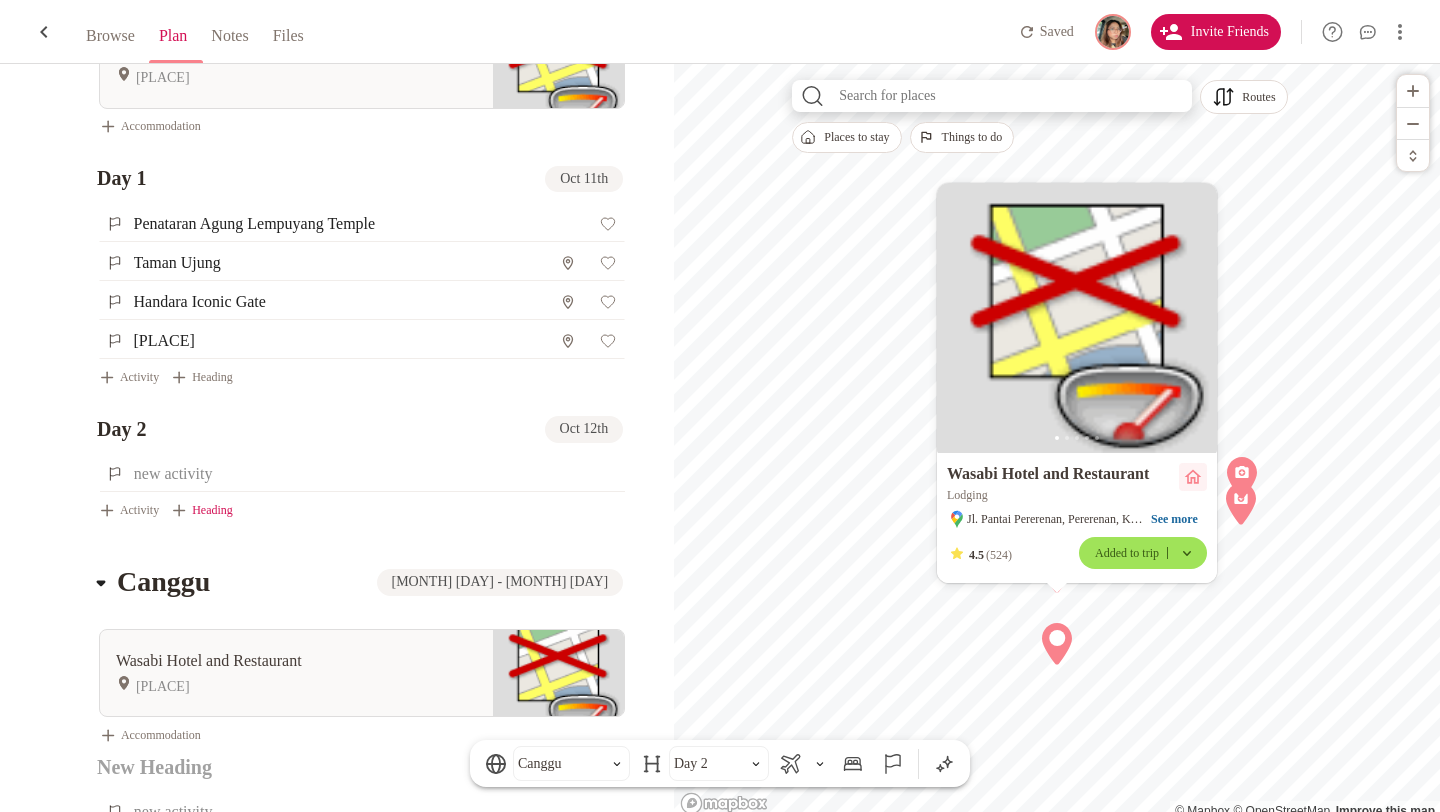 click on "Heading" at bounding box center [204, 377] 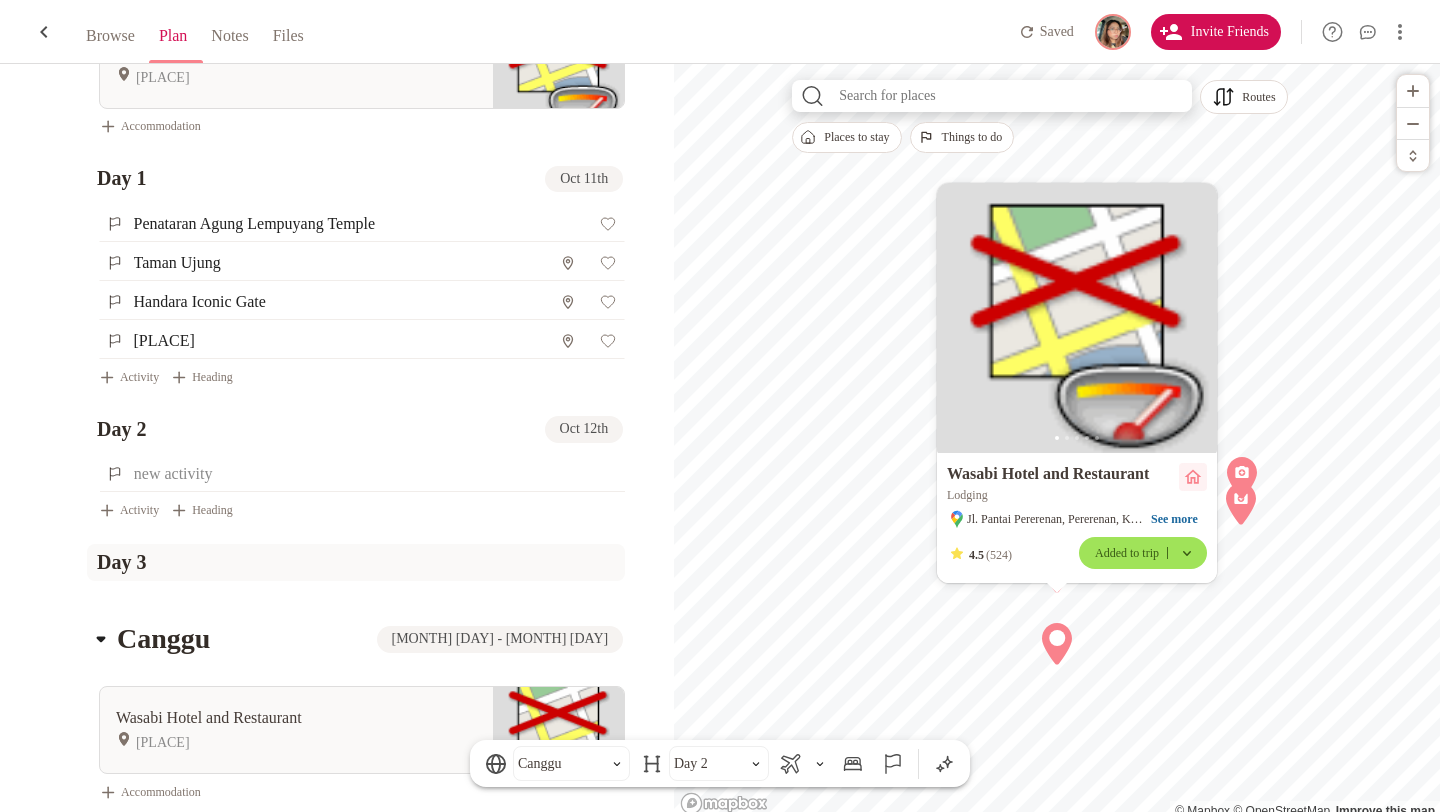 type on "Day 3" 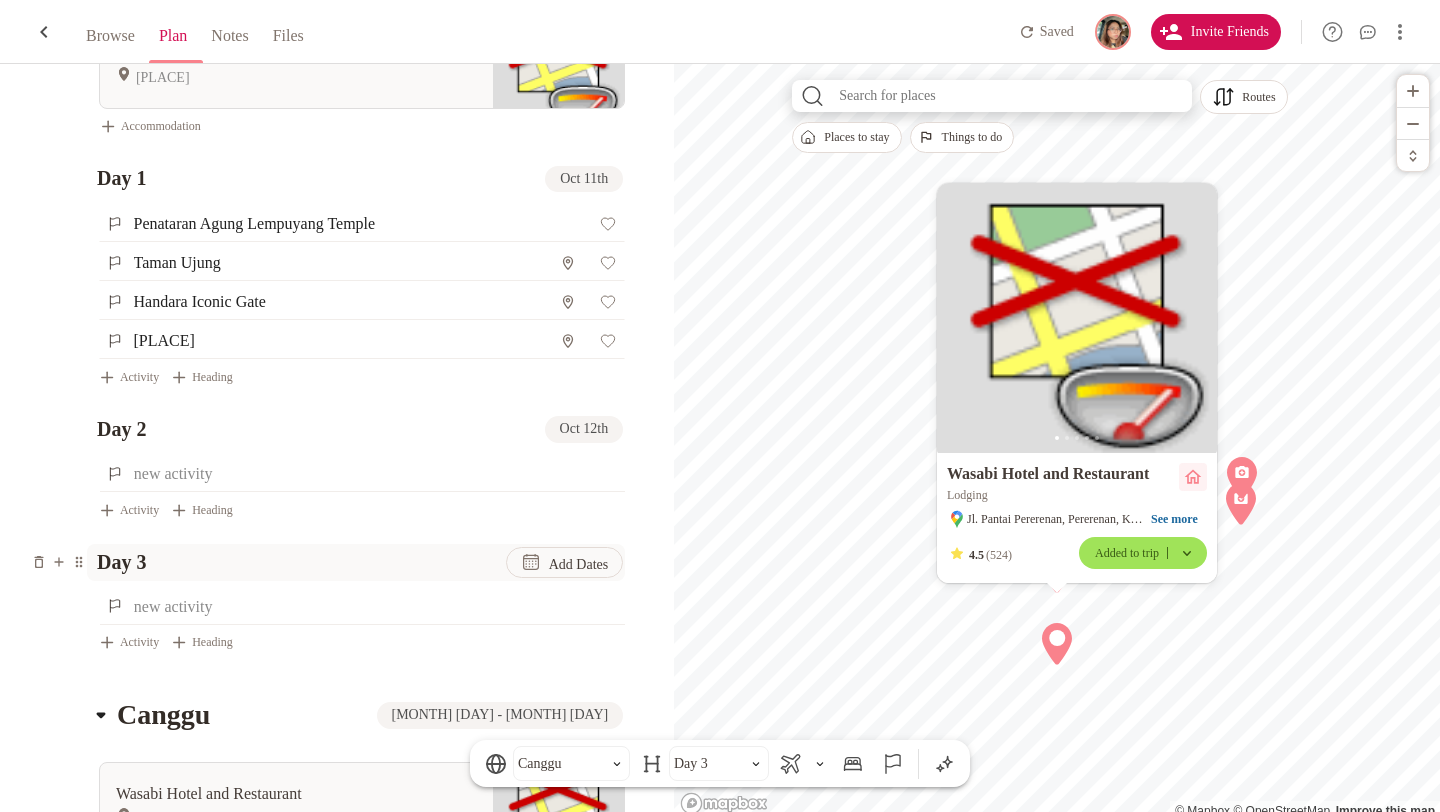 click on "Add Dates" at bounding box center [579, 564] 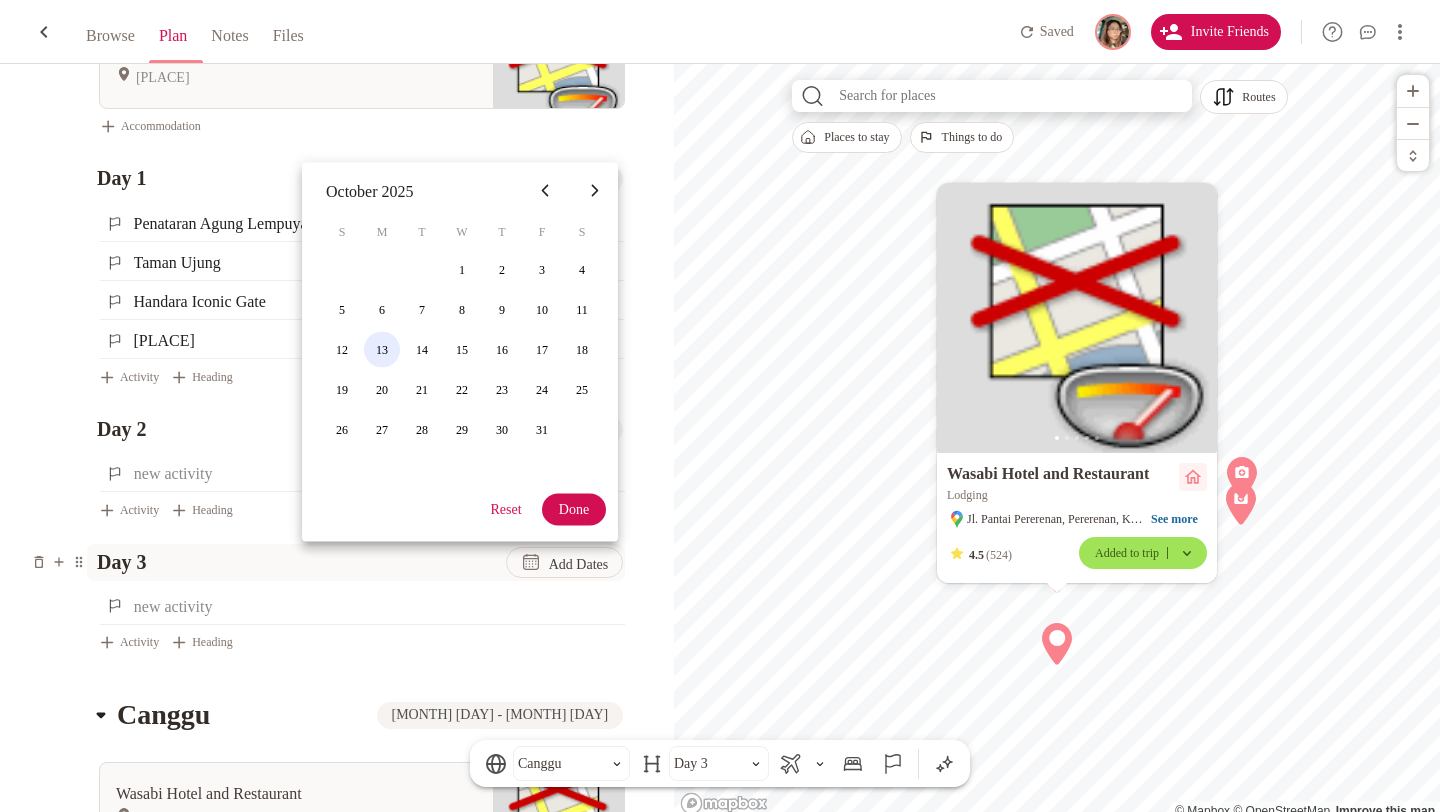 click on "13" at bounding box center [462, 269] 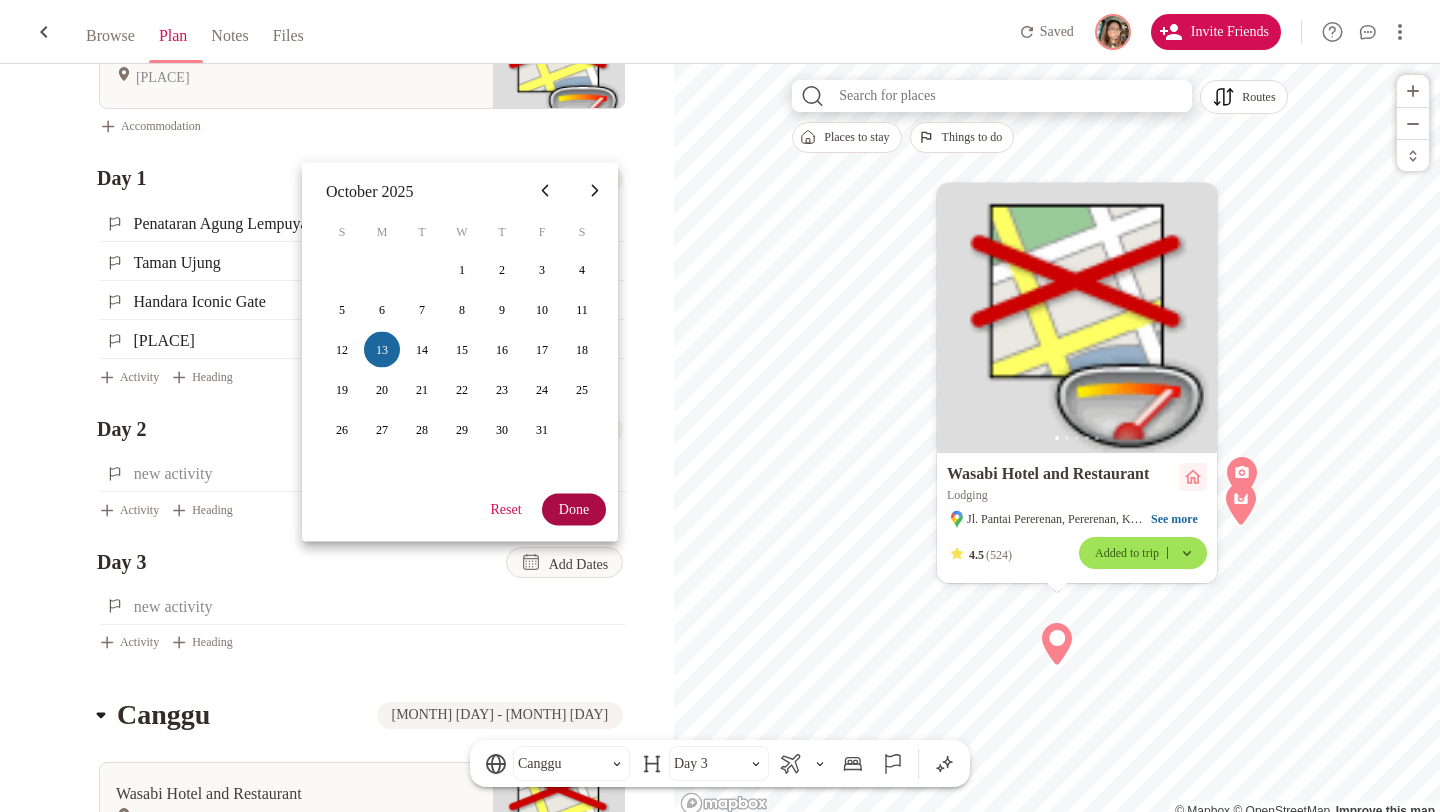 click on "Done" at bounding box center [574, 509] 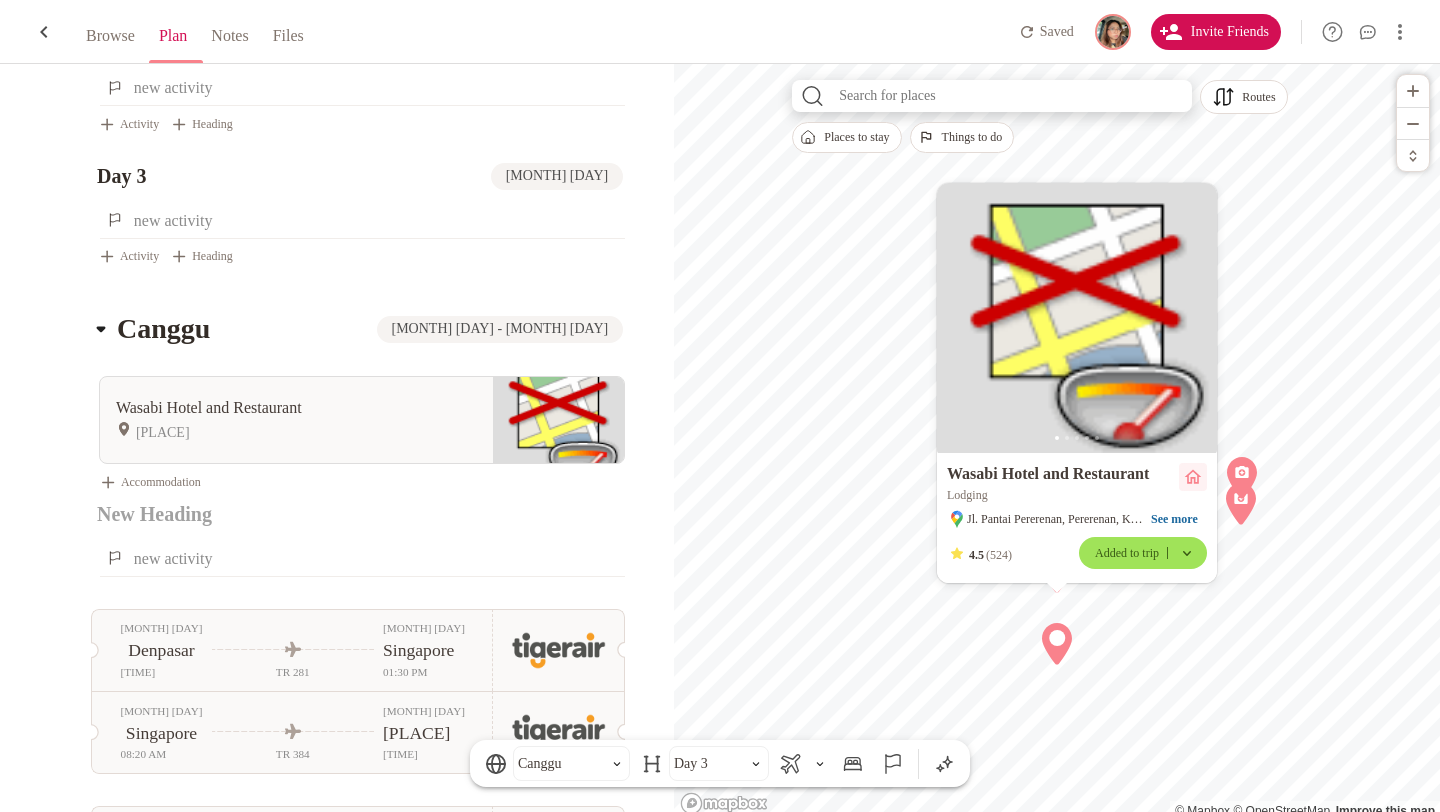 scroll, scrollTop: 1309, scrollLeft: 0, axis: vertical 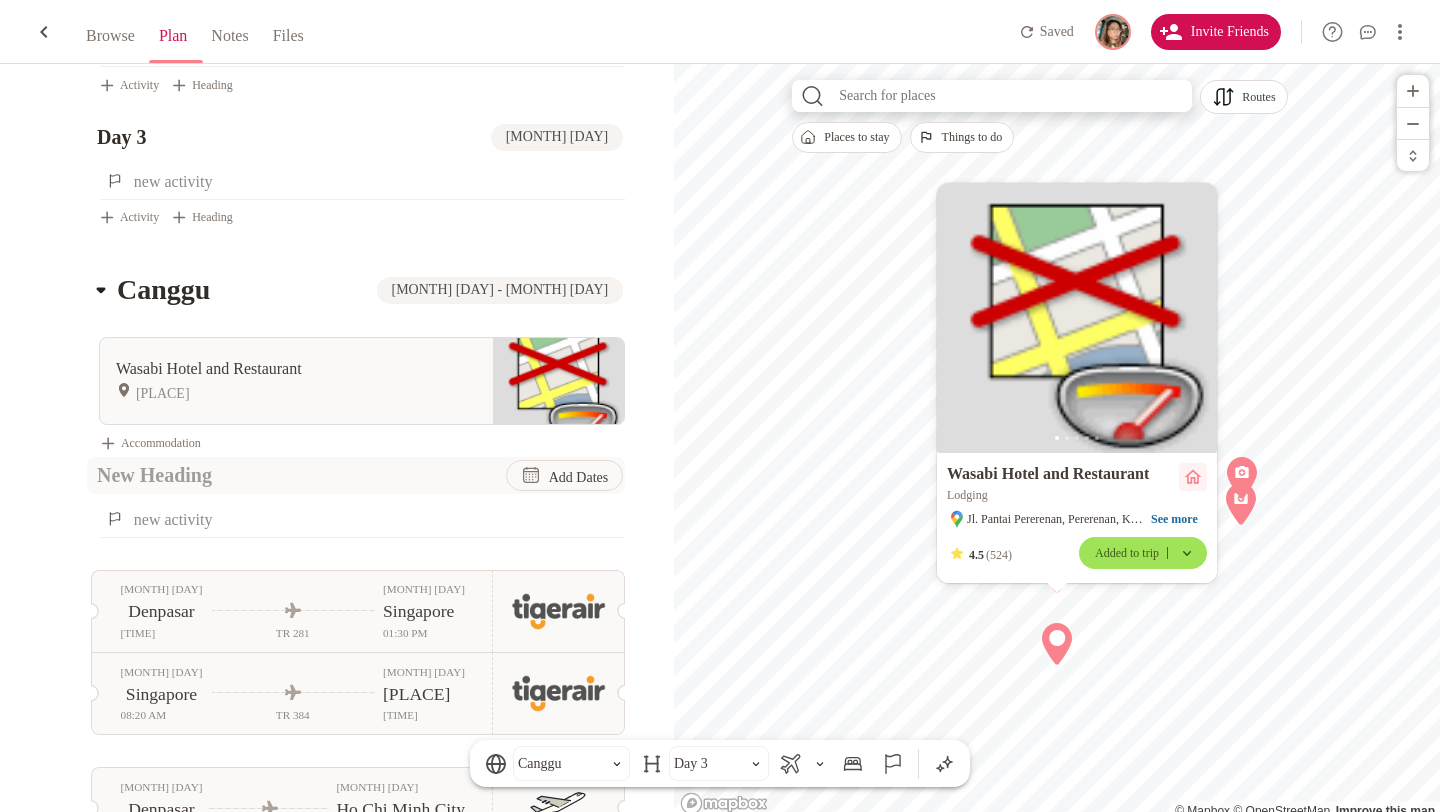 click at bounding box center (290, 475) 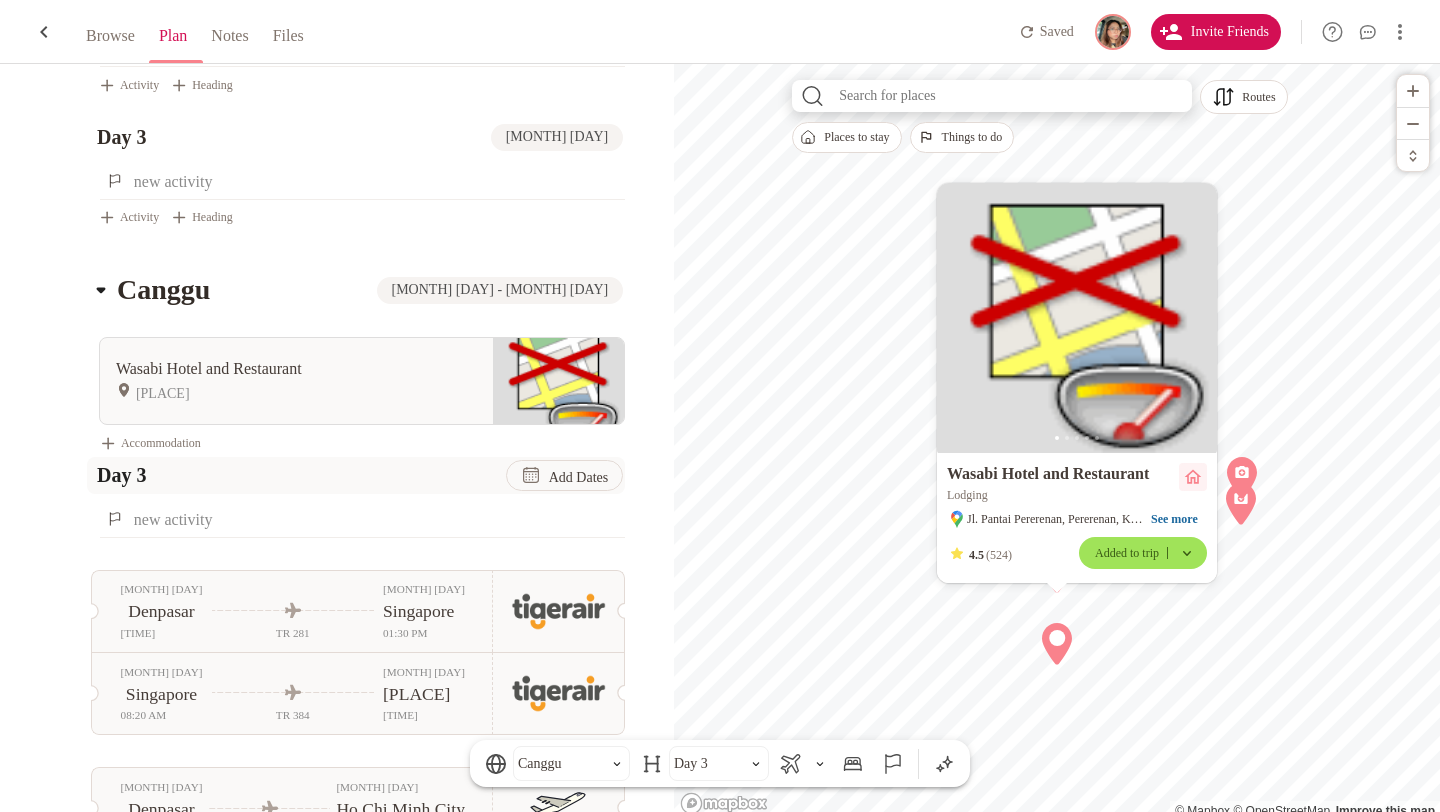 type on "Day 3" 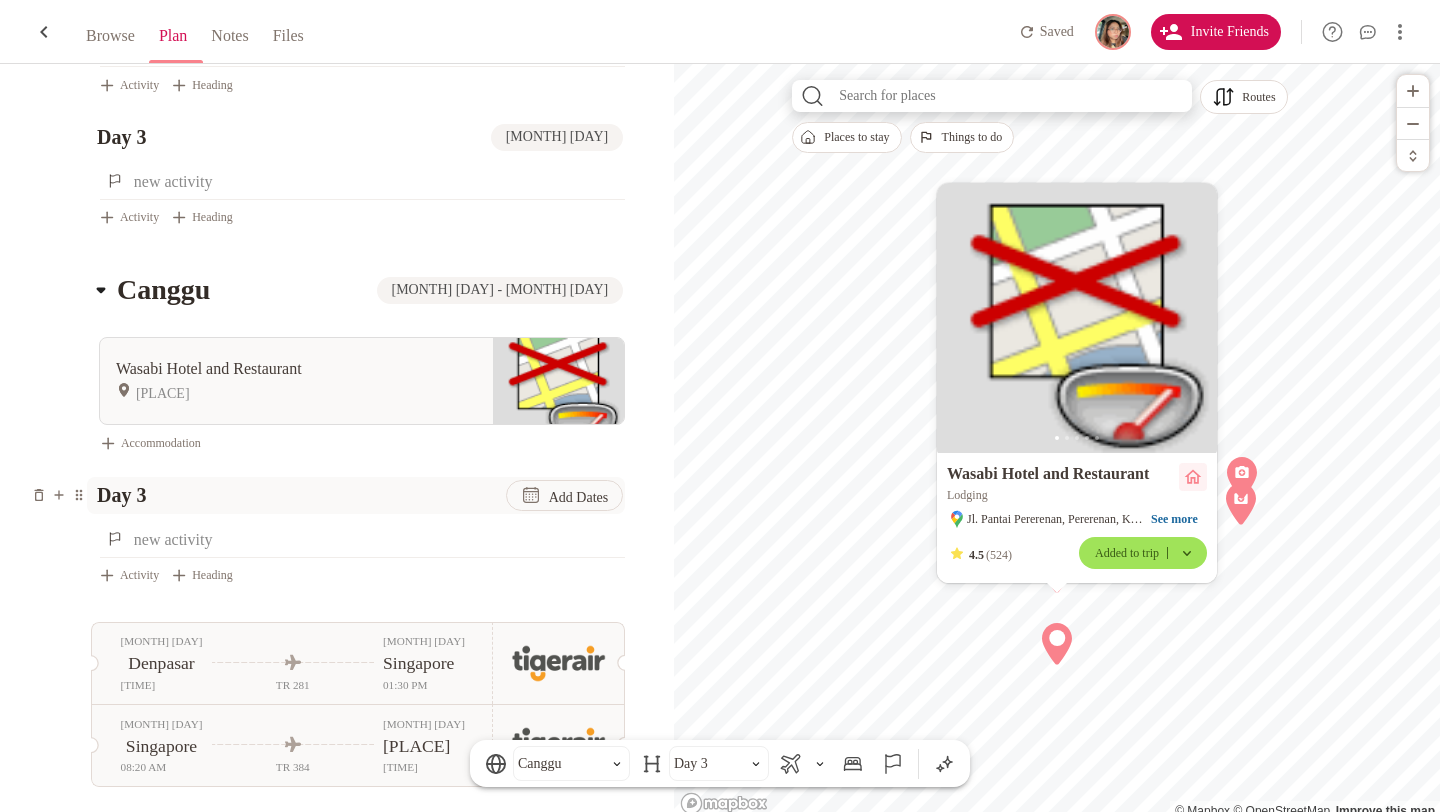 click on "Add Dates" at bounding box center (579, 497) 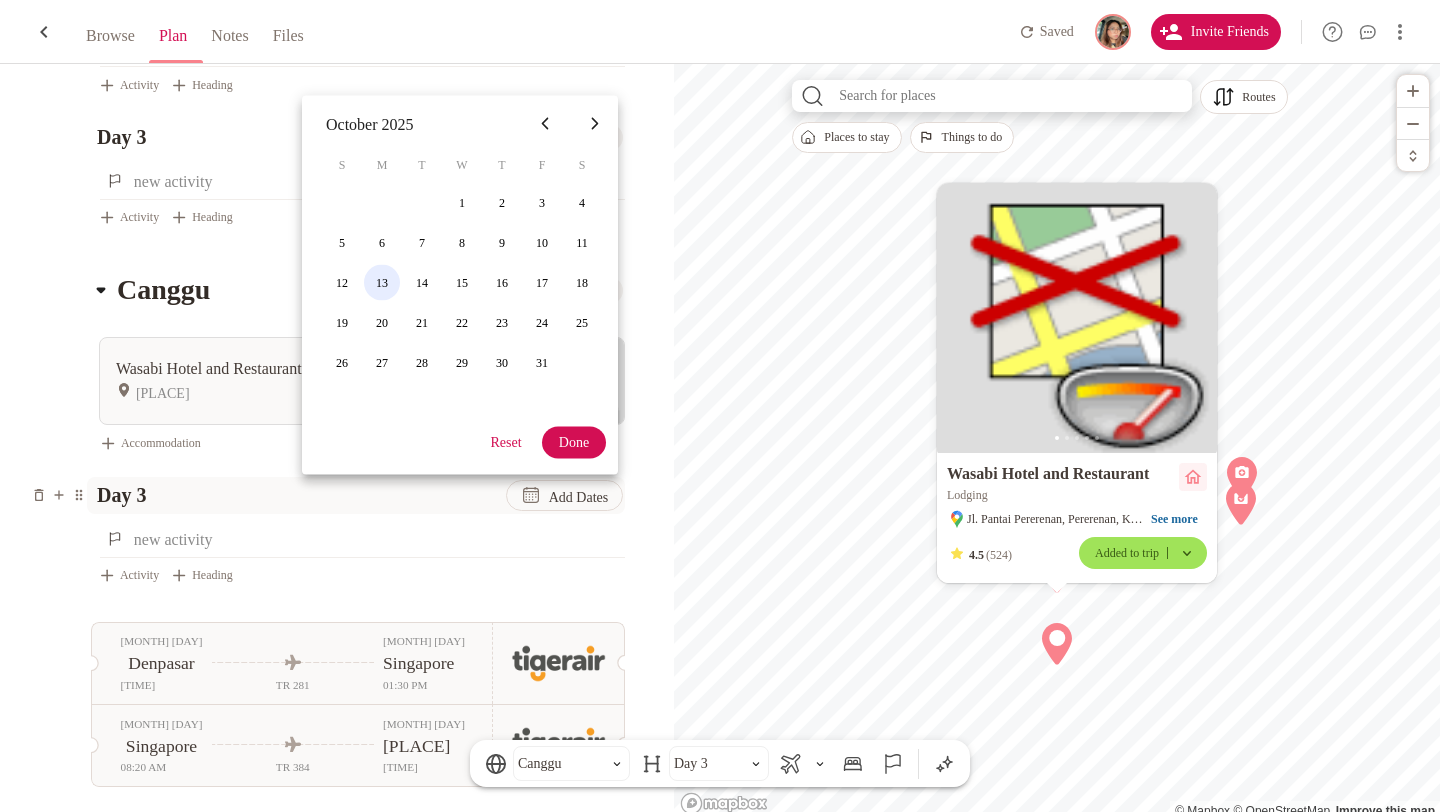 click on "13" at bounding box center (462, 202) 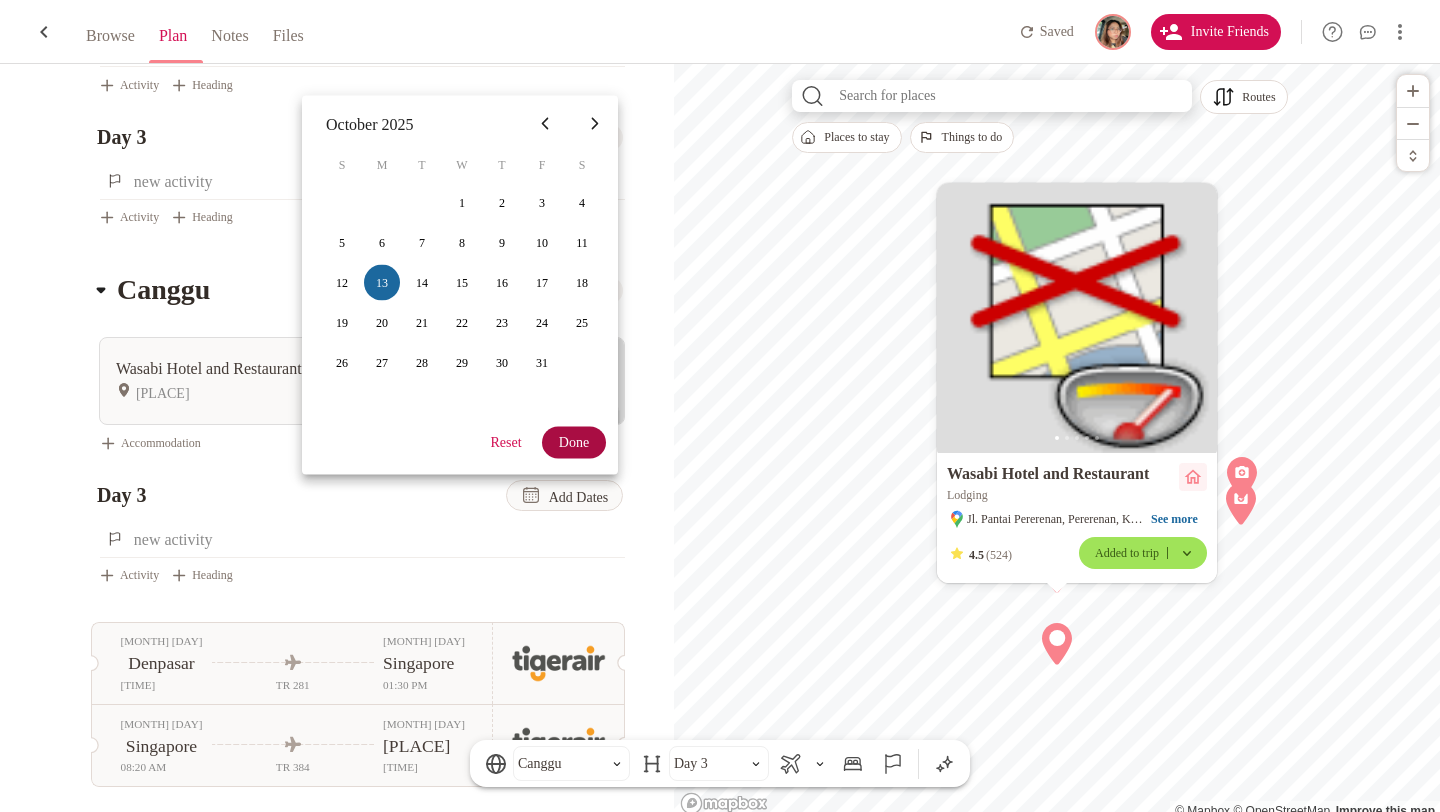 click on "Done" at bounding box center (574, 442) 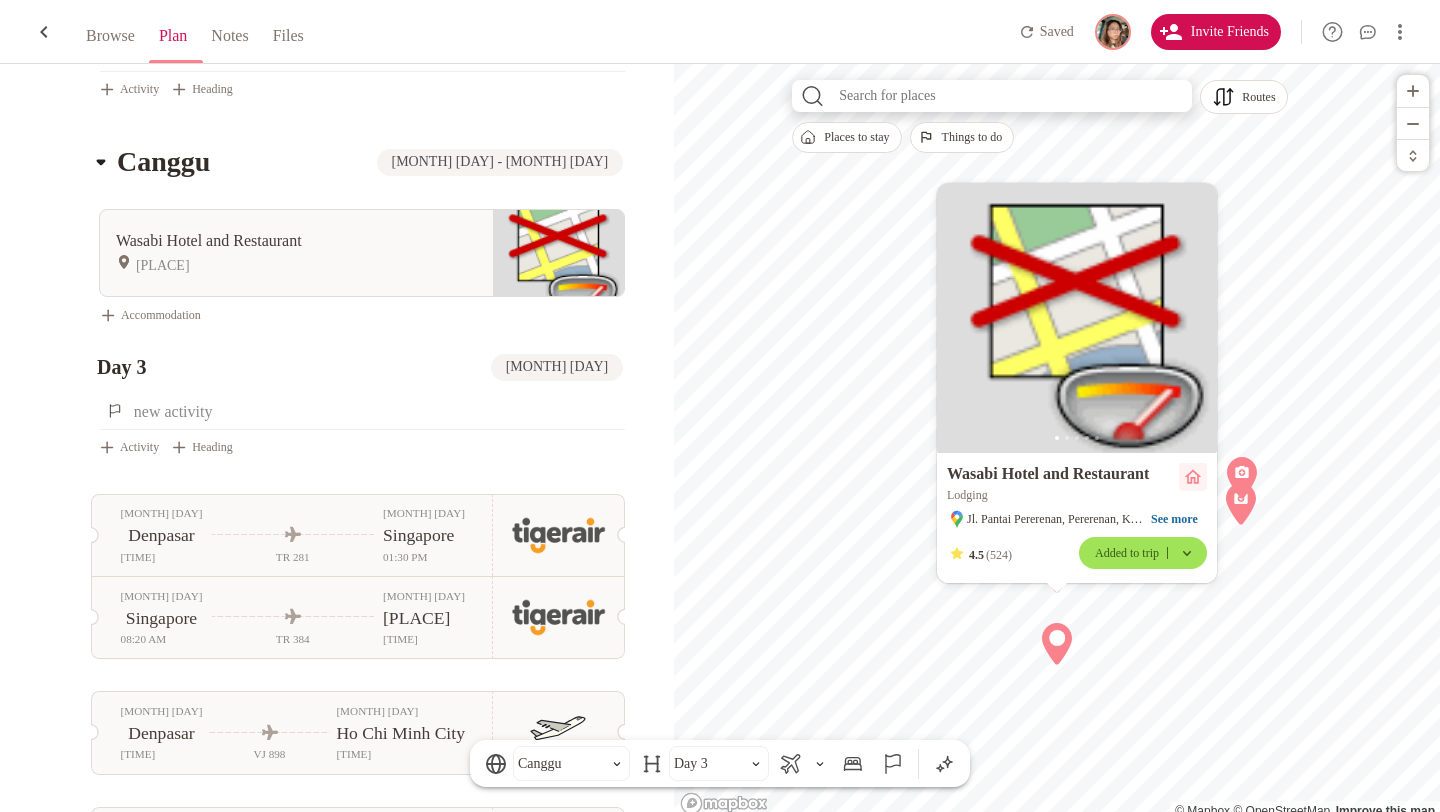 scroll, scrollTop: 1477, scrollLeft: 0, axis: vertical 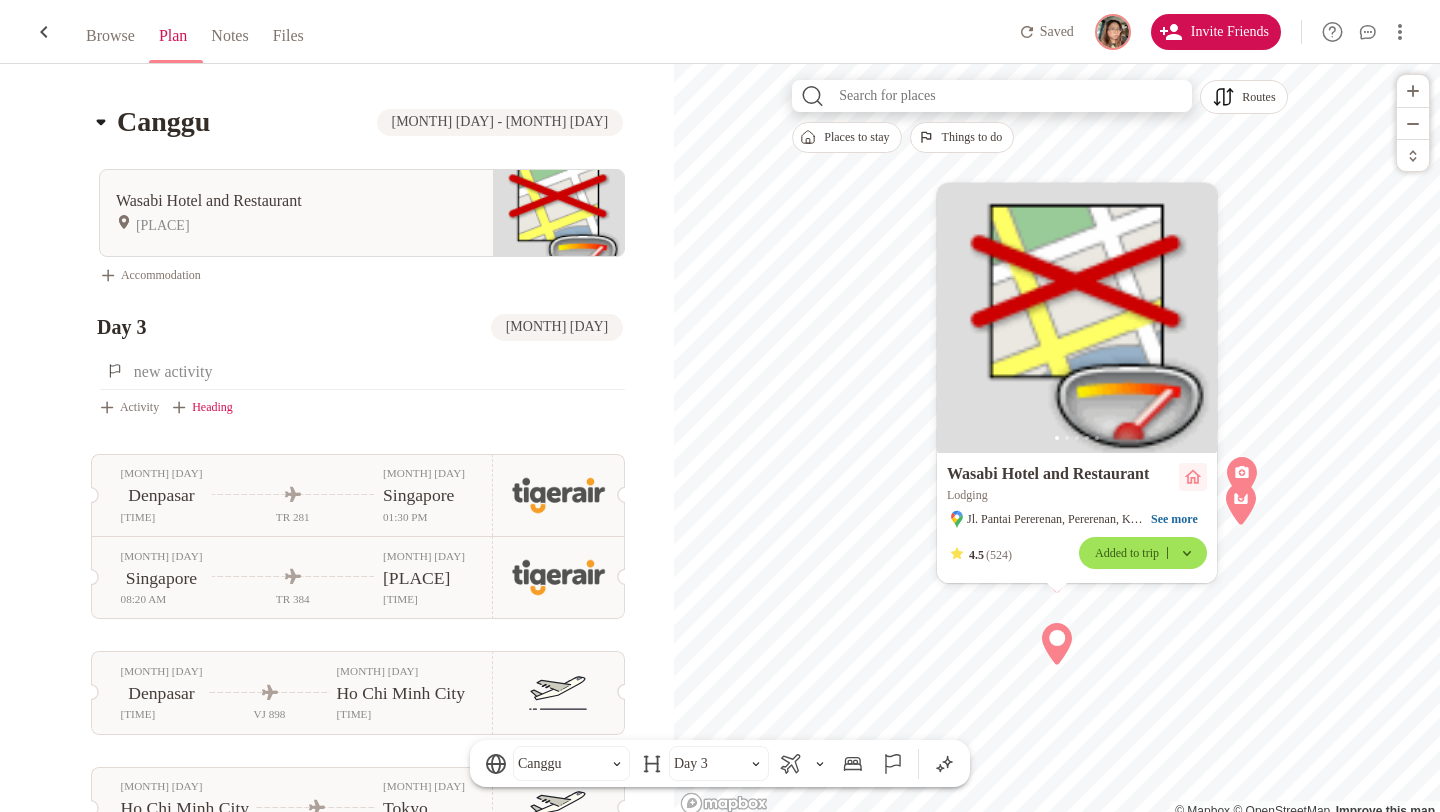 click on "Heading" at bounding box center (204, 408) 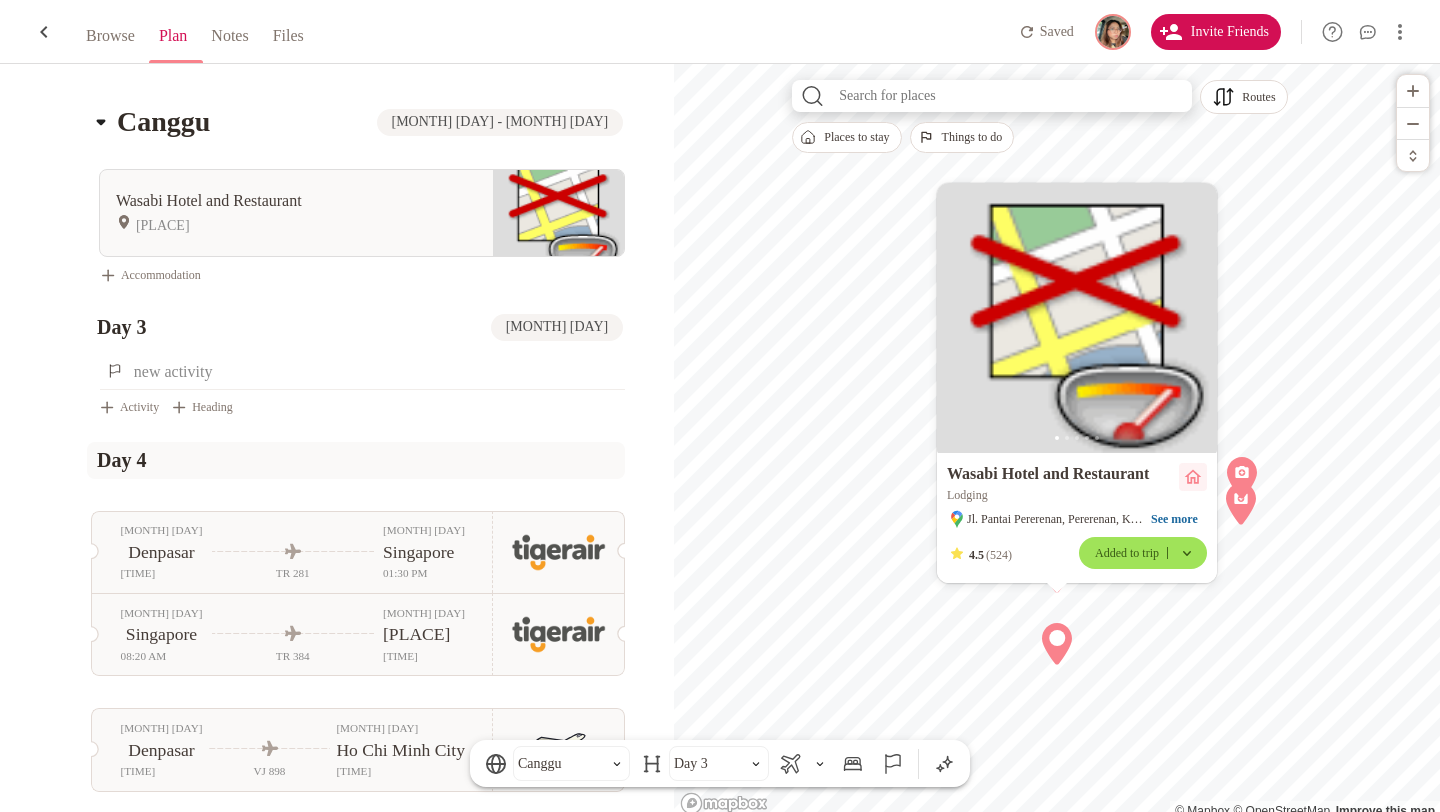 type on "Day 4" 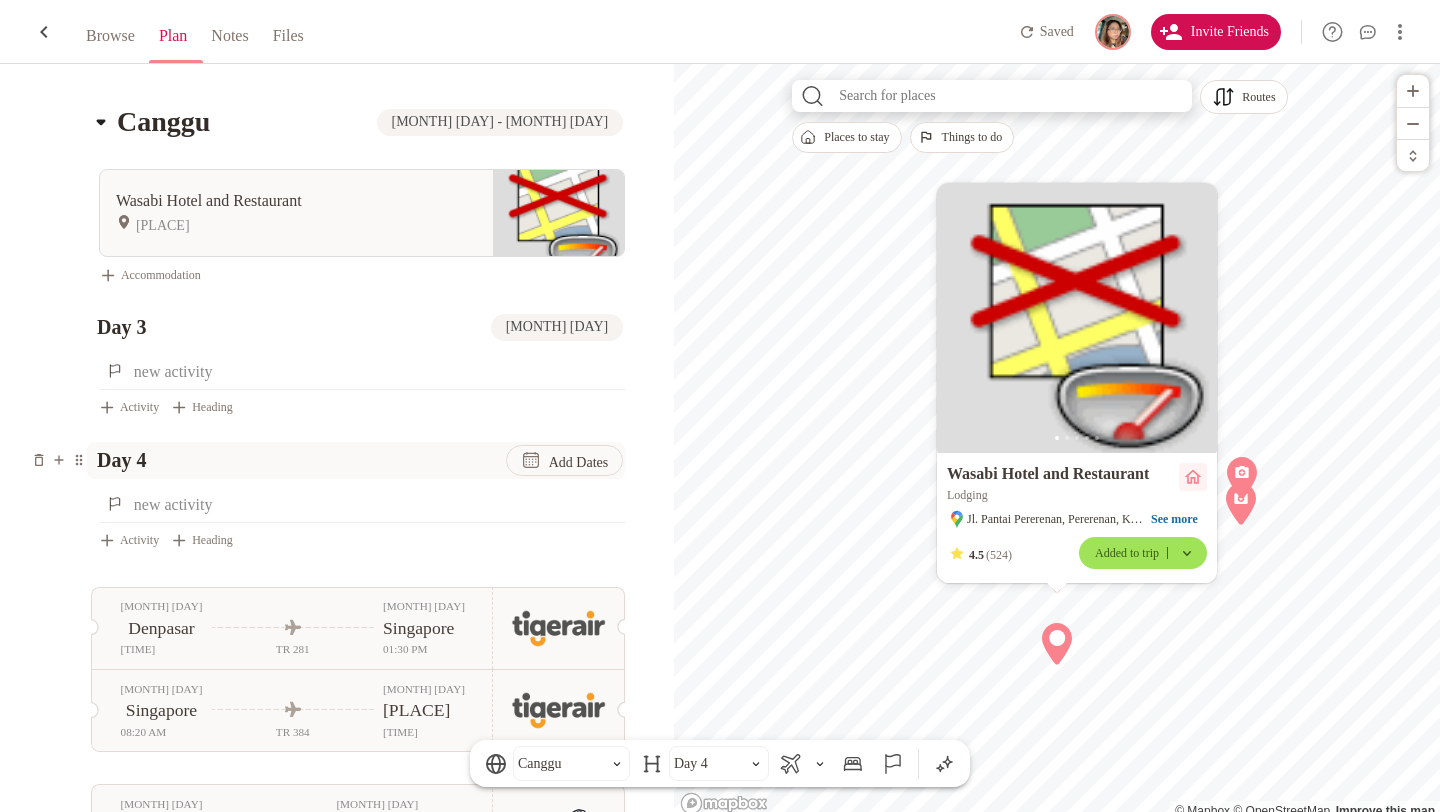 click on "Add Dates" at bounding box center [579, 462] 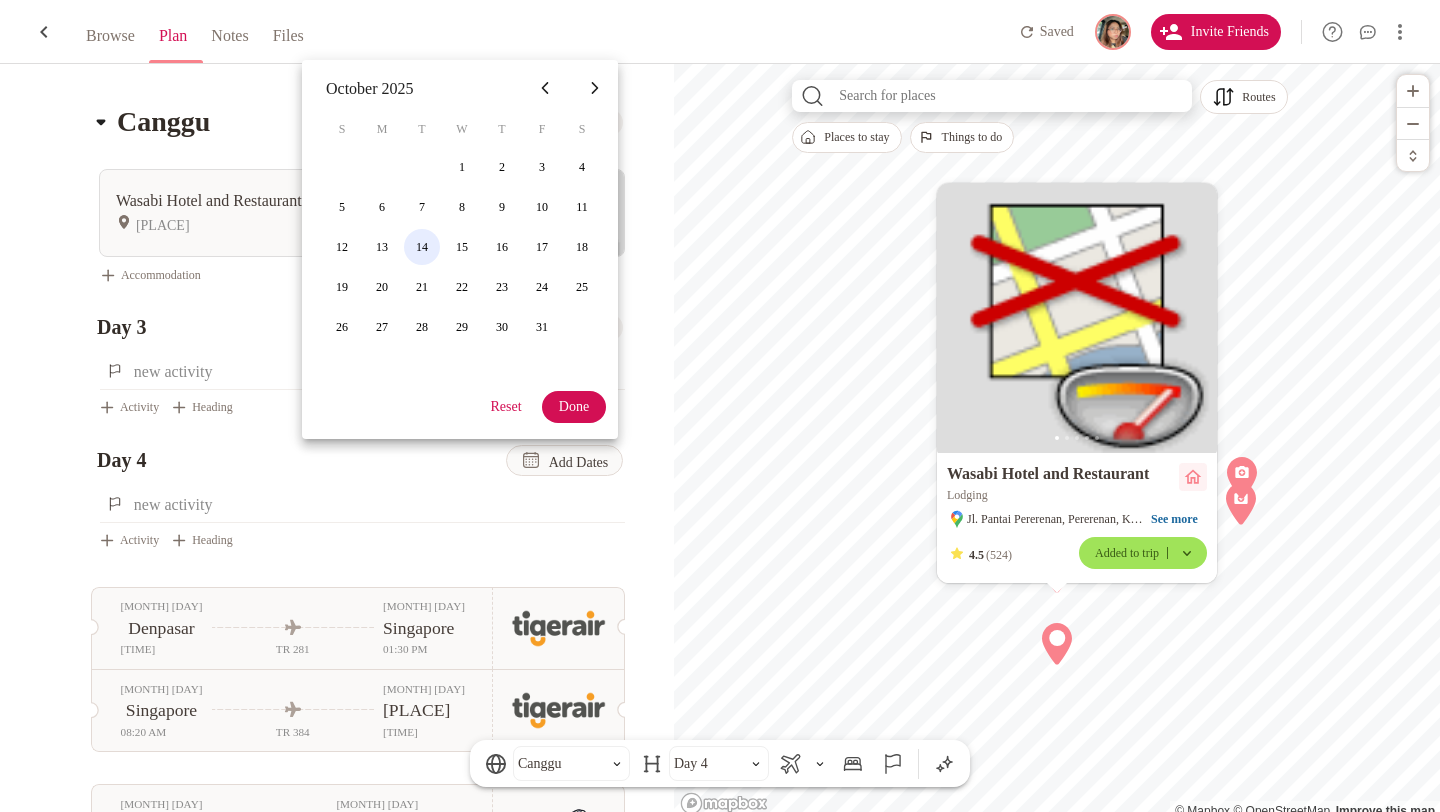 click on "14" at bounding box center (462, 167) 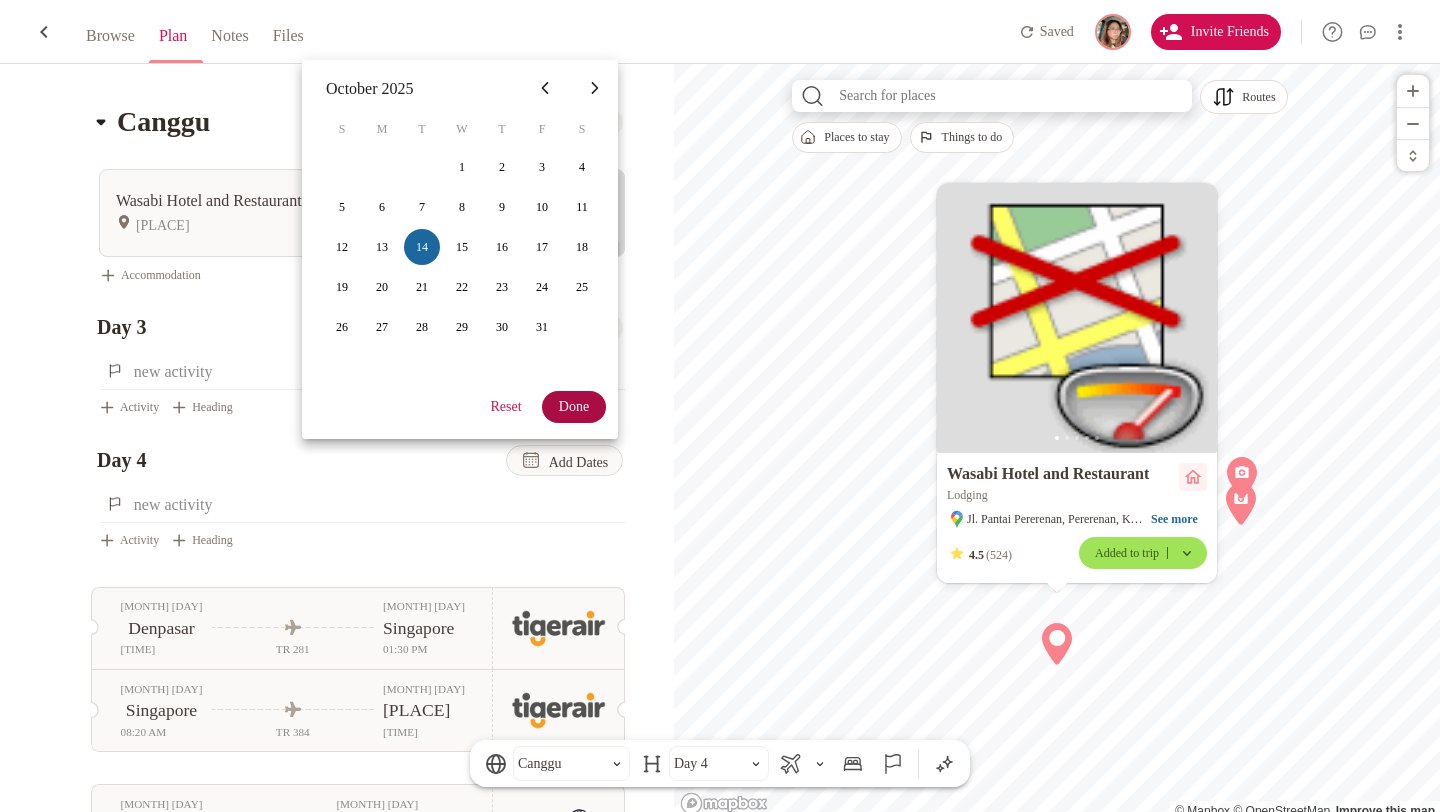 click on "Done" at bounding box center (574, 407) 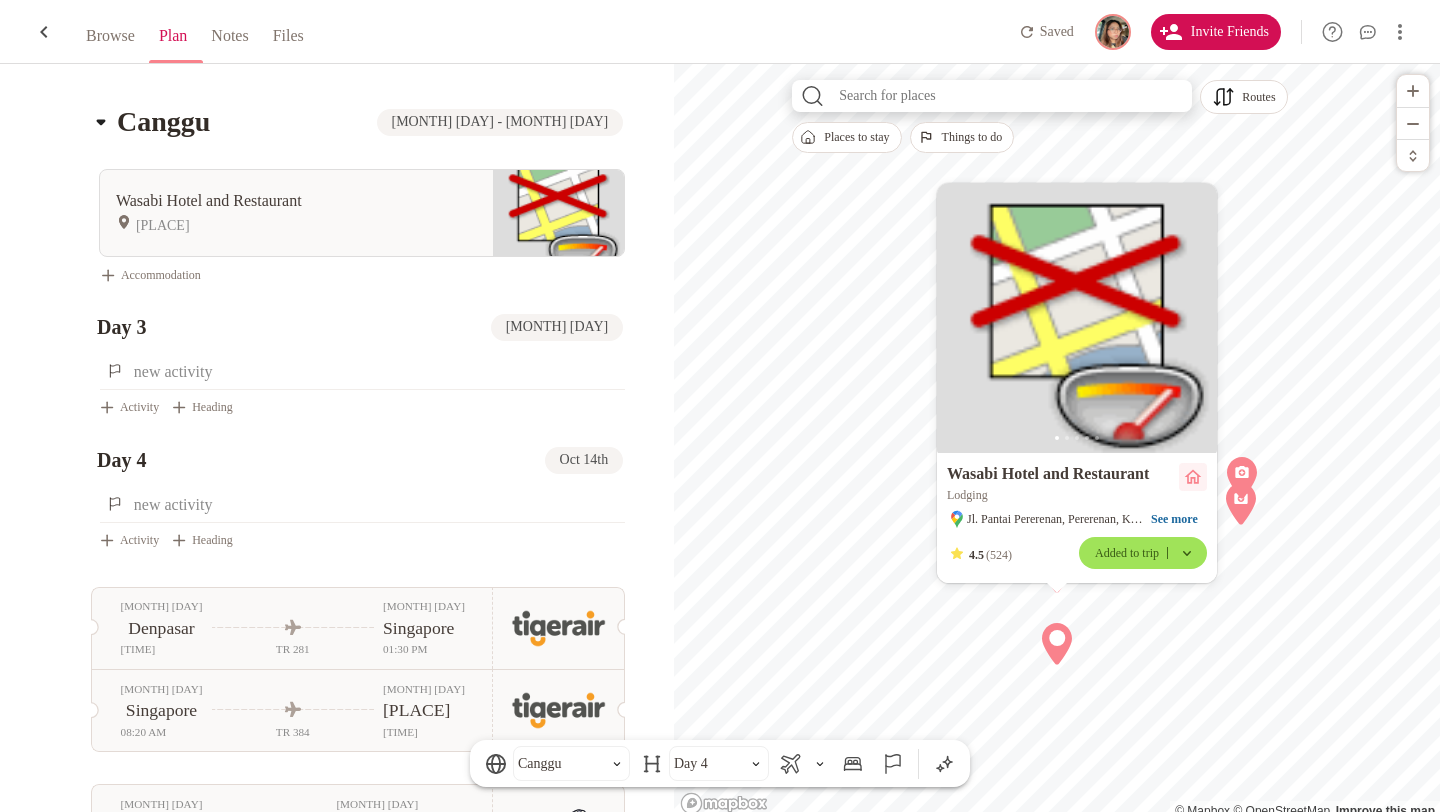 click on "OCT 11 [CITY] 01:10 AM TR 381 OCT 11 Singapore 04:50 AM OCT 11 Singapore 03:55 PM TR 286 OCT 11 Denpasar 06:40 PM OCT 11 Tokyo 02:00 AM VJ 821 OCT 11 Ho Chi Minh City 06:10 AM OCT 11 Ho Chi Minh City 09:45 AM VJ 897 OCT 11 Denpasar 02:30 PM Ubud Oct 11th - Oct 13th [PLACE] [PLACE] [PLACE] Accommodation Day 1 Oct 11th [PLACE] [PLACE] [PLACE] [PLACE] Activity Heading Day 2 Oct 12th Activity Heading Day 3 Oct 13th Activity Heading Canggu Oct 13th - Oct 15th [PLACE] [PLACE] [PLACE] Accommodation Day 3 Oct 13th Activity Heading Day 4 Oct 14th Activity Heading OCT 15 Denpasar 10:50 AM TR 281 OCT 15 Singapore 01:30 PM OCT 16 Singapore 08:20 AM TR 384 OCT 16 [CITY] 12:05 PM OCT 15 Denpasar 03:30 PM VJ 898 OCT 15 Ho Chi Minh City 06:20 PM OCT 16 Ho Chi Minh City 04:30 PM VJ 820 OCT 17 Tokyo 01:00 AM Canggu .st0 { fill: none; stroke: #4E4E4E; stroke-width: 1.92; stroke-linecap: round; stroke-linejoin: round; } Day 4" at bounding box center (337, -207) 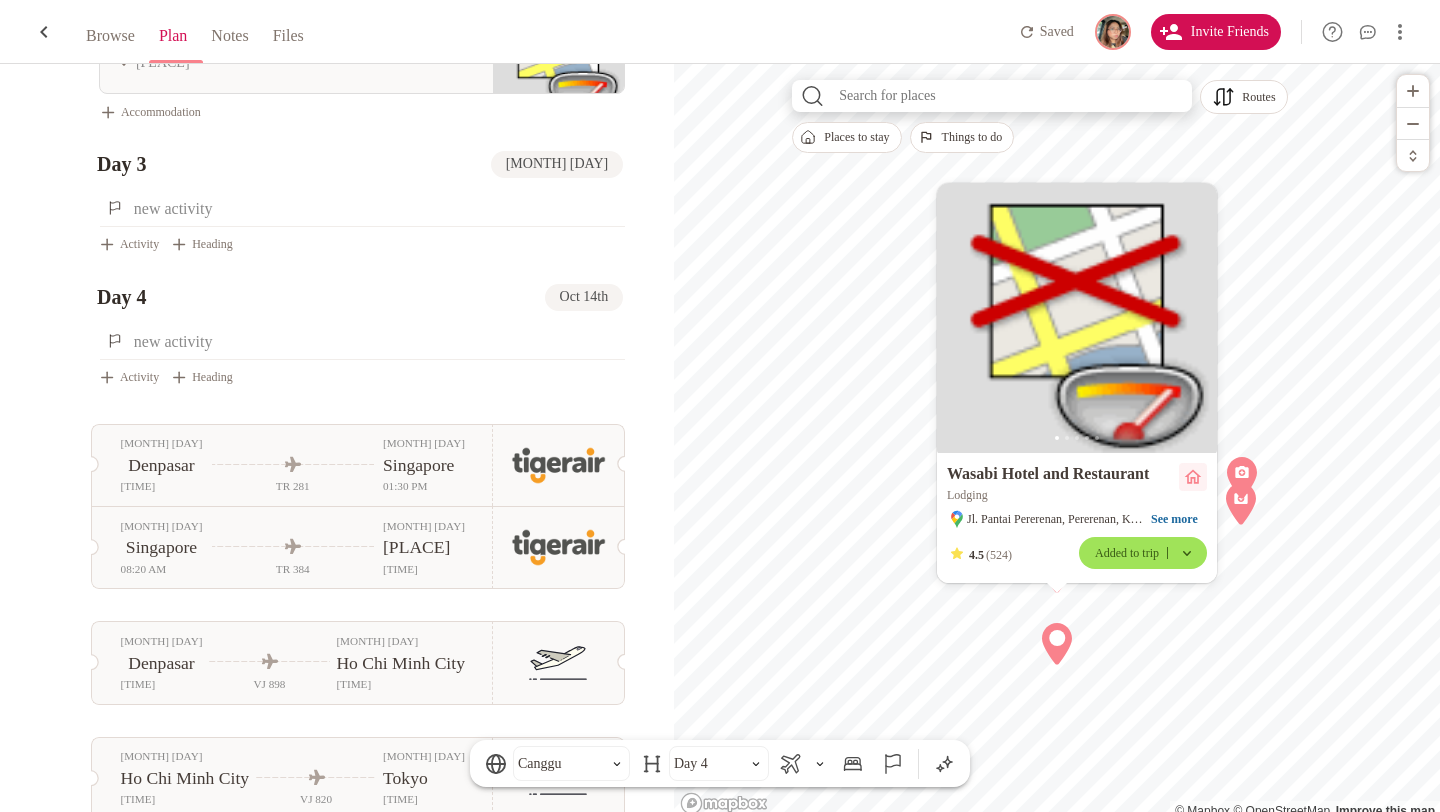 scroll, scrollTop: 1669, scrollLeft: 0, axis: vertical 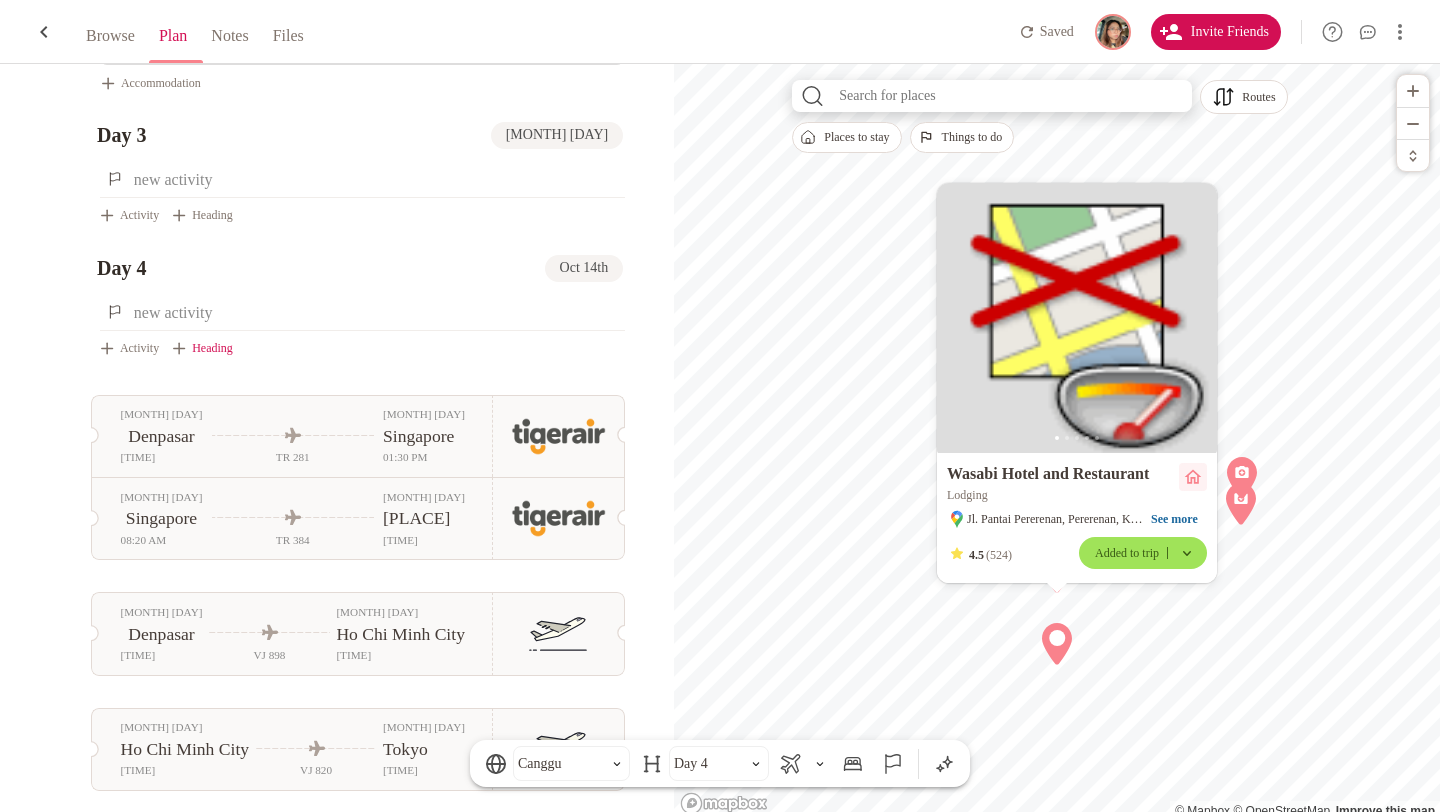 click on "Heading" at bounding box center (204, 216) 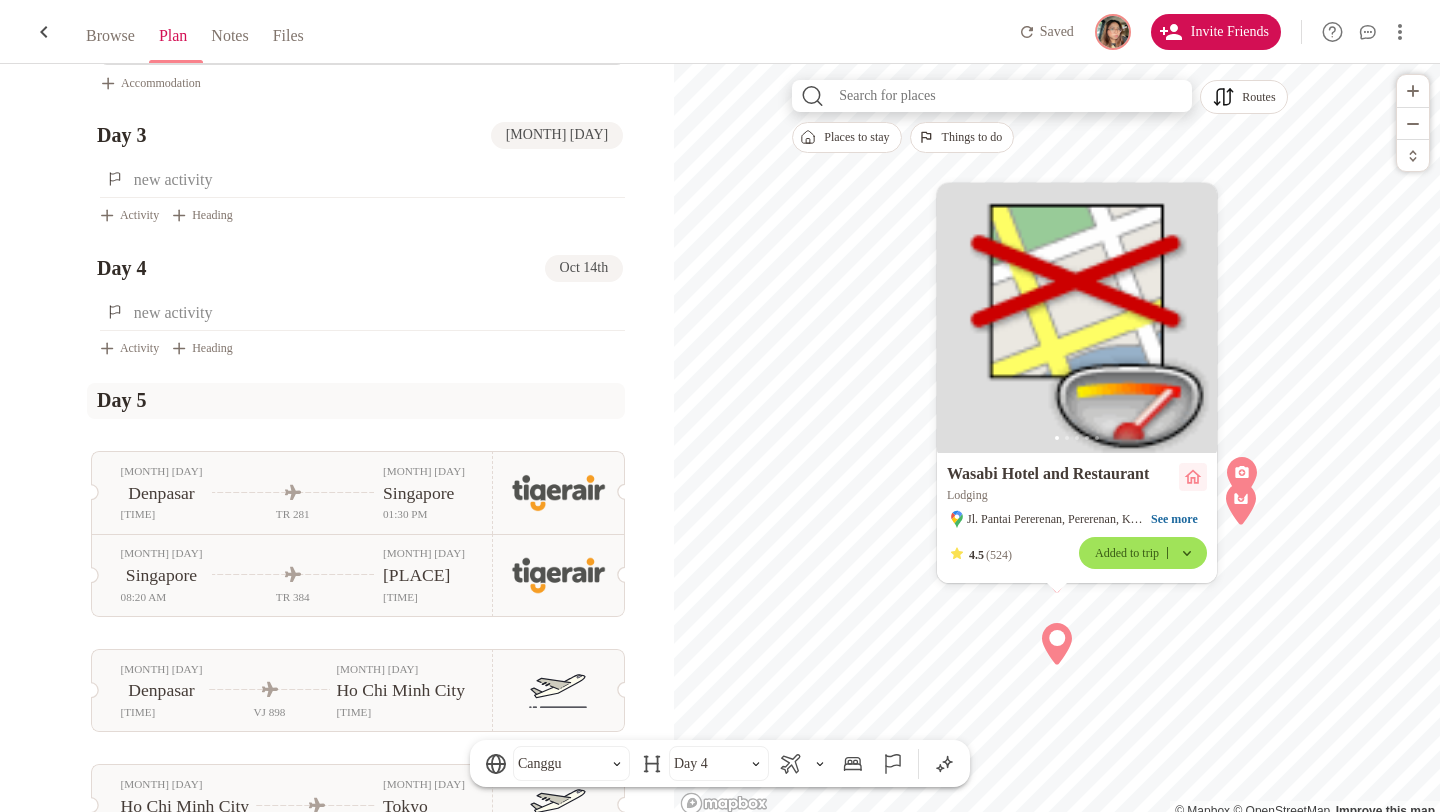 type on "Day 5" 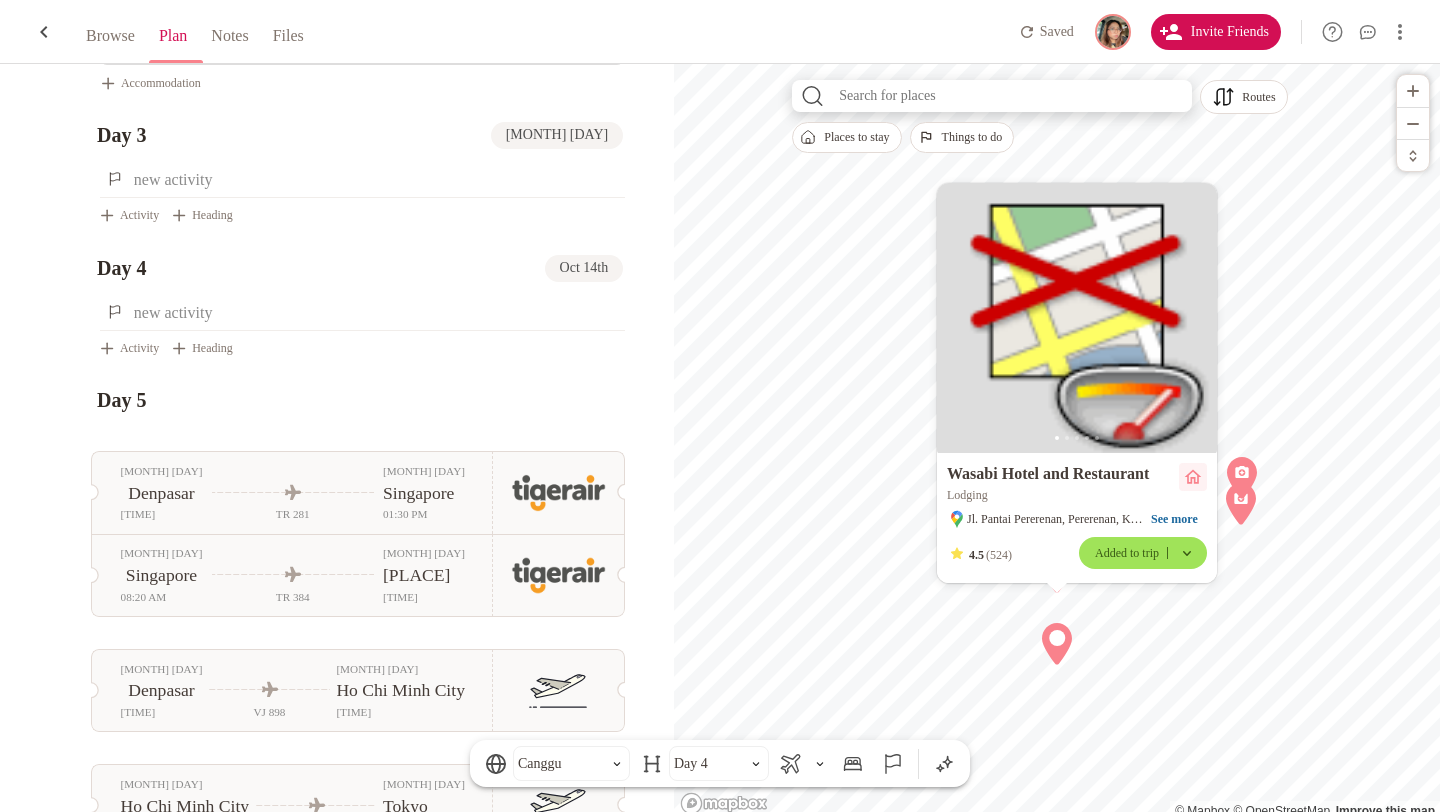 click on "OCT 11 [CITY] 01:10 AM TR 381 OCT 11 Singapore 04:50 AM OCT 11 Singapore 03:55 PM TR 286 OCT 11 Denpasar 06:40 PM OCT 11 Tokyo 02:00 AM VJ 821 OCT 11 Ho Chi Minh City 06:10 AM OCT 11 Ho Chi Minh City 09:45 AM VJ 897 OCT 11 Denpasar 02:30 PM Ubud Oct 11th - Oct 13th [PLACE] [PLACE] [PLACE] Accommodation Day 1 Oct 11th [PLACE] [PLACE] [PLACE] [PLACE] Activity Heading Day 2 Oct 12th Activity Heading Day 3 Oct 13th Activity Heading Canggu Oct 13th - Oct 15th [PLACE] [PLACE] [PLACE] Accommodation Day 3 Oct 13th Activity Heading Day 4 Oct 14th Activity Heading Day 5 OCT 15 Denpasar 10:50 AM TR 281 OCT 15 Singapore 01:30 PM OCT 16 Singapore 08:20 AM TR 384 OCT 16 [CITY] 12:05 PM OCT 15 Denpasar 03:30 PM VJ 898 OCT 15 Ho Chi Minh City 06:20 PM OCT 16 Ho Chi Minh City 04:30 PM VJ 820 OCT 17 Tokyo 01:00 AM Canggu .st0 { fill: none; stroke: #4E4E4E; stroke-width: 1.92; stroke-linecap: round; stroke-linejoin: round; } Day 4" at bounding box center [337, -371] 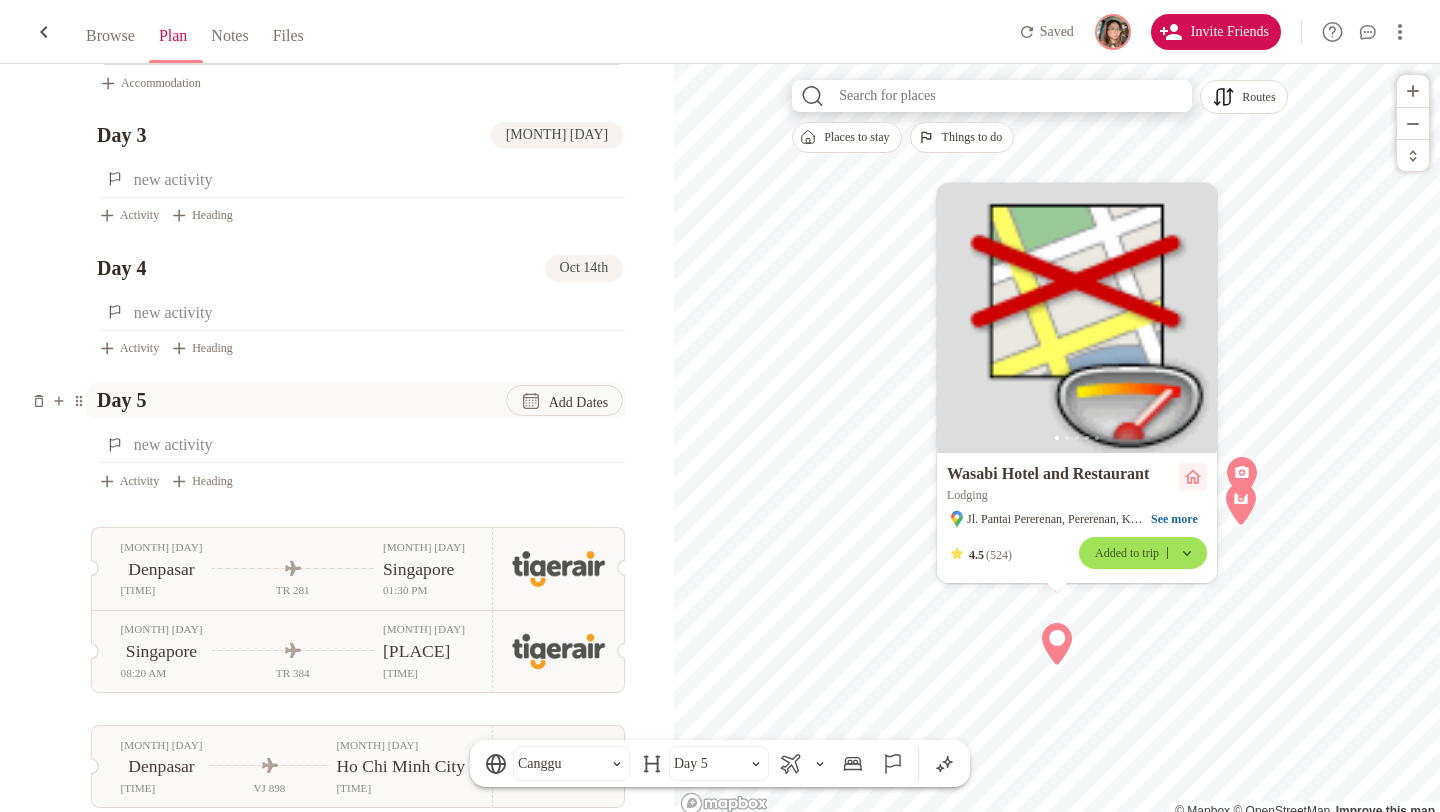 click on "Add Dates" at bounding box center [579, 402] 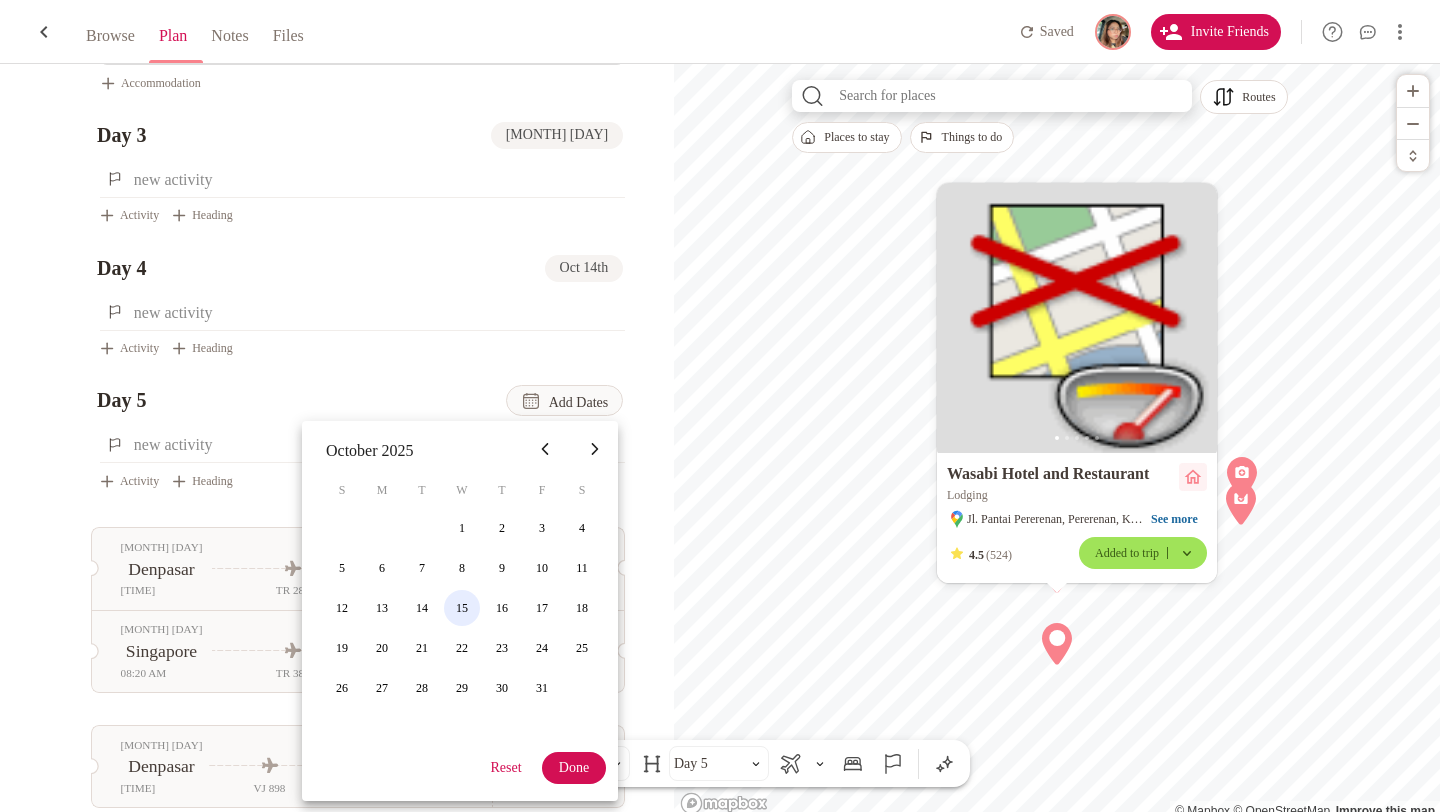 click on "15" at bounding box center [462, 528] 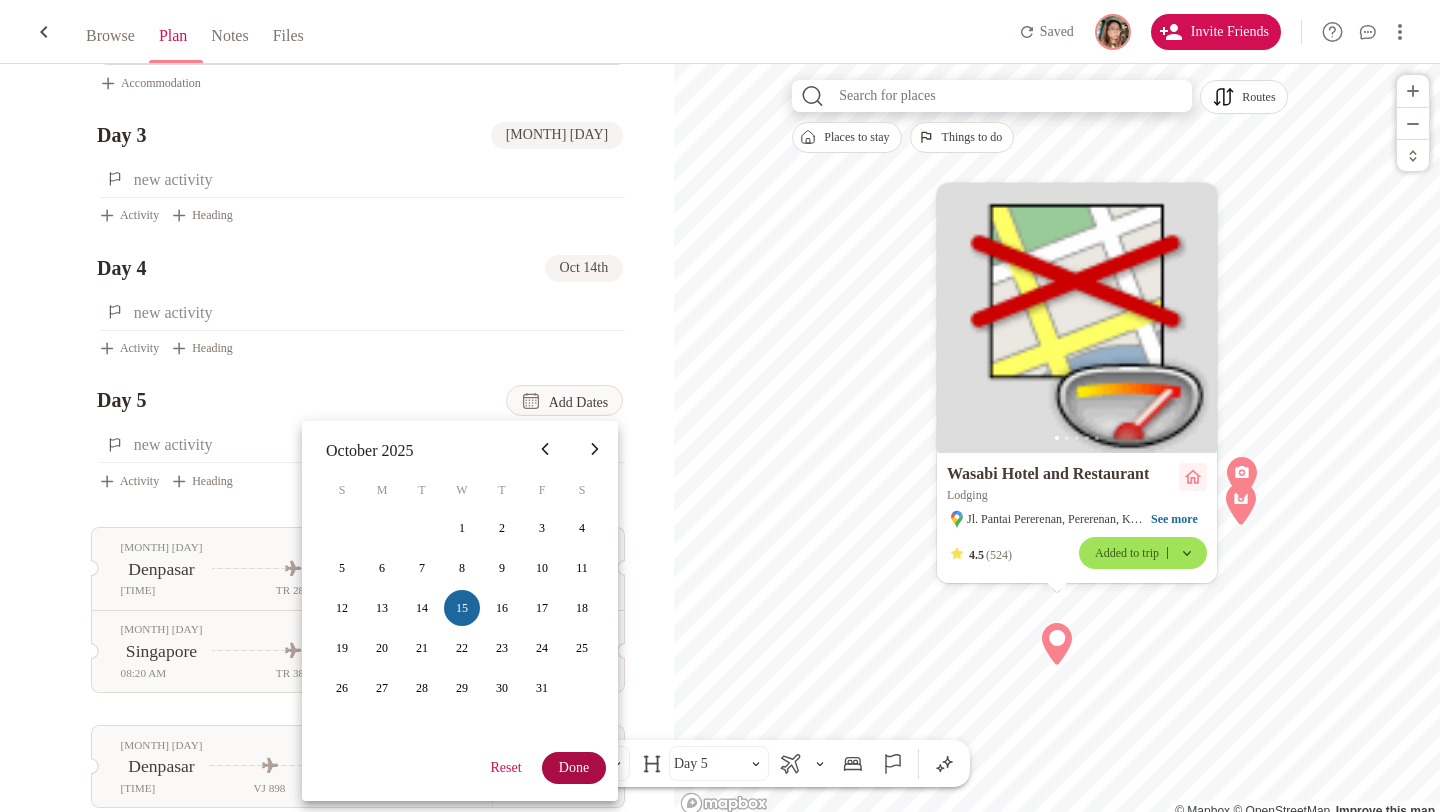 click on "Done" at bounding box center [574, 768] 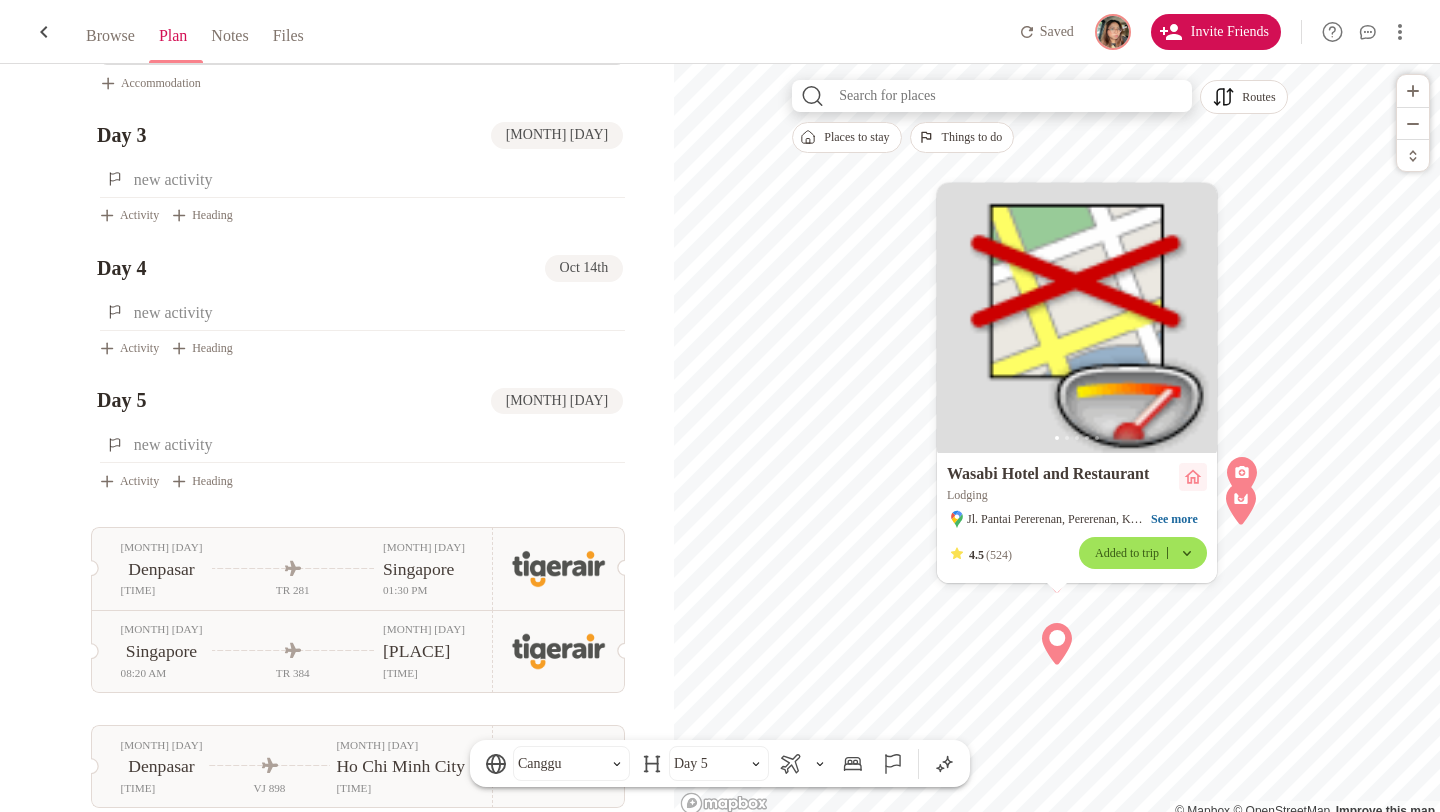 click on "OCT 11 [CITY] 01:10 AM TR 381 OCT 11 Singapore 04:50 AM OCT 11 Singapore 03:55 PM TR 286 OCT 11 Denpasar 06:40 PM OCT 11 Tokyo 02:00 AM VJ 821 OCT 11 Ho Chi Minh City 06:10 AM OCT 11 Ho Chi Minh City 09:45 AM VJ 897 OCT 11 Denpasar 02:30 PM Ubud Oct 11th - Oct 13th [PLACE] [PLACE] [PLACE] Accommodation Day 1 Oct 11th [PLACE] [PLACE] [PLACE] [PLACE] Activity Heading Day 2 Oct 12th Activity Heading Day 3 Oct 13th Activity Heading Canggu Oct 13th - Oct 15th [PLACE] [PLACE] [PLACE] Accommodation Day 3 Oct 13th Activity Heading Day 4 Oct 14th Activity Heading Day 5 Oct 15th Activity Heading OCT 15 Denpasar 10:50 AM TR 281 OCT 15 Singapore 01:30 PM OCT 16 Singapore 08:20 AM TR 384 OCT 16 [CITY] 12:05 PM OCT 15 Denpasar 03:30 PM VJ 898 OCT 15 Ho Chi Minh City 06:20 PM OCT 16 Ho Chi Minh City 04:30 PM VJ 820 OCT 17 Tokyo 01:00 AM Canggu .st0 { fill: none; stroke: #4E4E4E; stroke-width: 1.92; stroke-linecap: round; stroke-linejoin: round; } Day 5" at bounding box center (337, -333) 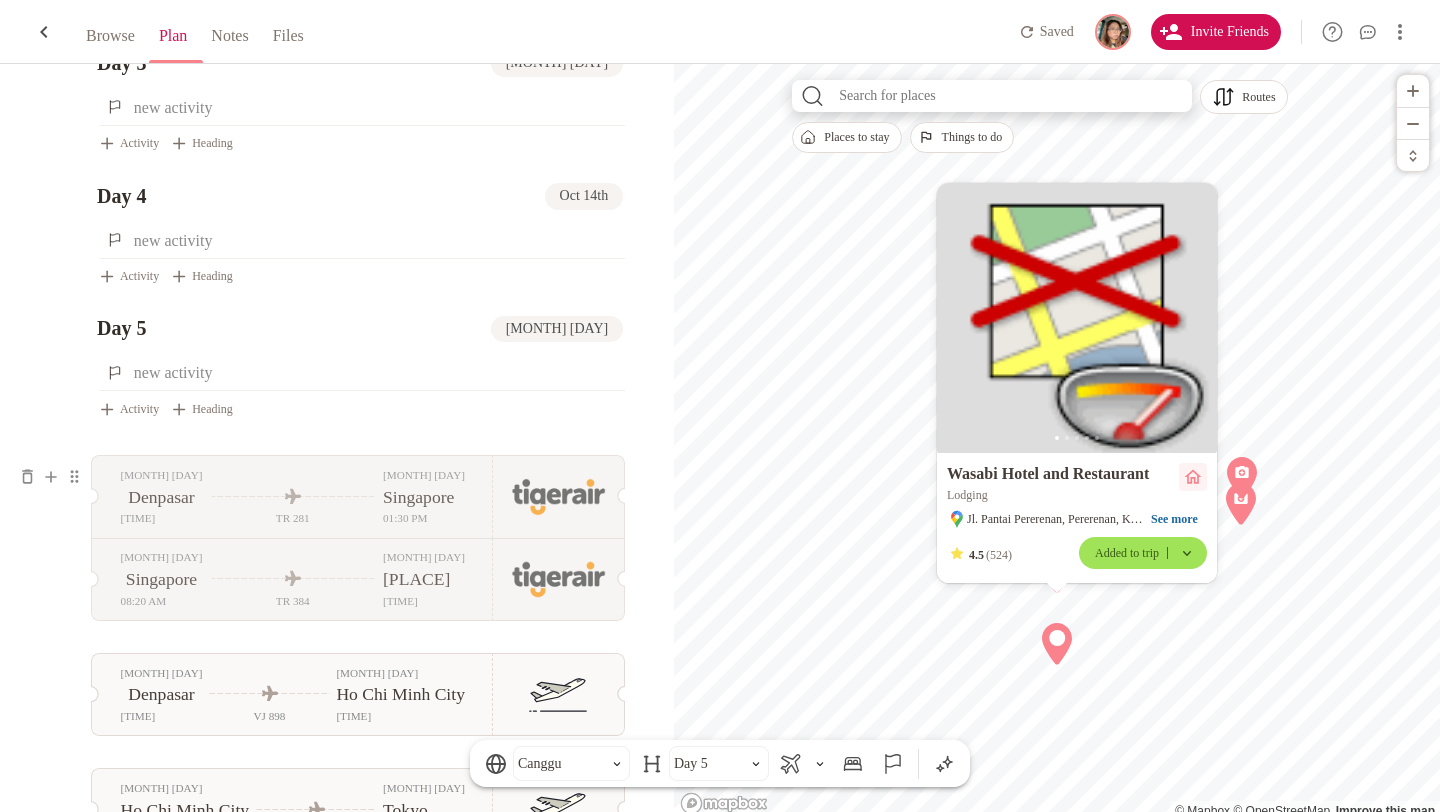 scroll, scrollTop: 1745, scrollLeft: 0, axis: vertical 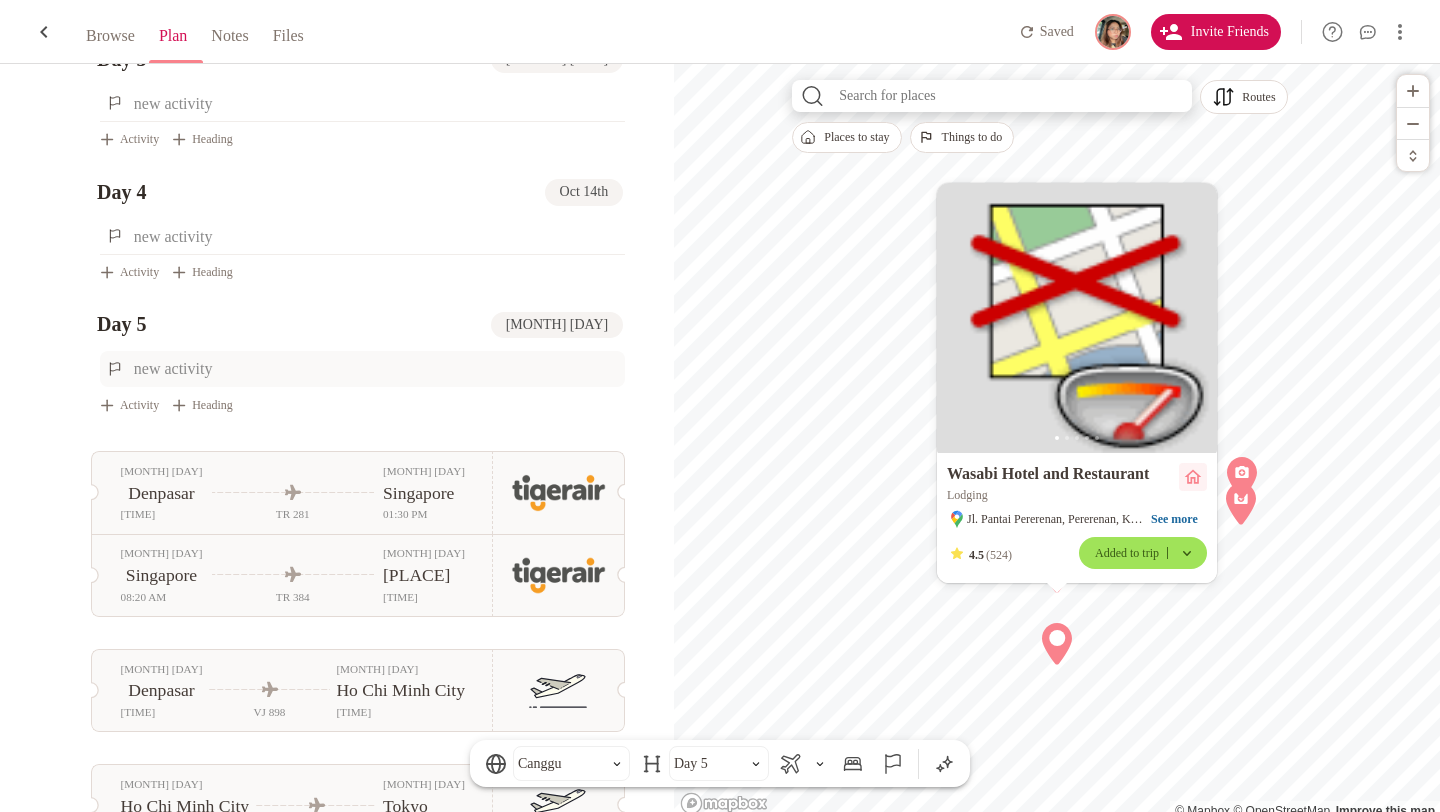 click at bounding box center (377, 368) 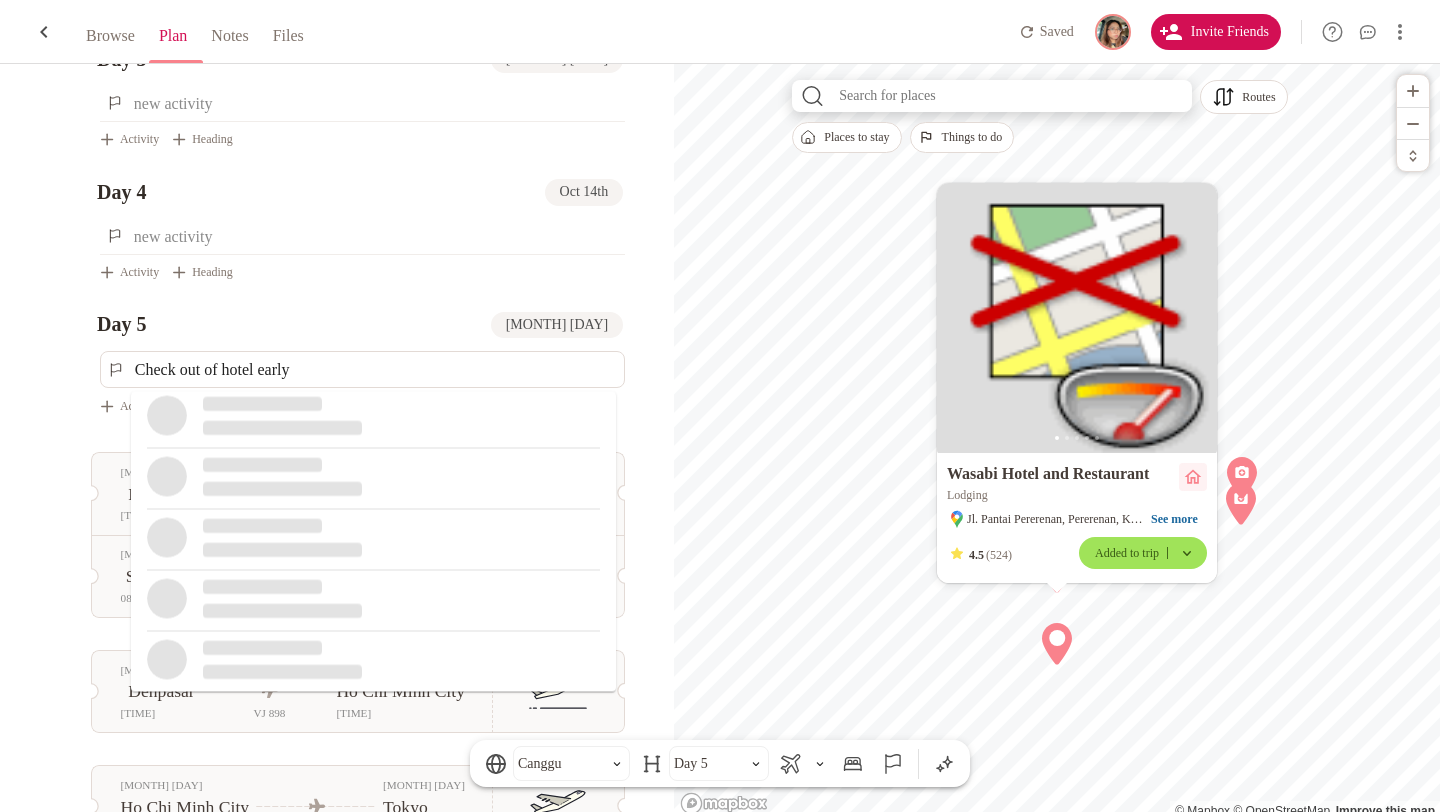 type on "Check out of hotel early" 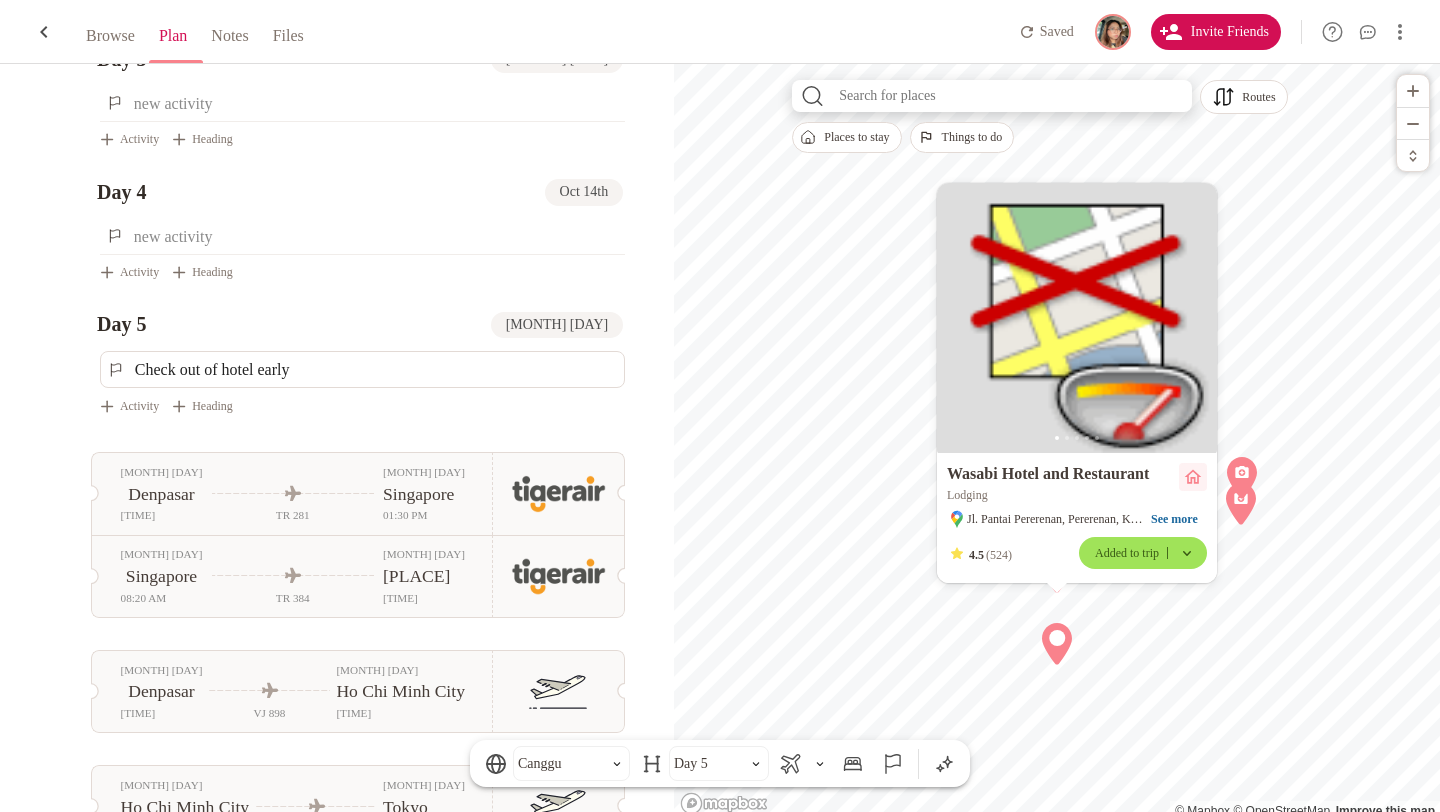 click on "[MONTH] [DAY] [CITY] [TIME] TR 381 [MONTH] [DAY] [CITY] [TIME] [MONTH] [DAY] [CITY] [TIME] TR 286 [MONTH] [DAY] [CITY] [TIME] [MONTH] [DAY] [CITY] [TIME] VJ 821 [MONTH] [DAY] [CITY] [TIME] [MONTH] [DAY] [CITY] [TIME] [MONTH] [DAY] [CITY] [TIME] VJ 897 [MONTH] [DAY] [CITY] [TIME] Ubud [MONTH] [DAY] - [MONTH] [DAY] Baliwid Villa Ubud Bali Accommodation Day 1 [MONTH] [DAY] Penataran Agung Lempuyang Temple Taman Ujung Handara Iconic Gate The Edge Bali Activity Heading Day 2 [MONTH] [DAY] Activity Heading Day 3 [MONTH] [DAY] Activity Heading Canggu [MONTH] [DAY] - [MONTH] [DAY] Wasabi Hotel and Restaurant Jalan Pantai Pererenan Accommodation Day 3 [MONTH] [DAY] Activity Heading Day 4 [MONTH] [DAY] Activity Heading Day 5 [MONTH] [DAY] Check out of hotel early Activity Heading [MONTH] [DAY] [CITY] [TIME] TR 281 [MONTH] [DAY] [CITY] [TIME] [MONTH] [DAY] [CITY] [TIME] TR 384 [MONTH] [DAY] [CITY] [TIME] [MONTH] [DAY] [CITY] [TIME] VJ 898 [MONTH] [DAY] [CITY] [TIME] [CITY] [TIME] VJ 820 [MONTH] [DAY] [CITY] [TIME] Canggu Day 5" at bounding box center [337, -408] 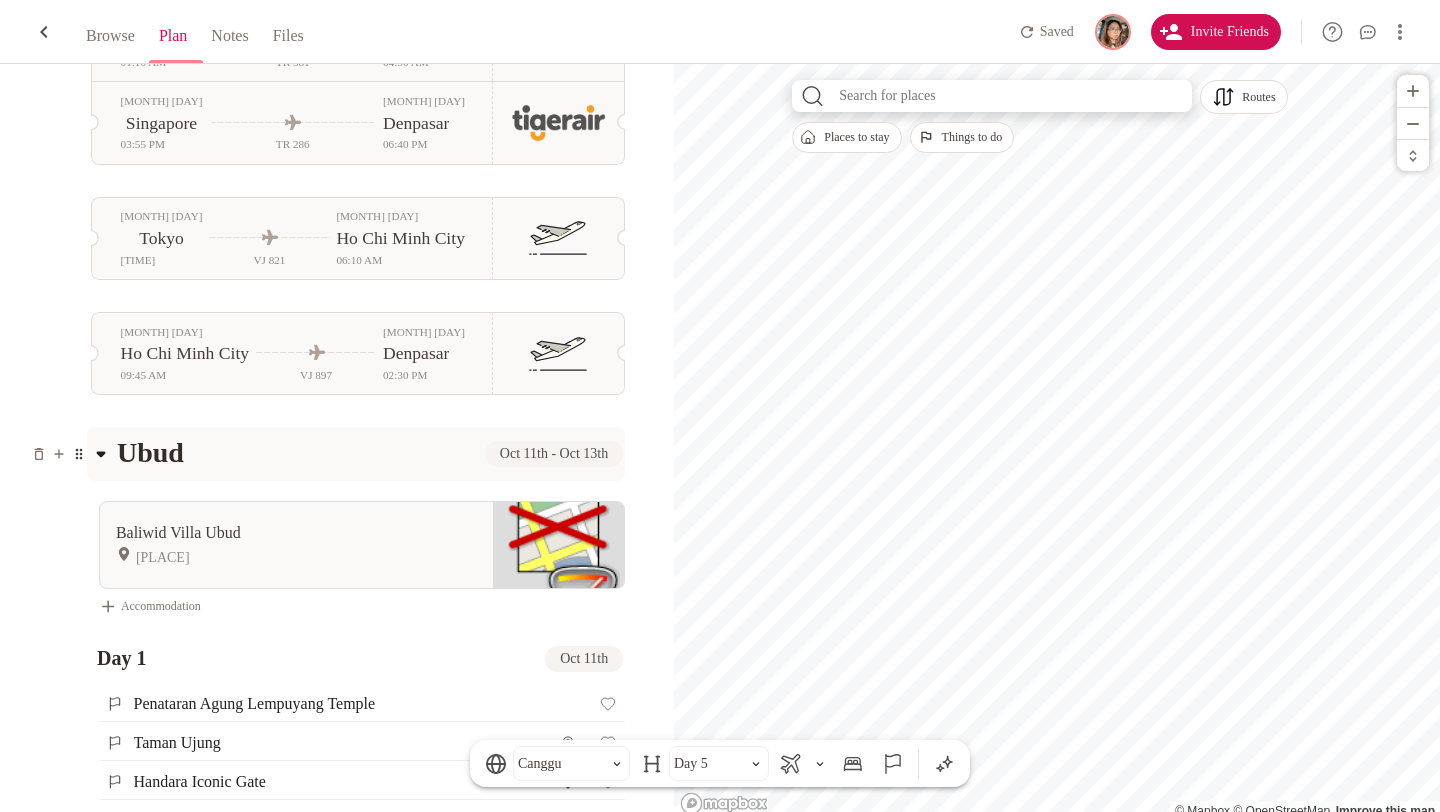 scroll, scrollTop: 441, scrollLeft: 0, axis: vertical 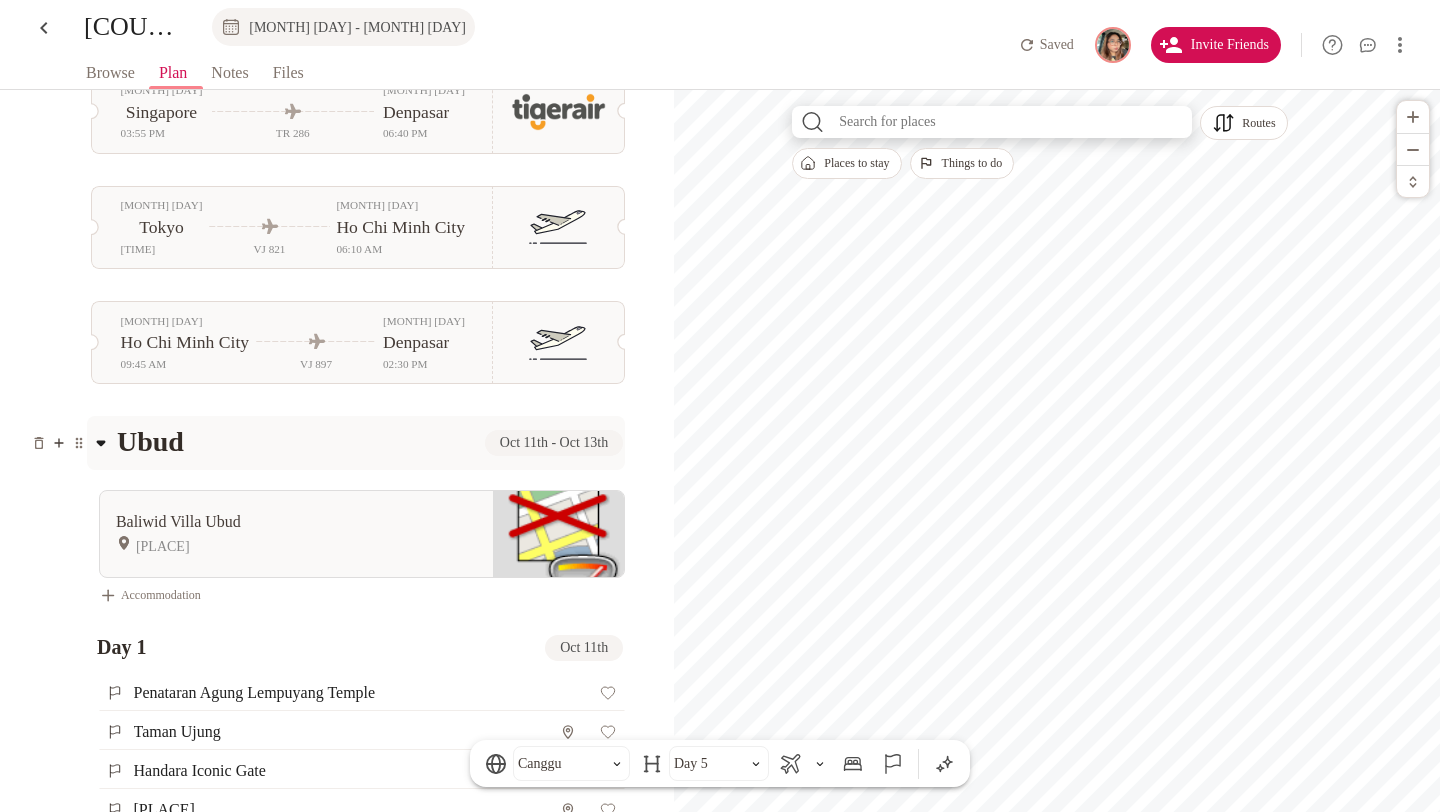 click at bounding box center (59, 443) 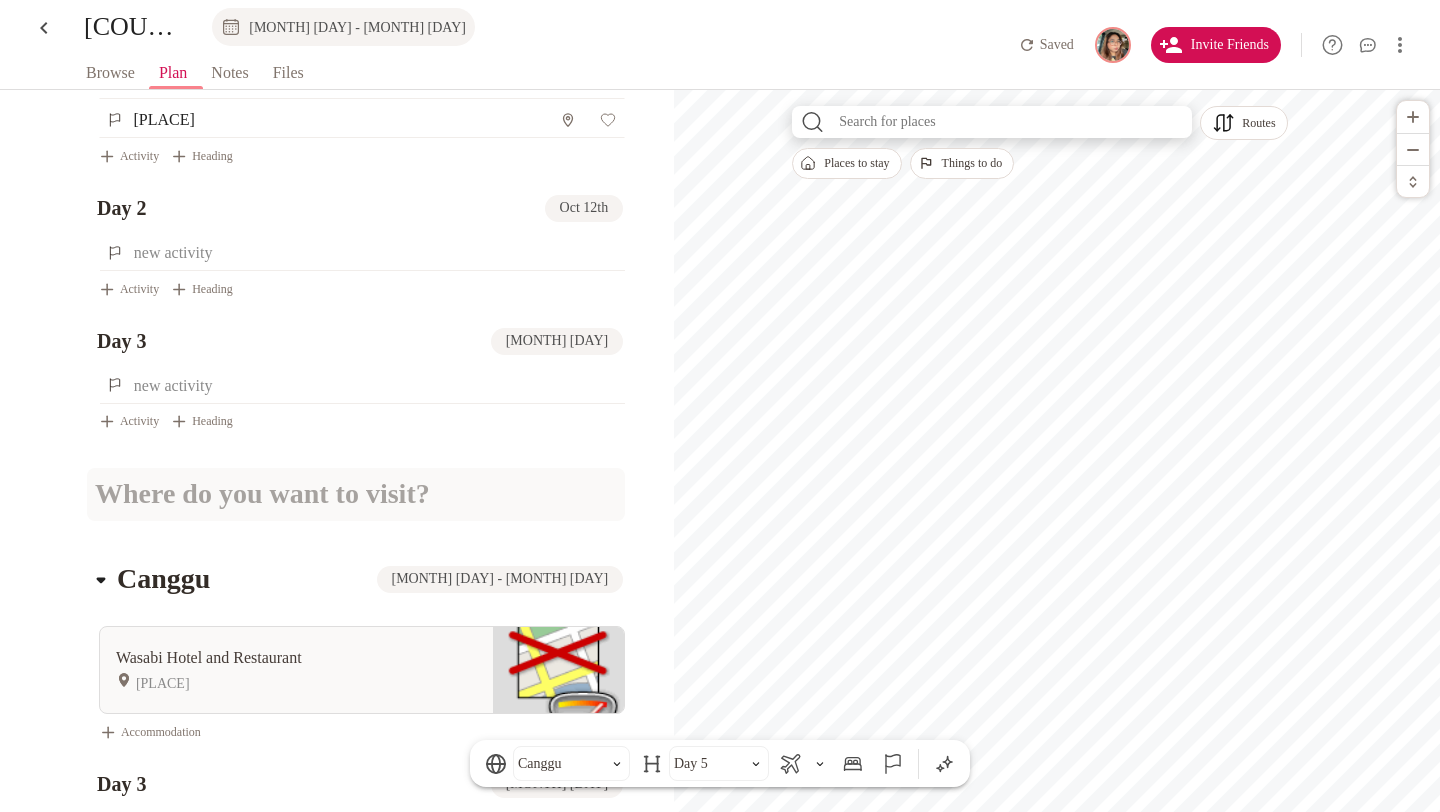 scroll, scrollTop: 1108, scrollLeft: 0, axis: vertical 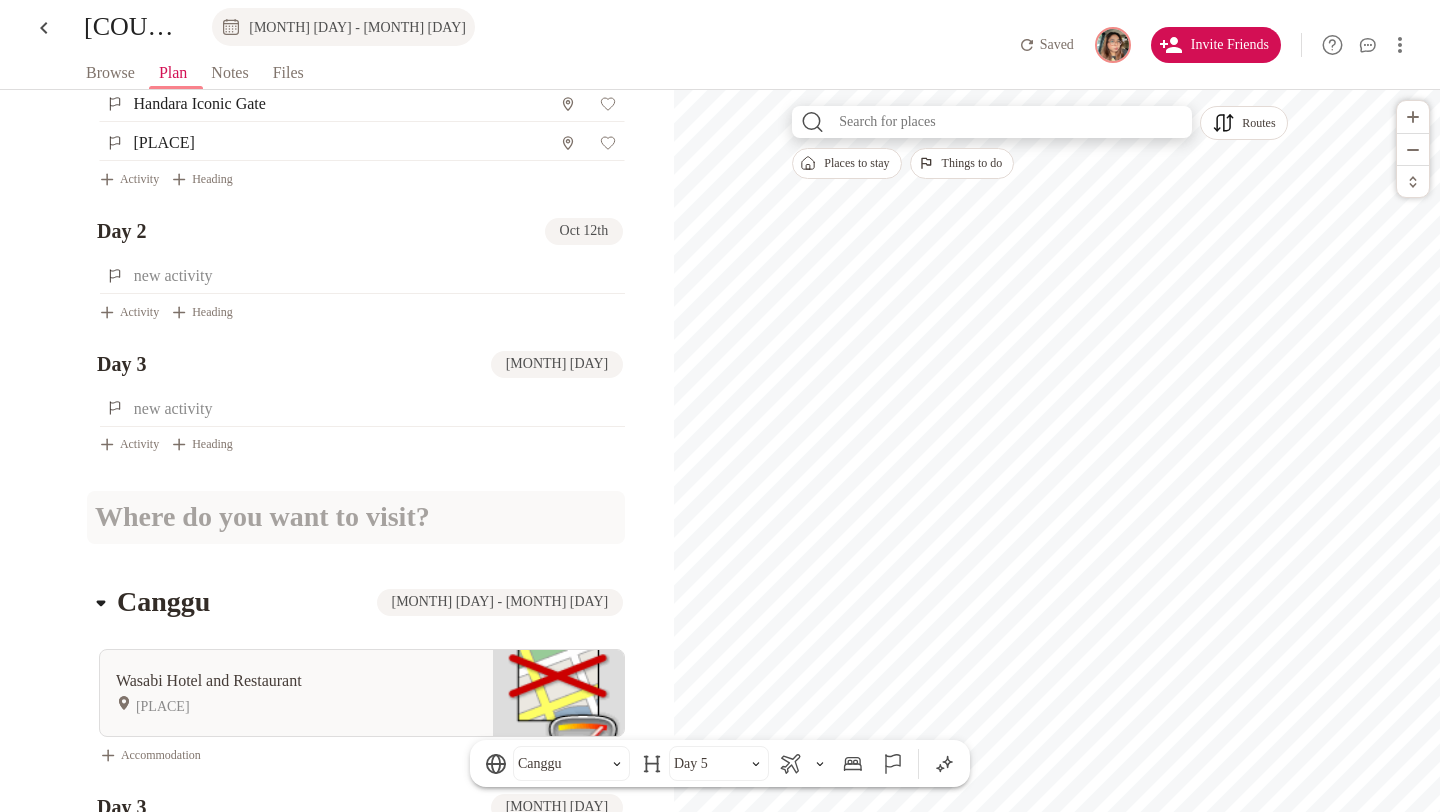 click on "[MONTH] [DAY] [CITY] [TIME] TR 381 [MONTH] [DAY] [CITY] [TIME] [MONTH] [DAY] [CITY] [TIME] TR 286 [MONTH] [DAY] [CITY] [TIME] [MONTH] [DAY] [CITY] [TIME] VJ 821 [MONTH] [DAY] [CITY] [TIME] [MONTH] [DAY] [CITY] [TIME] [MONTH] [DAY] [CITY] [TIME] VJ 897 [MONTH] [DAY] [CITY] [TIME] Ubud [MONTH] [DAY] - [MONTH] [DAY] Baliwid Villa Ubud Bali Accommodation Day 1 [MONTH] [DAY] Penataran Agung Lempuyang Temple Taman Ujung Handara Iconic Gate The Edge Bali Activity Heading Day 2 [MONTH] [DAY] Activity Heading Day 3 [MONTH] [DAY] Activity Heading Canggu [MONTH] [DAY] - [MONTH] [DAY] Wasabi Hotel and Restaurant Jalan Pantai Pererenan Accommodation Day 3 [MONTH] [DAY] Activity Heading Day 4 [MONTH] [DAY] Activity Heading Day 5 [MONTH] [DAY] Check out of hotel early Activity Heading [MONTH] [DAY] [CITY] [TIME] TR 281 [MONTH] [DAY] [CITY] [TIME] [MONTH] [DAY] [CITY] [TIME] TR 384 [MONTH] [DAY] [CITY] [TIME] [MONTH] [DAY] [CITY] [TIME] VJ 898 [MONTH] [DAY] [CITY] [TIME] [CITY] [TIME] VJ 820 [MONTH] [DAY] [CITY] [TIME] Canggu Day 5" at bounding box center (337, 297) 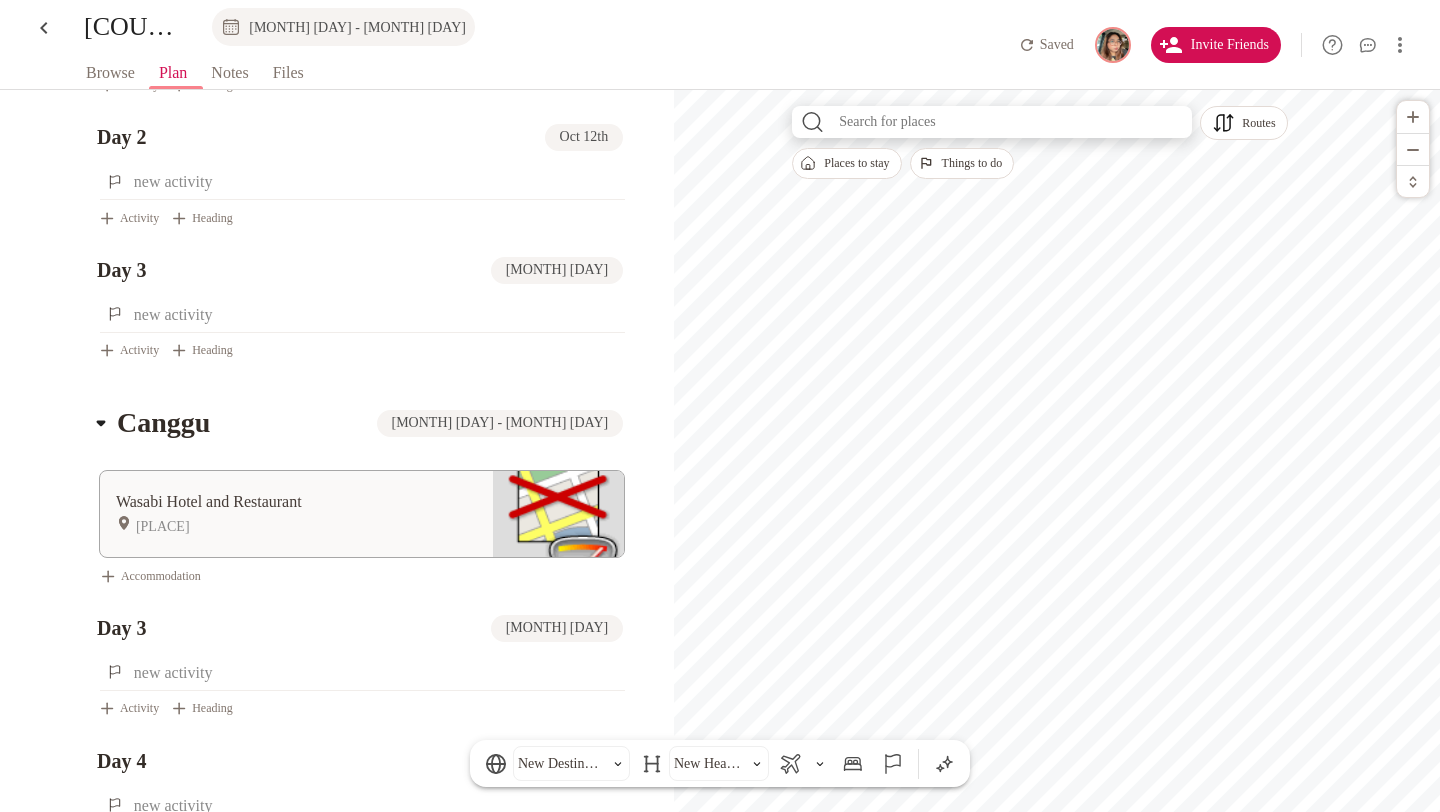 scroll, scrollTop: 1201, scrollLeft: 0, axis: vertical 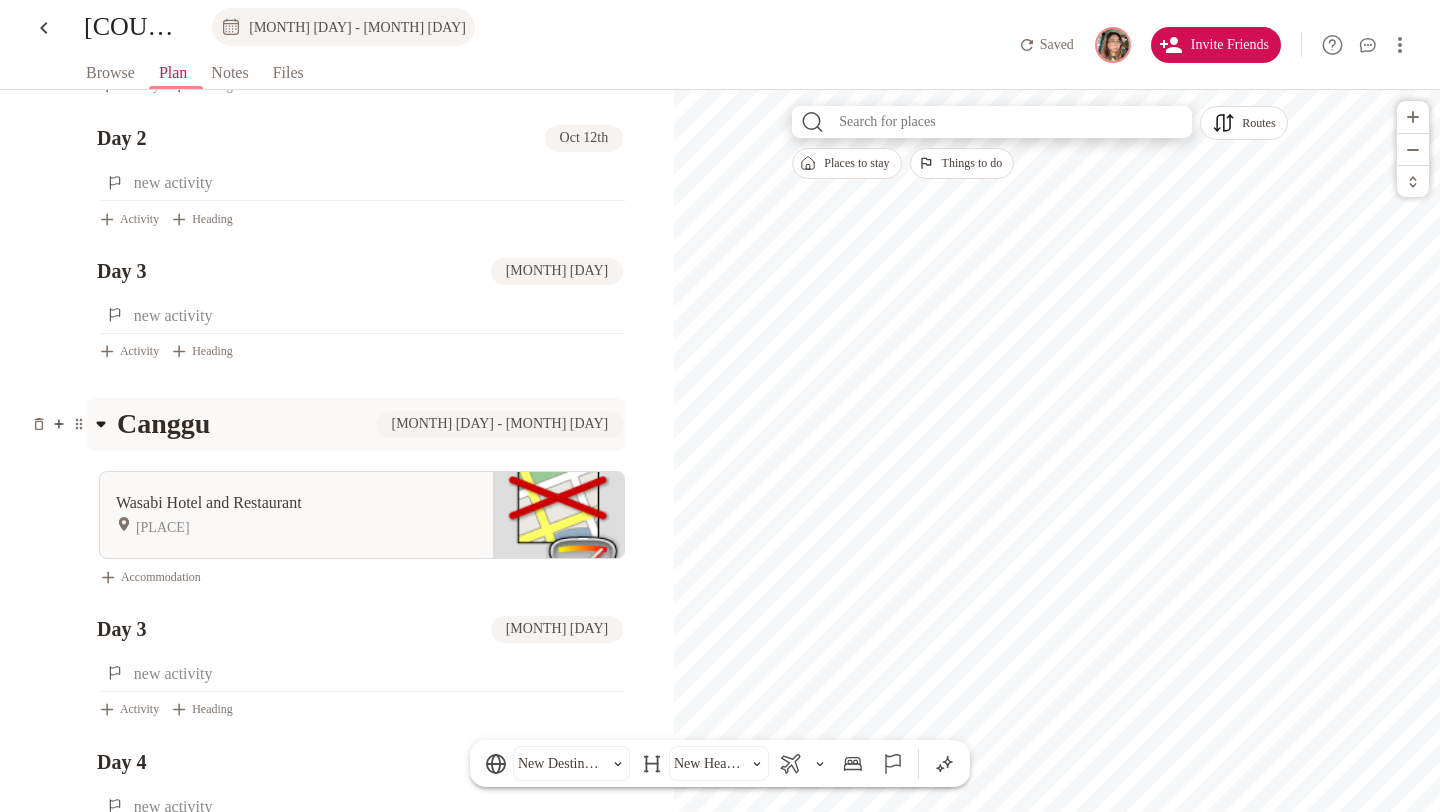 click at bounding box center [58, 424] 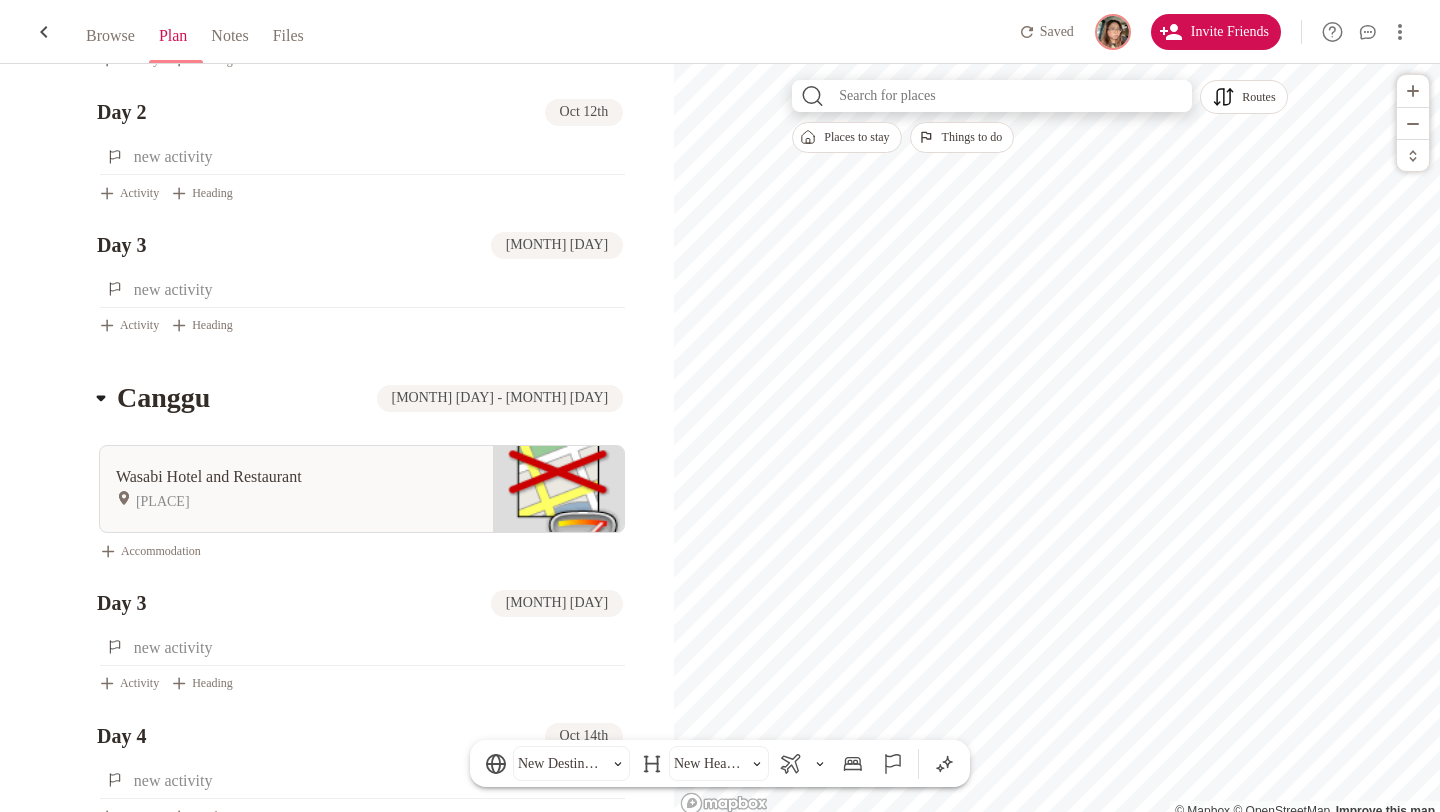 scroll, scrollTop: 1798, scrollLeft: 0, axis: vertical 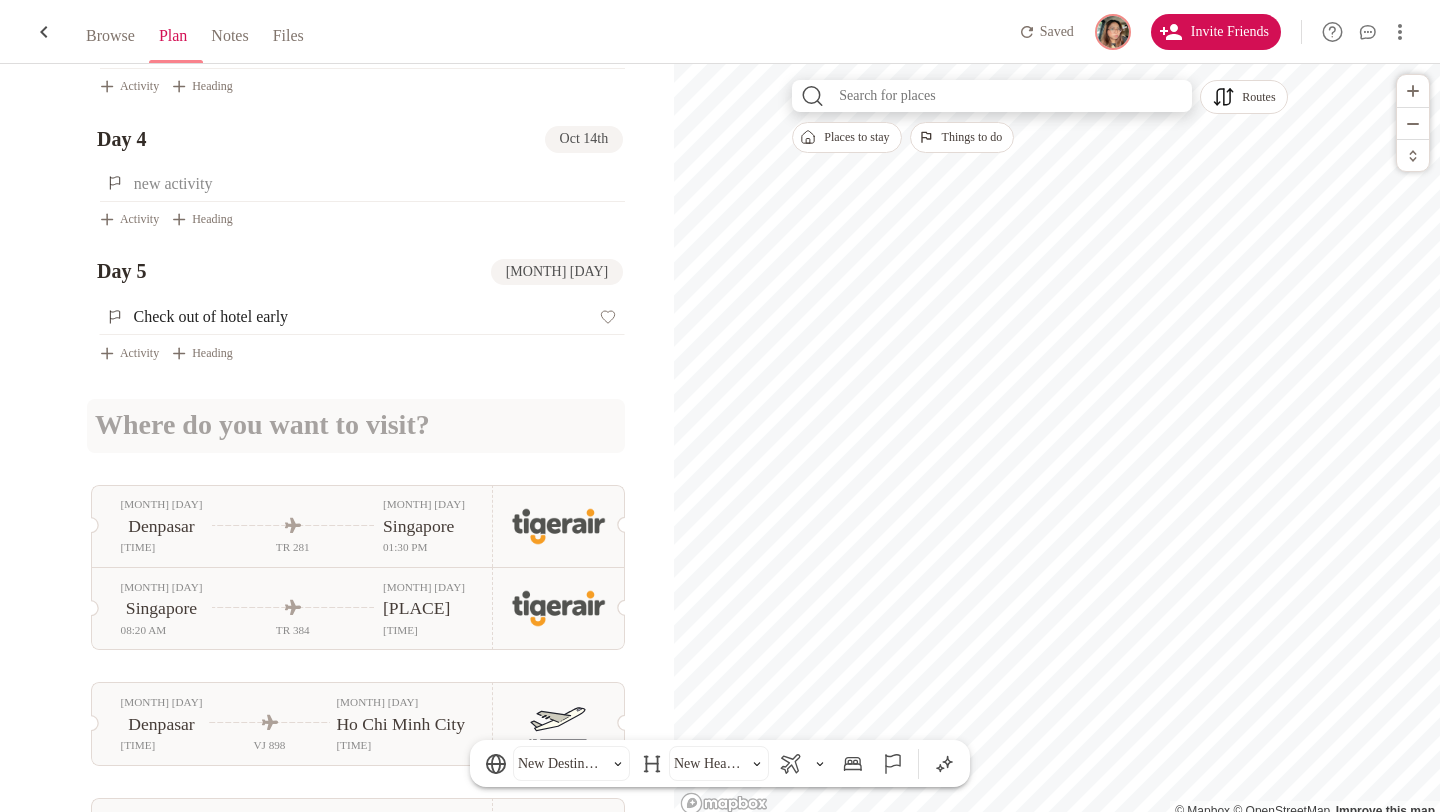 click at bounding box center (359, 425) 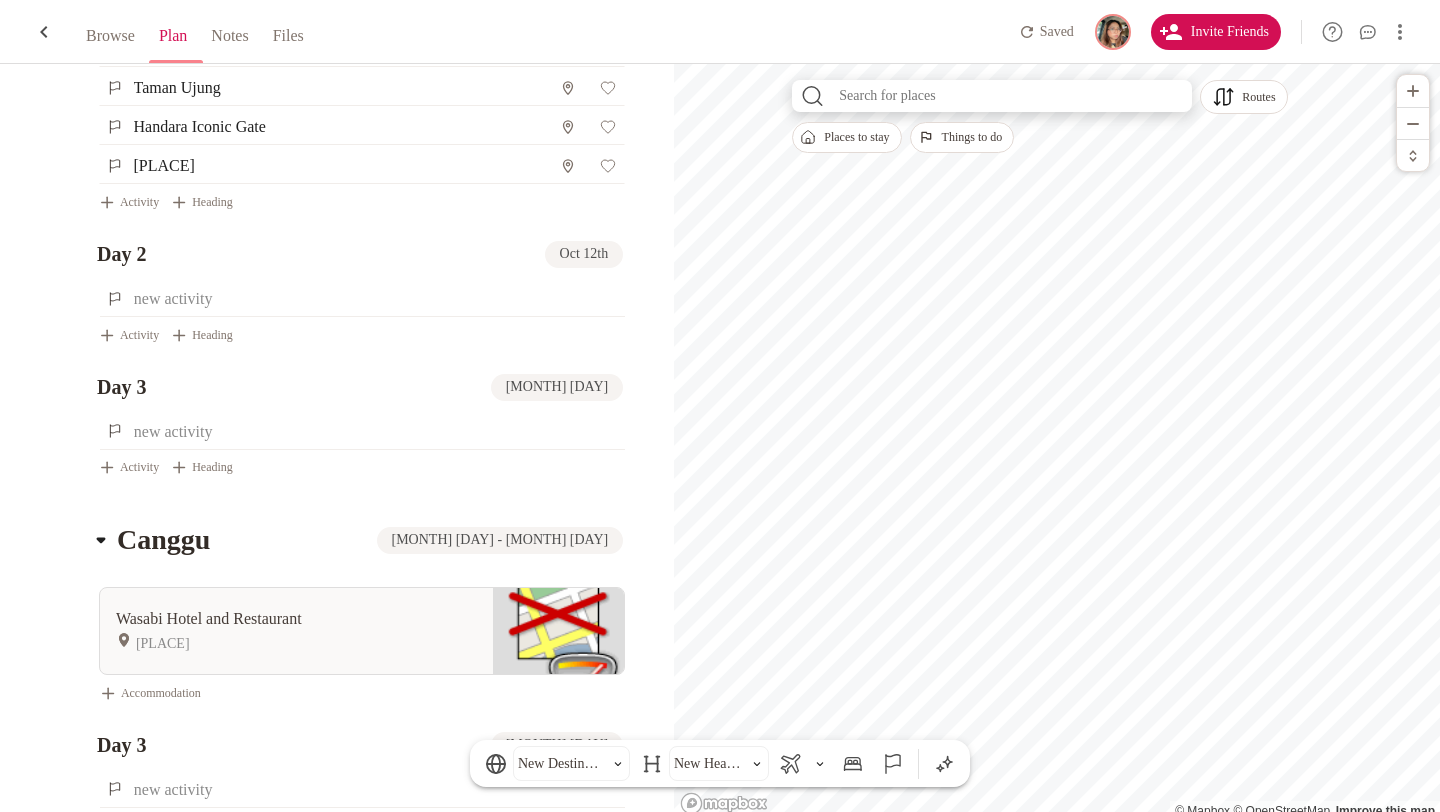 scroll, scrollTop: 1207, scrollLeft: 0, axis: vertical 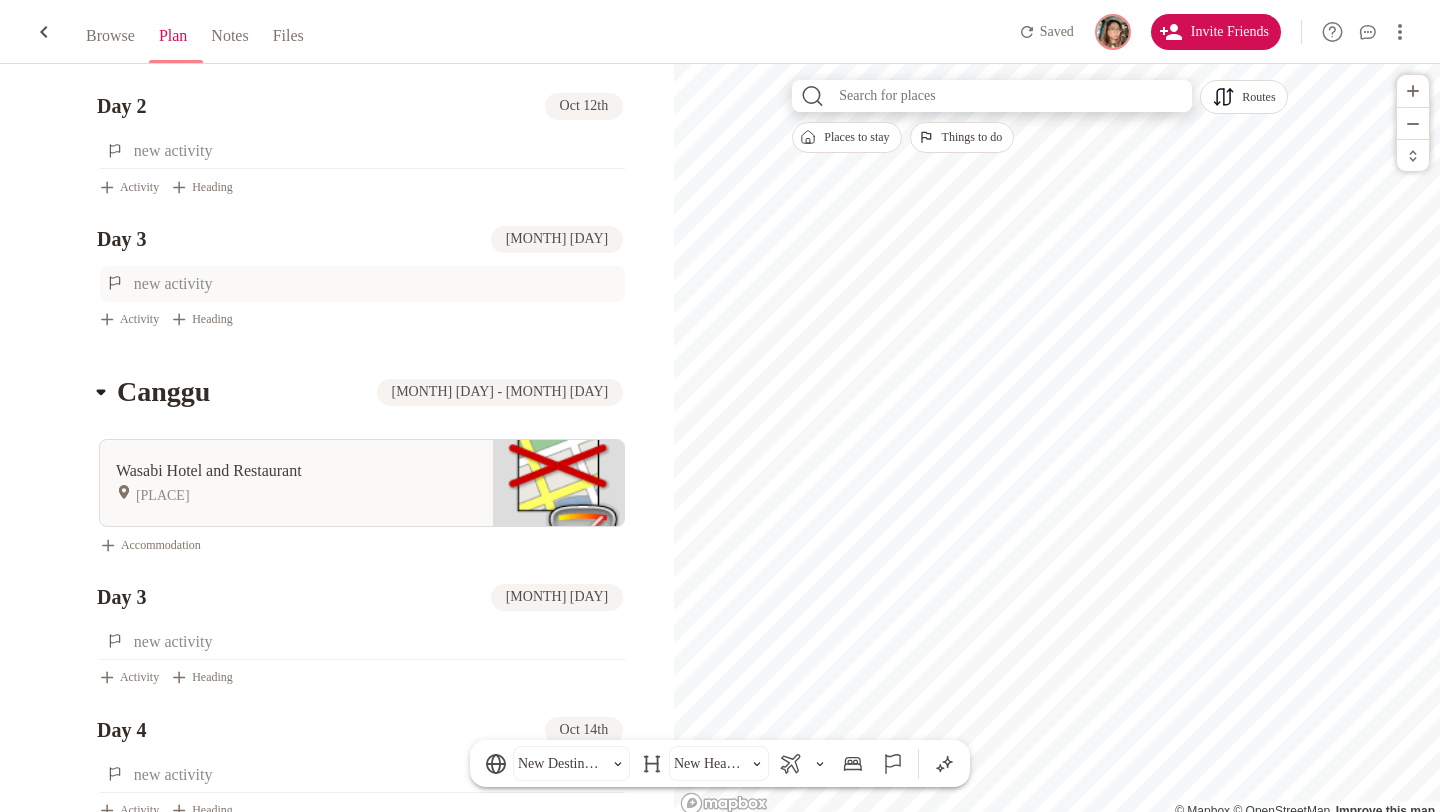 click at bounding box center [362, 284] 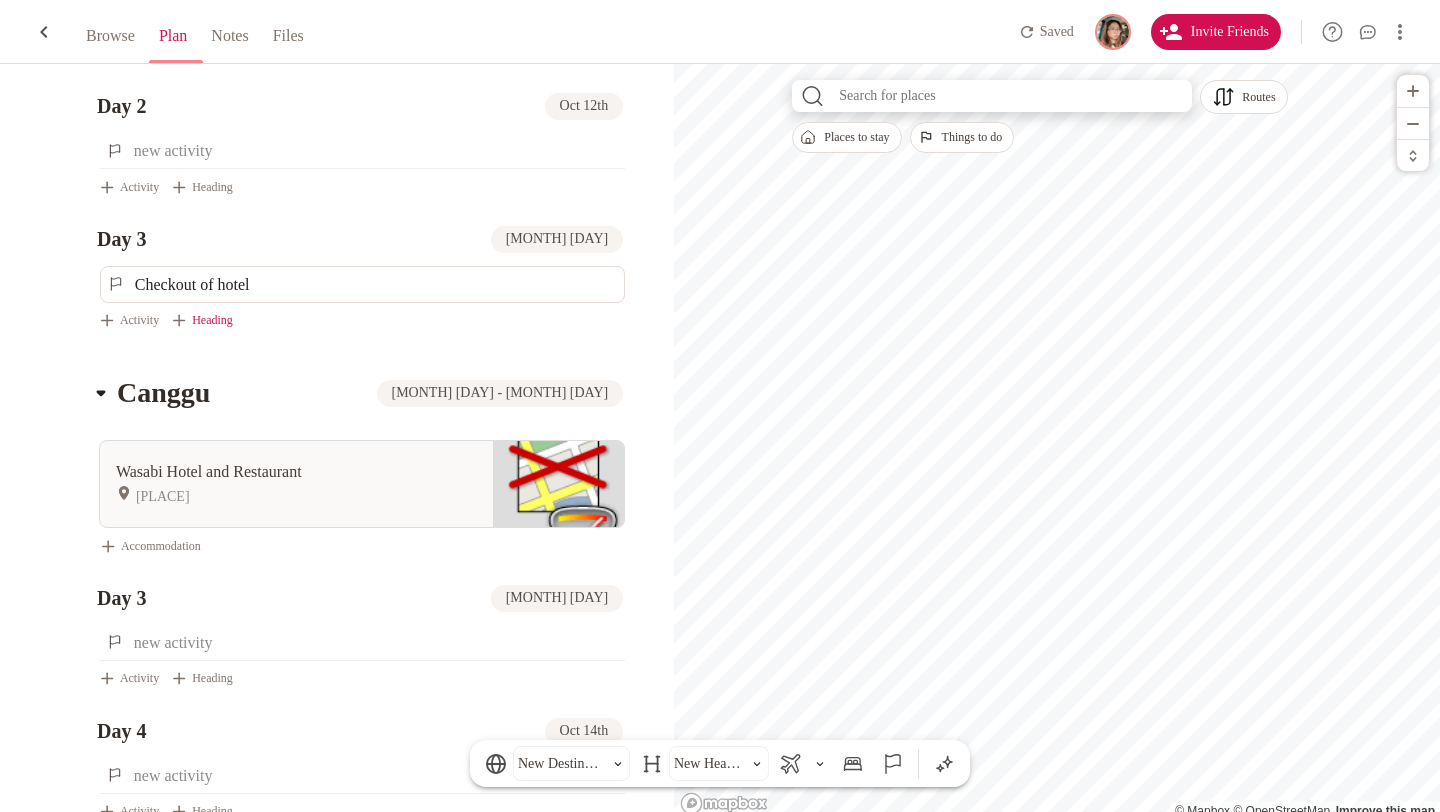 type on "Checkout of hotel" 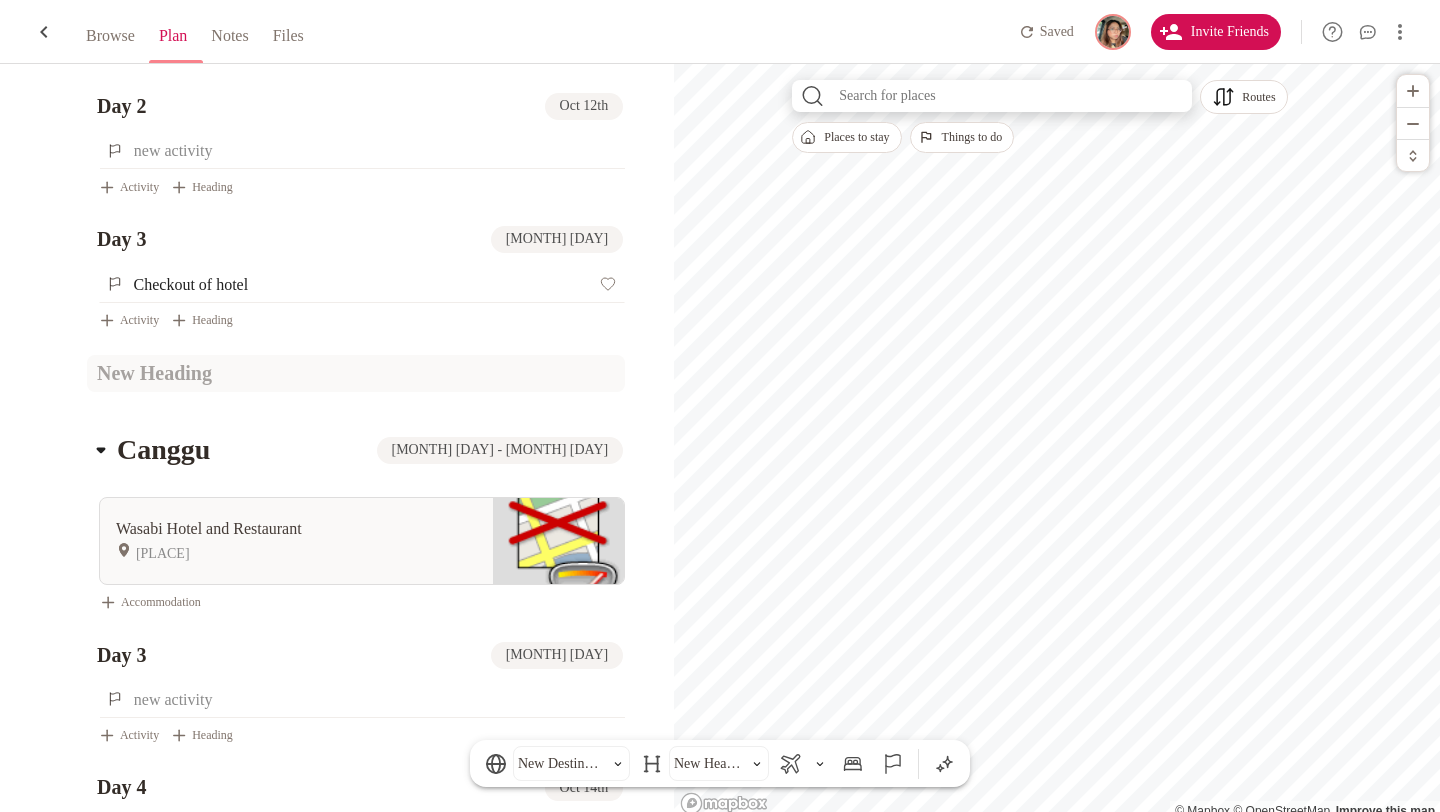 click on "[MONTH] [DAY] [CITY] [TIME] TR 381 [MONTH] [DAY] [CITY] [TIME] [MONTH] [DAY] [CITY] [TIME] TR 286 [MONTH] [DAY] [CITY] [TIME] [MONTH] [DAY] [CITY] [TIME] VJ 821 [MONTH] [DAY] [CITY] [TIME] [MONTH] [DAY] [CITY] [TIME] [MONTH] [DAY] [CITY] [TIME] VJ 897 [MONTH] [DAY] [CITY] [TIME] Ubud [MONTH] [DAY] - [MONTH] [DAY] Baliwid Villa Ubud Bali Accommodation Day 1 [MONTH] [DAY] Penataran Agung Lempuyang Temple Taman Ujung Handara Iconic Gate The Edge Bali Activity Heading Day 2 [MONTH] [DAY] Activity Heading Day 3 [MONTH] [DAY] Checkout of hotel Activity Heading Canggu [MONTH] [DAY] - [MONTH] [DAY] Wasabi Hotel and Restaurant Jalan Pantai Pererenan Accommodation Day 3 [MONTH] [DAY] Activity Heading Day 4 [MONTH] [DAY] Activity Heading Day 5 [MONTH] [DAY] Check out of hotel early Activity Heading [MONTH] [DAY] [CITY] [TIME] TR 281 [MONTH] [DAY] [CITY] [TIME] [MONTH] [DAY] [CITY] [TIME] TR 384 [MONTH] [DAY] [CITY] [TIME] [MONTH] [DAY] [CITY] [TIME] VJ 898 [MONTH] [DAY] [CITY] [TIME] [CITY] [TIME] VJ 820 [MONTH] [DAY] [CITY] [TIME] New Destination New Heading" at bounding box center (337, 158) 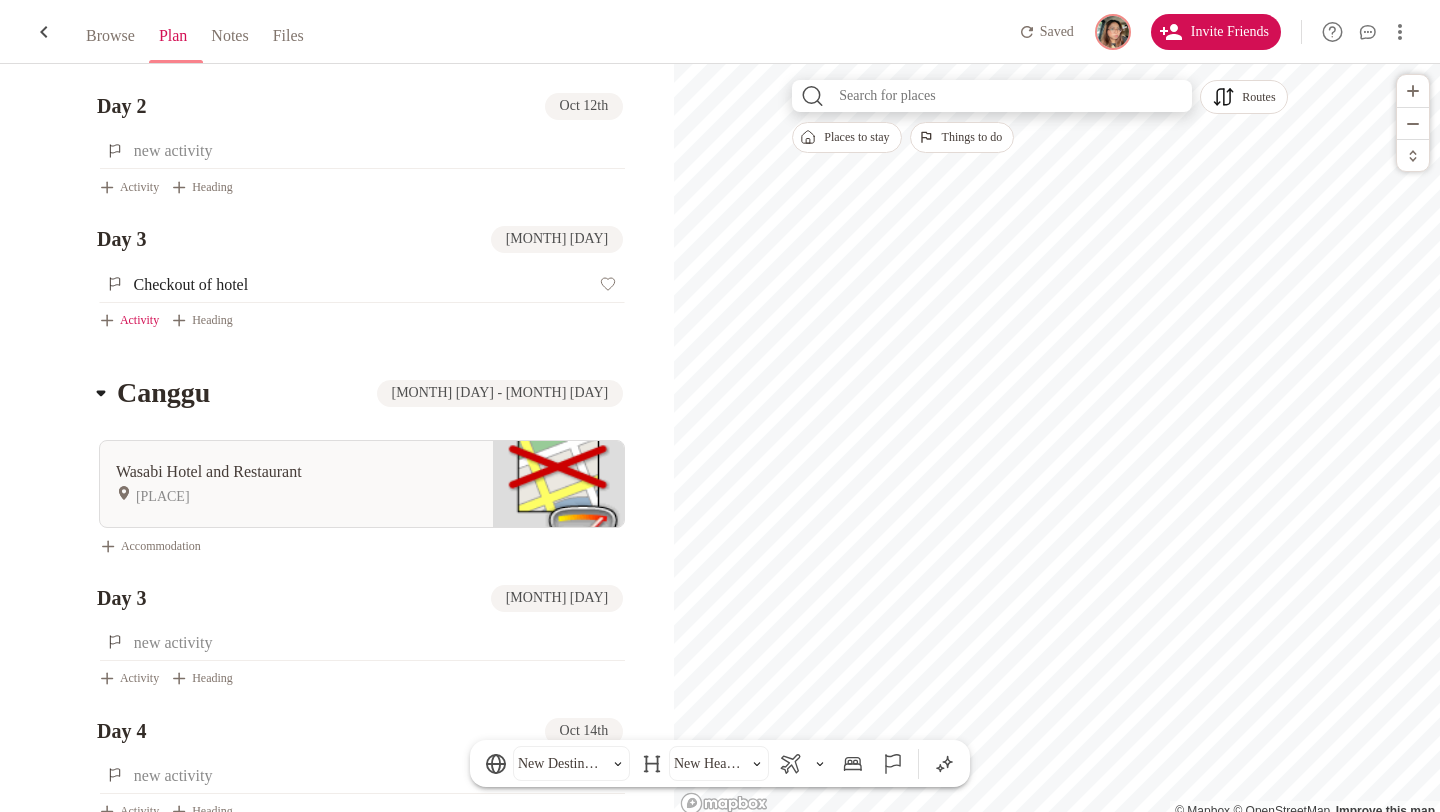 click on "Activity" at bounding box center (131, 54) 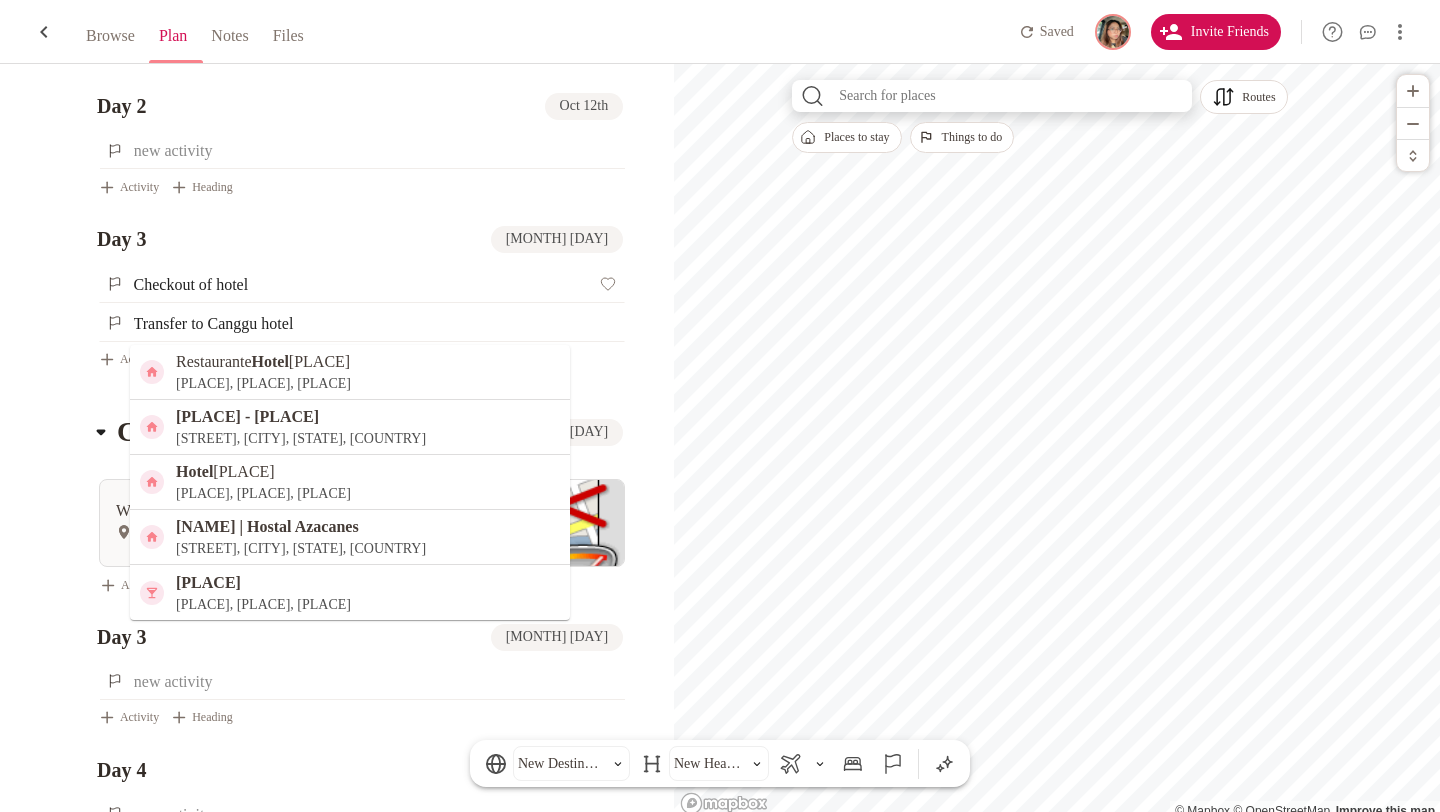 type on "Transfer to Canggu hotel" 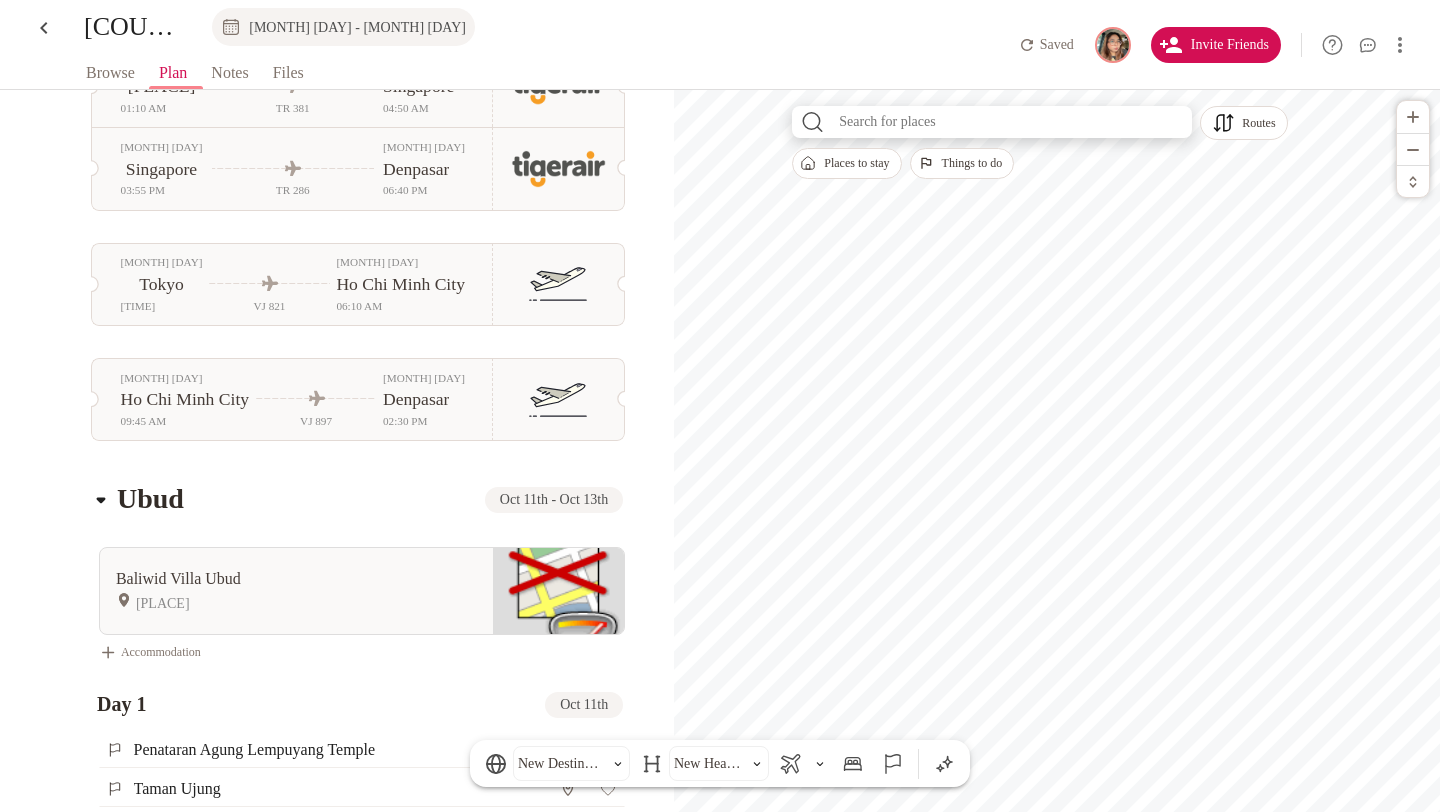 scroll, scrollTop: 0, scrollLeft: 0, axis: both 